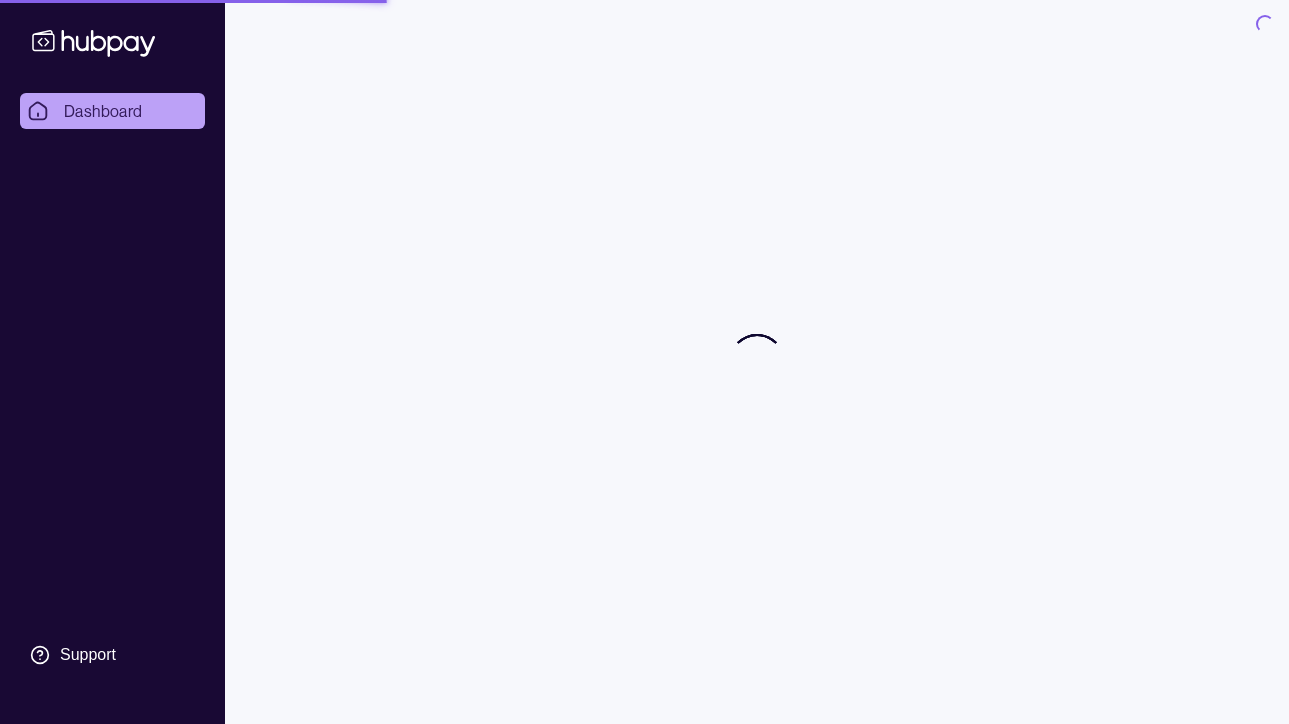 scroll, scrollTop: 0, scrollLeft: 0, axis: both 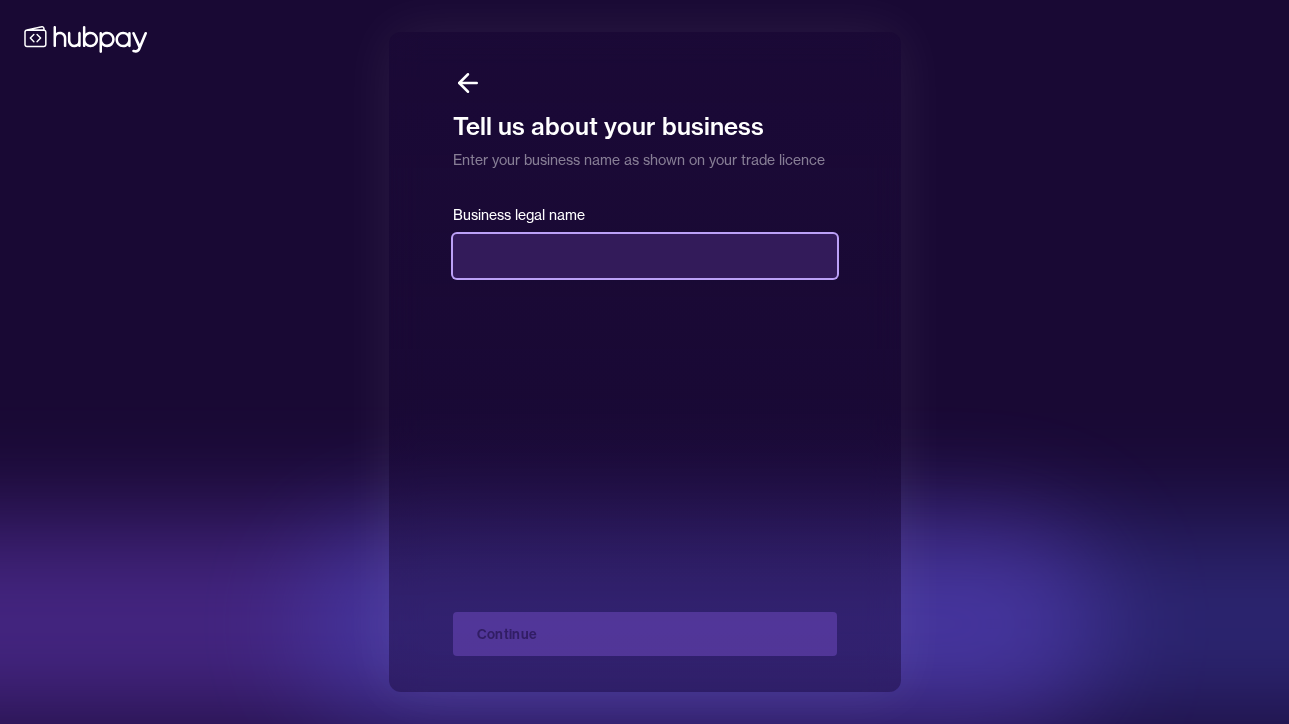click at bounding box center [645, 256] 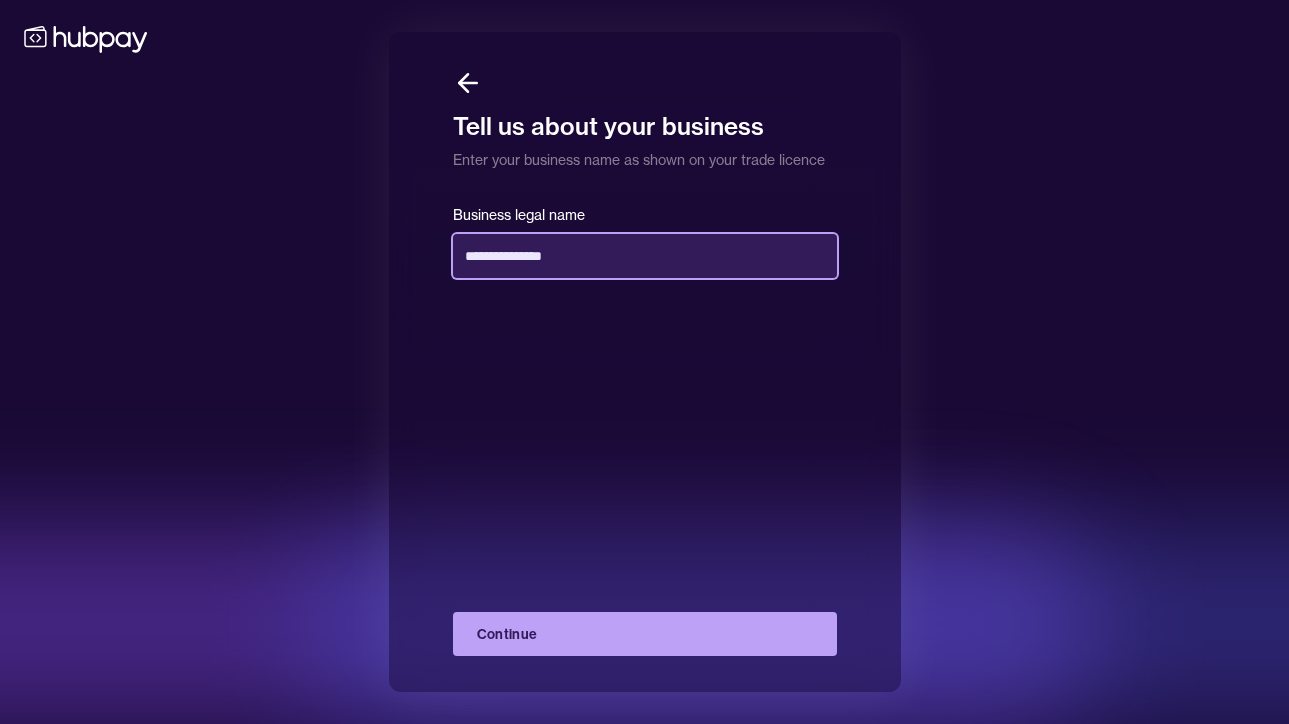 type on "**********" 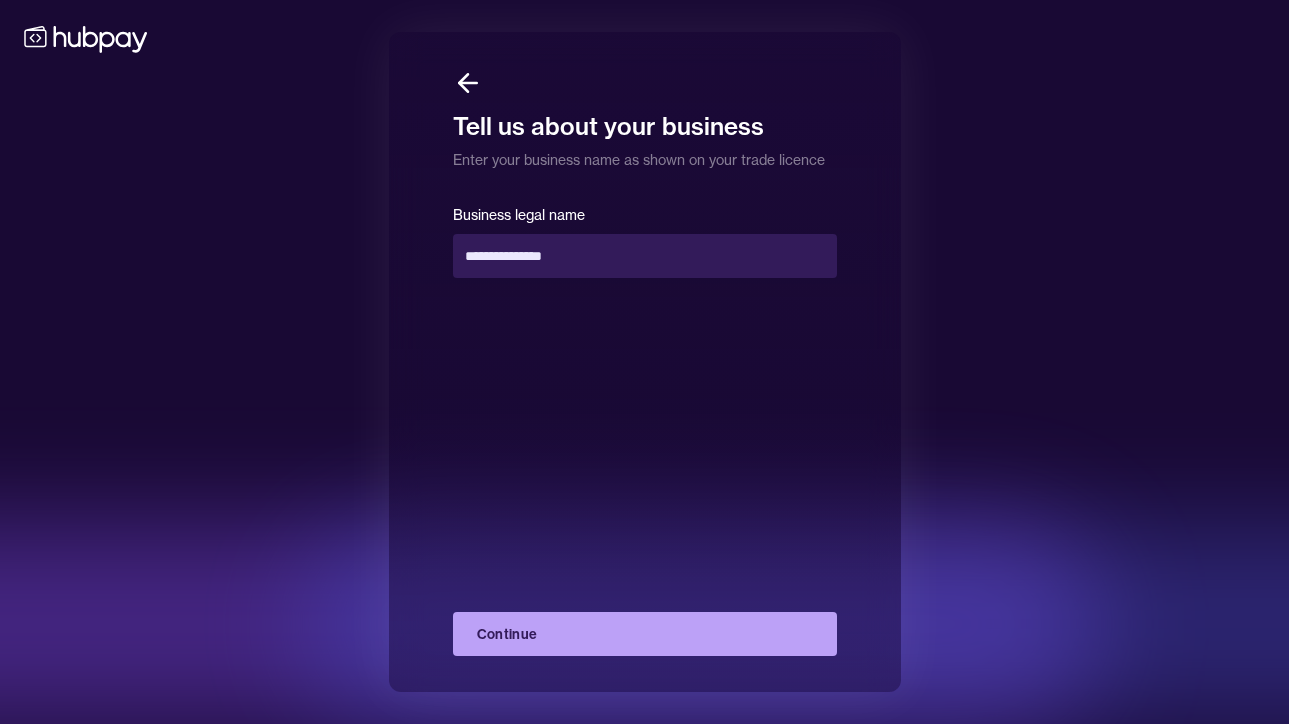 click on "**********" at bounding box center [645, 429] 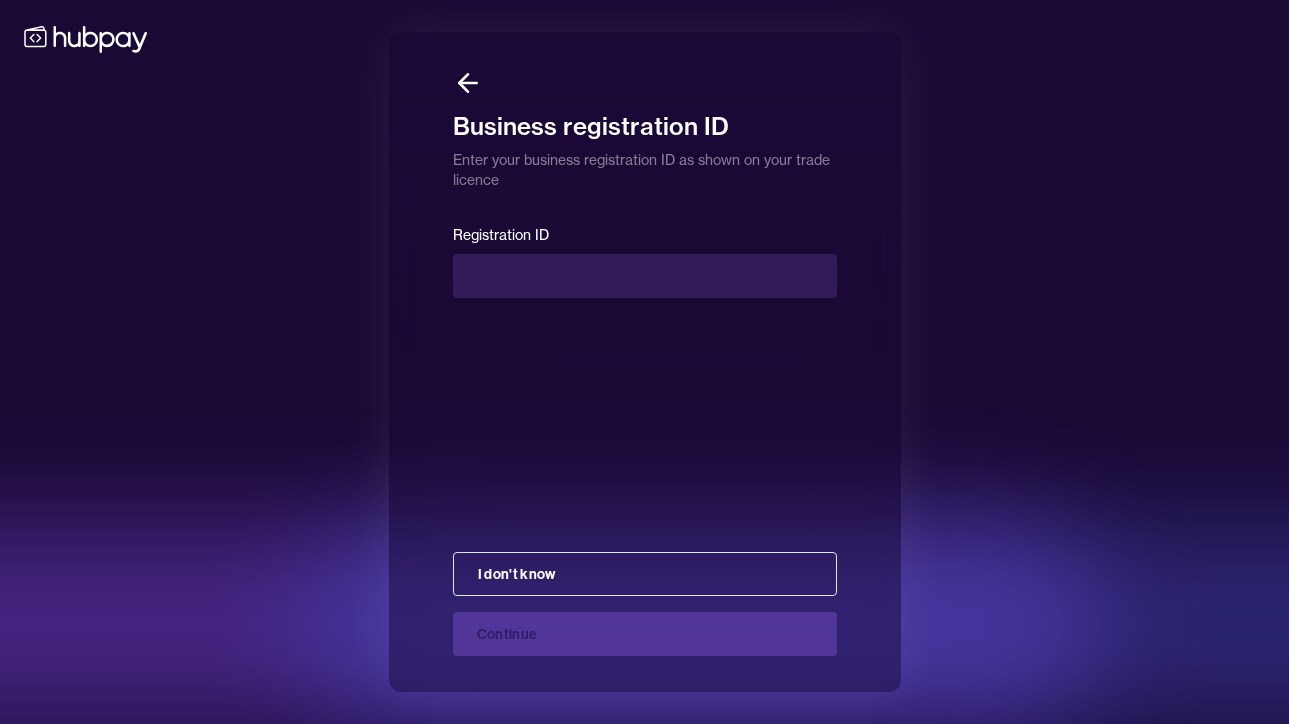 click on "Registration ID I don't know Continue" at bounding box center (645, 439) 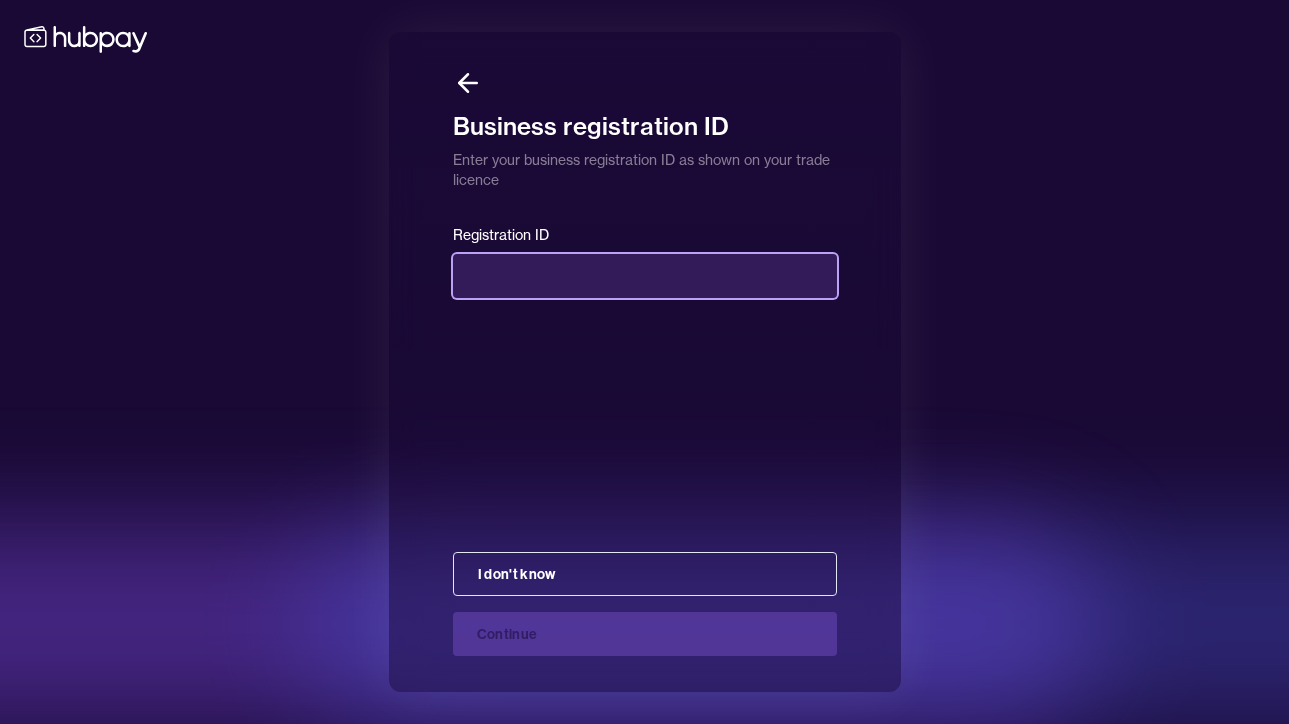 click at bounding box center (645, 276) 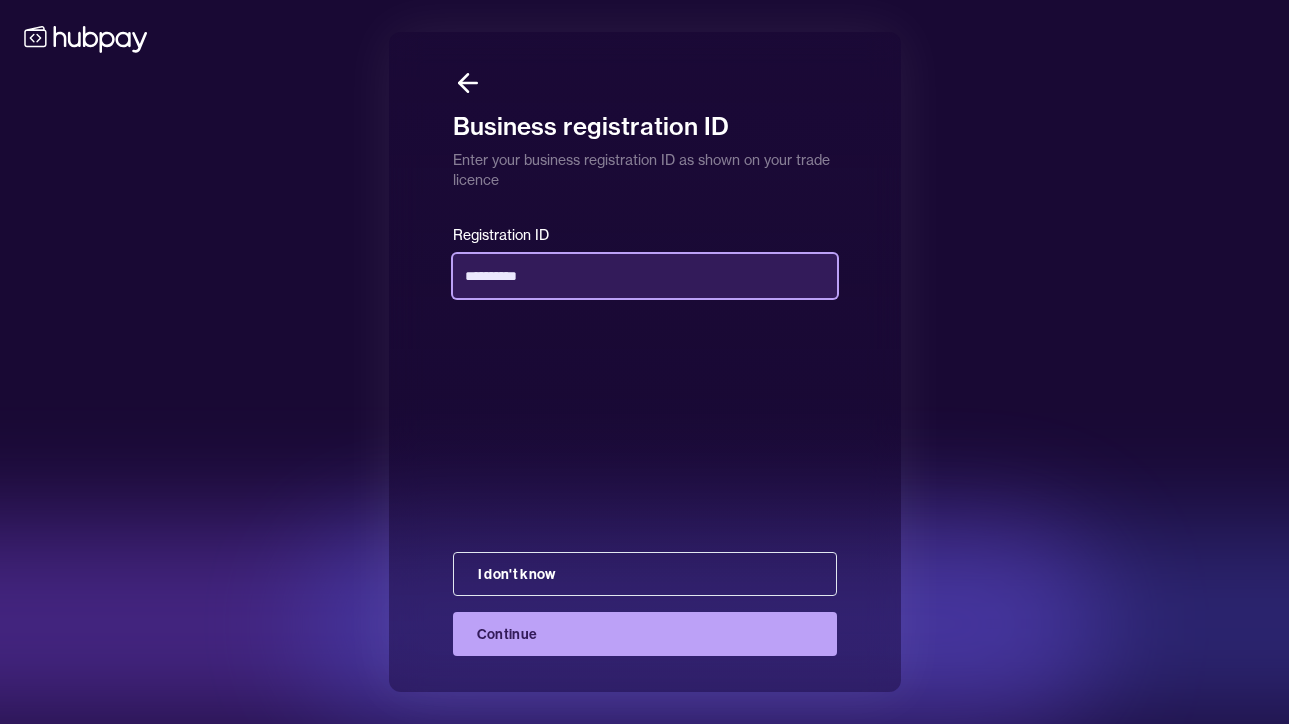 type on "**********" 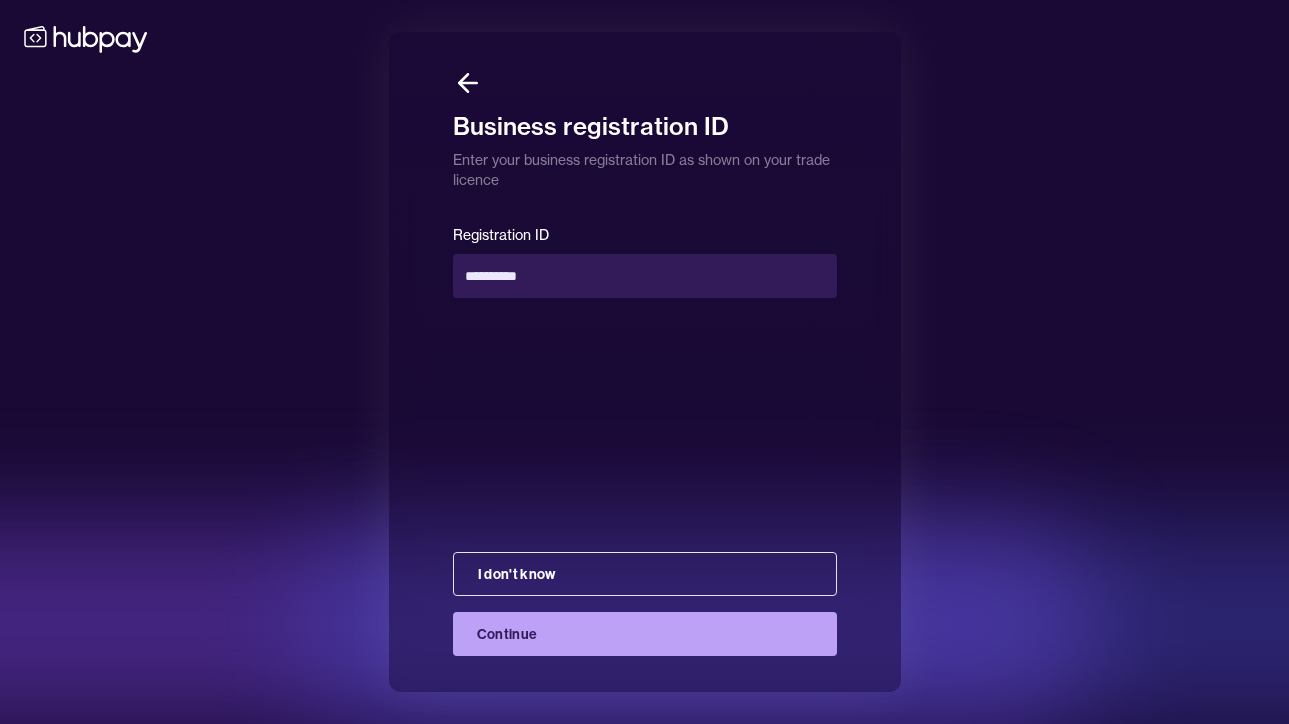 click on "Continue" at bounding box center (645, 634) 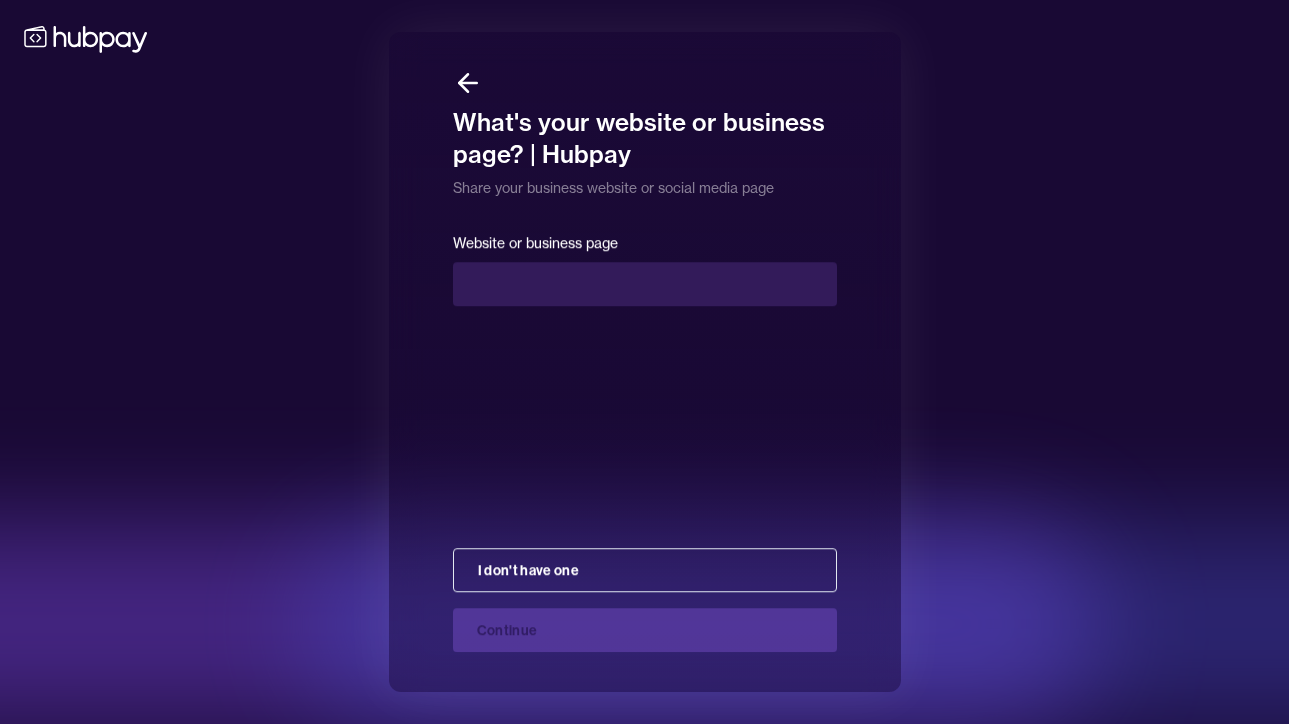 click on "I don't have one Continue" at bounding box center [645, 592] 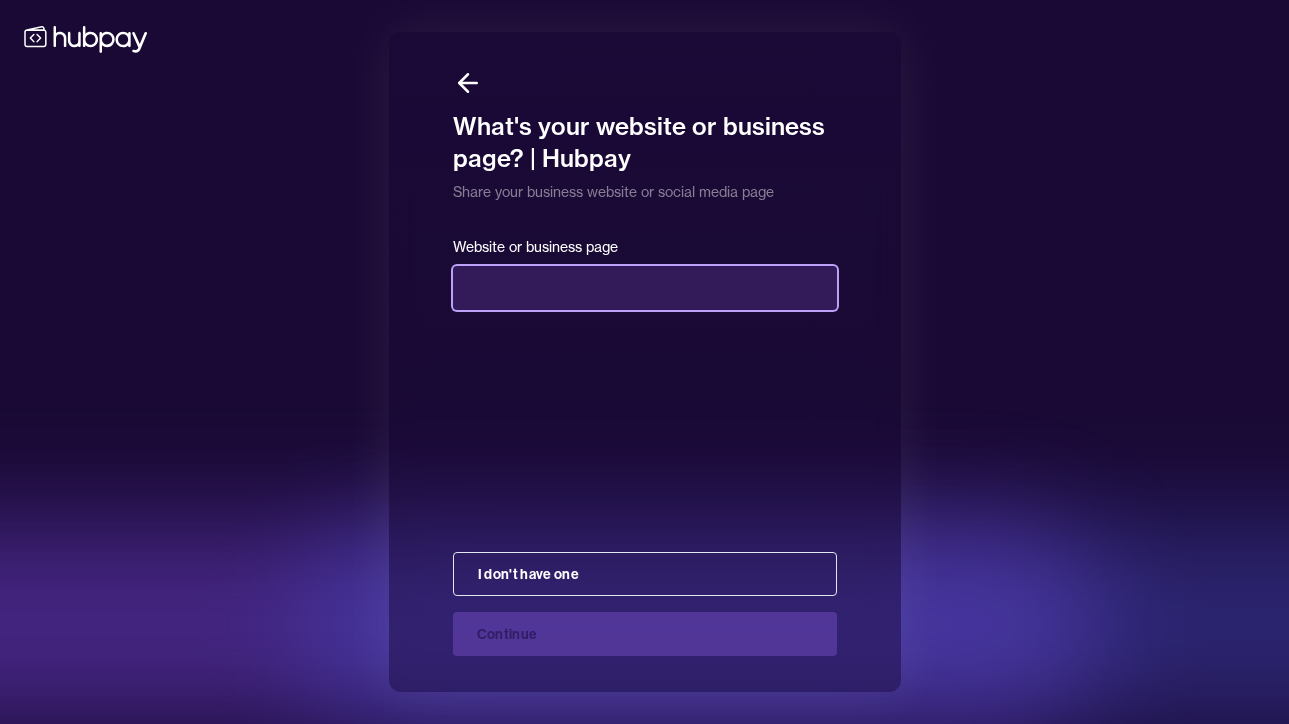click at bounding box center [645, 288] 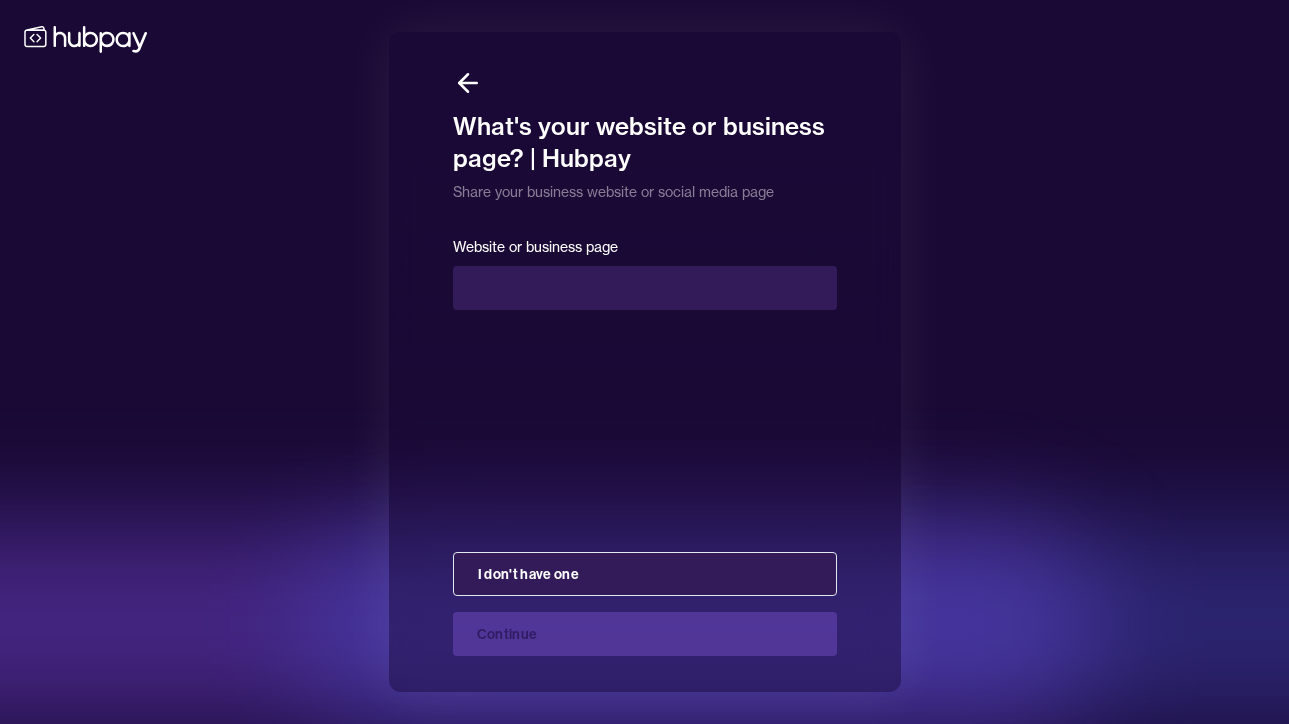 click on "I don't have one" at bounding box center [645, 574] 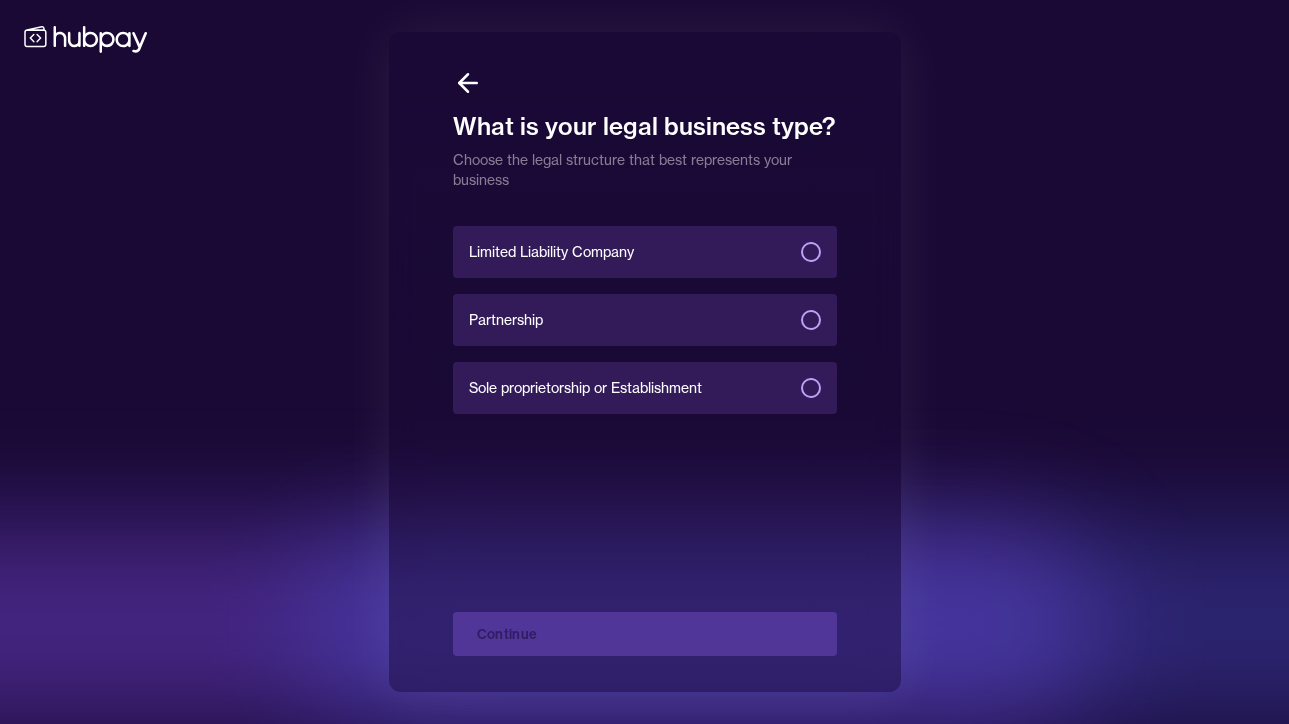 click on "Limited Liability Company" at bounding box center (811, 252) 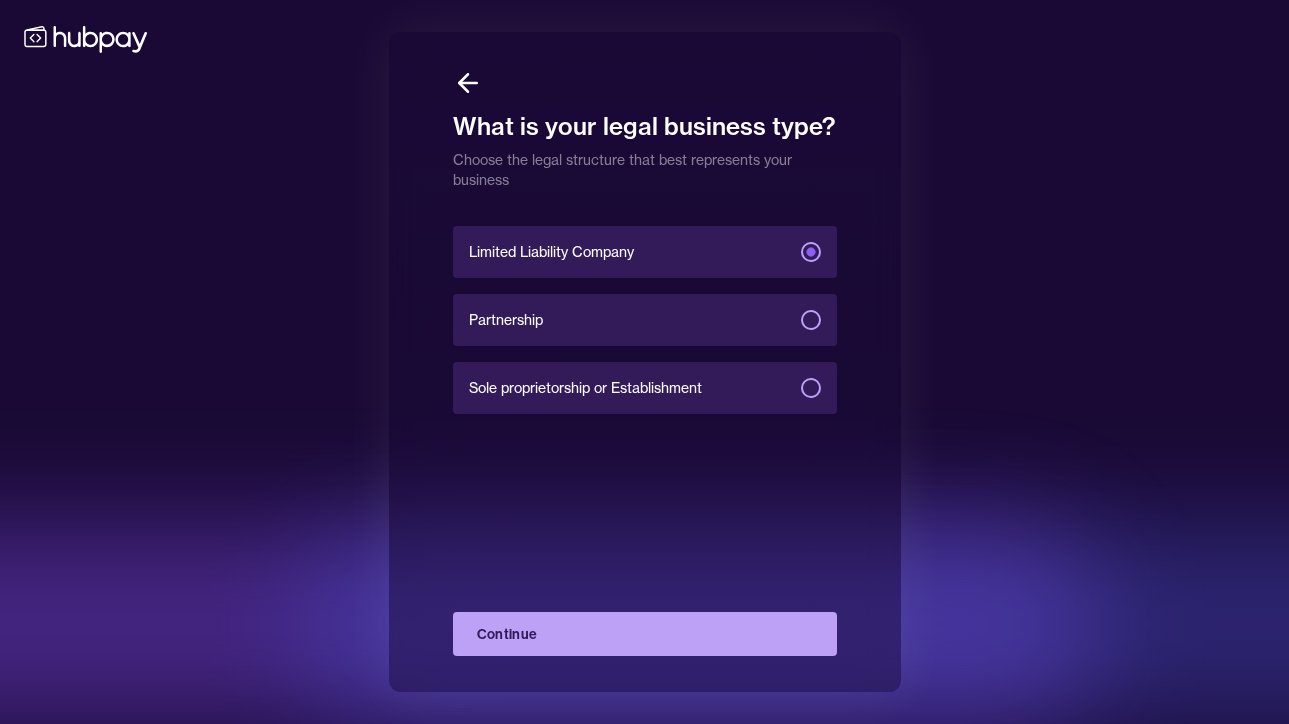 click on "Continue" at bounding box center [645, 634] 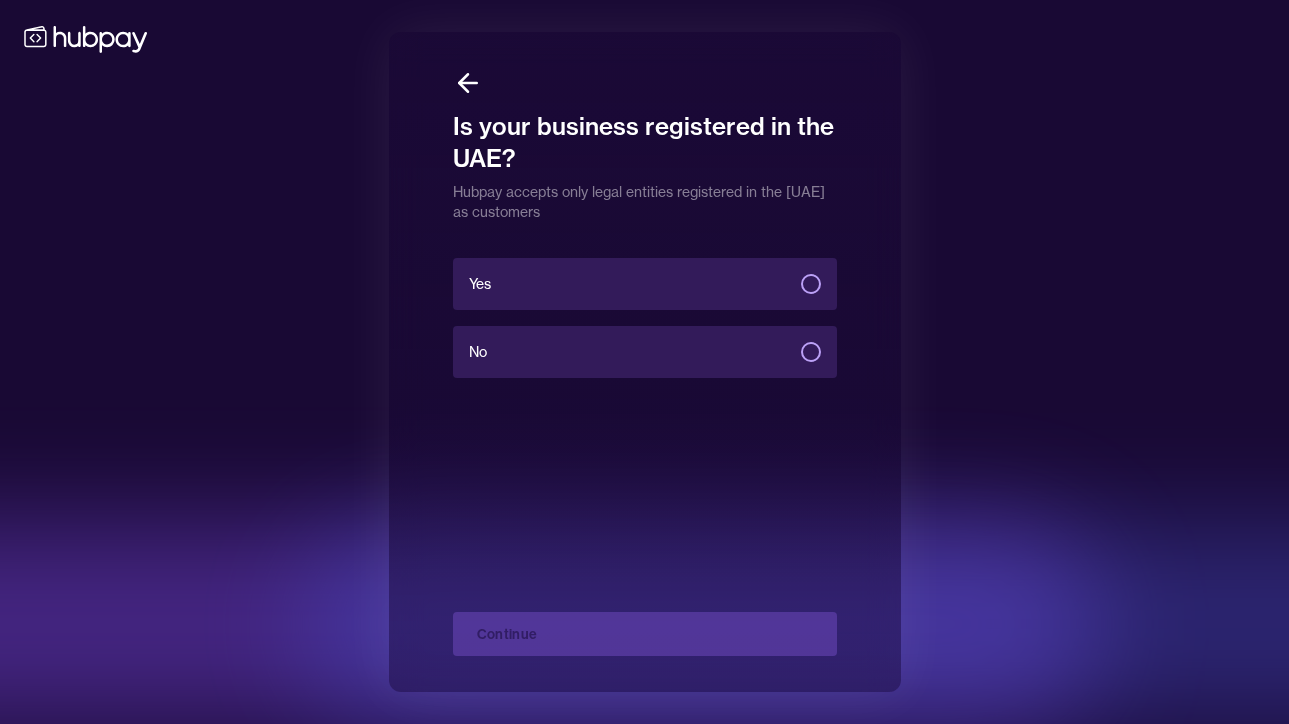 click on "Yes" at bounding box center (811, 284) 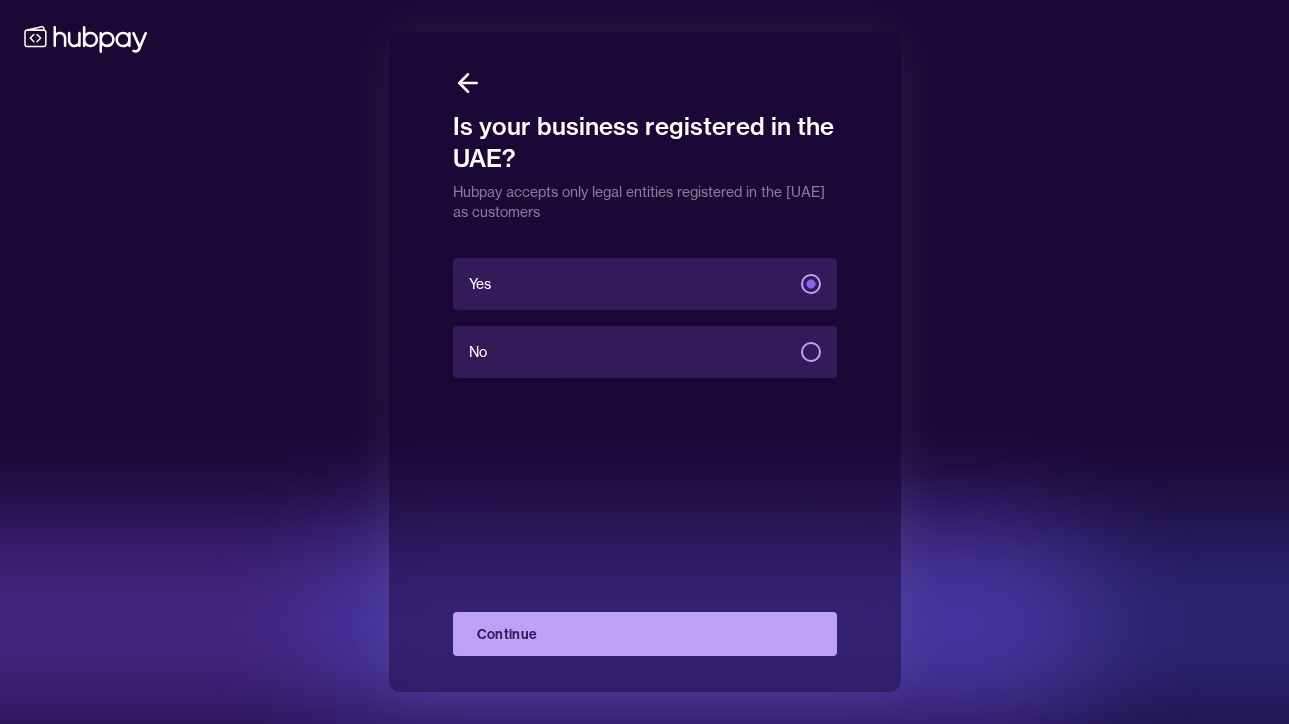 click on "Continue" at bounding box center [645, 634] 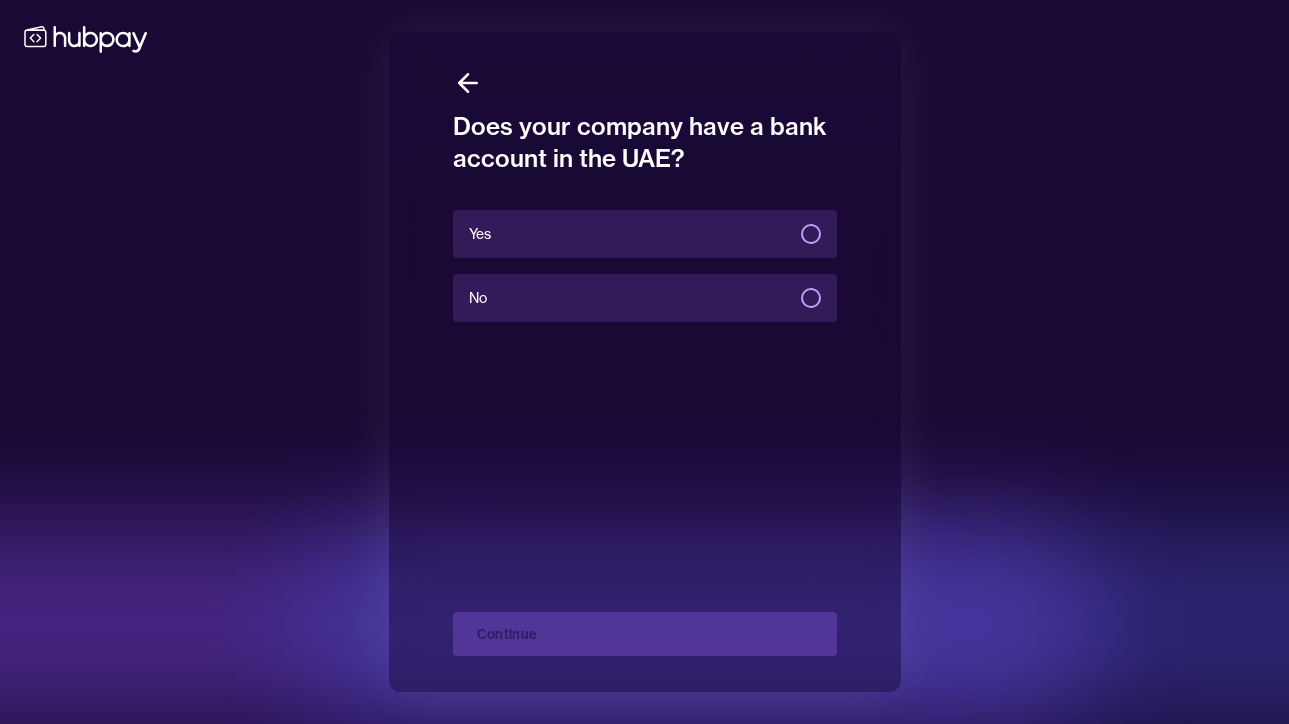 click on "No" at bounding box center (811, 298) 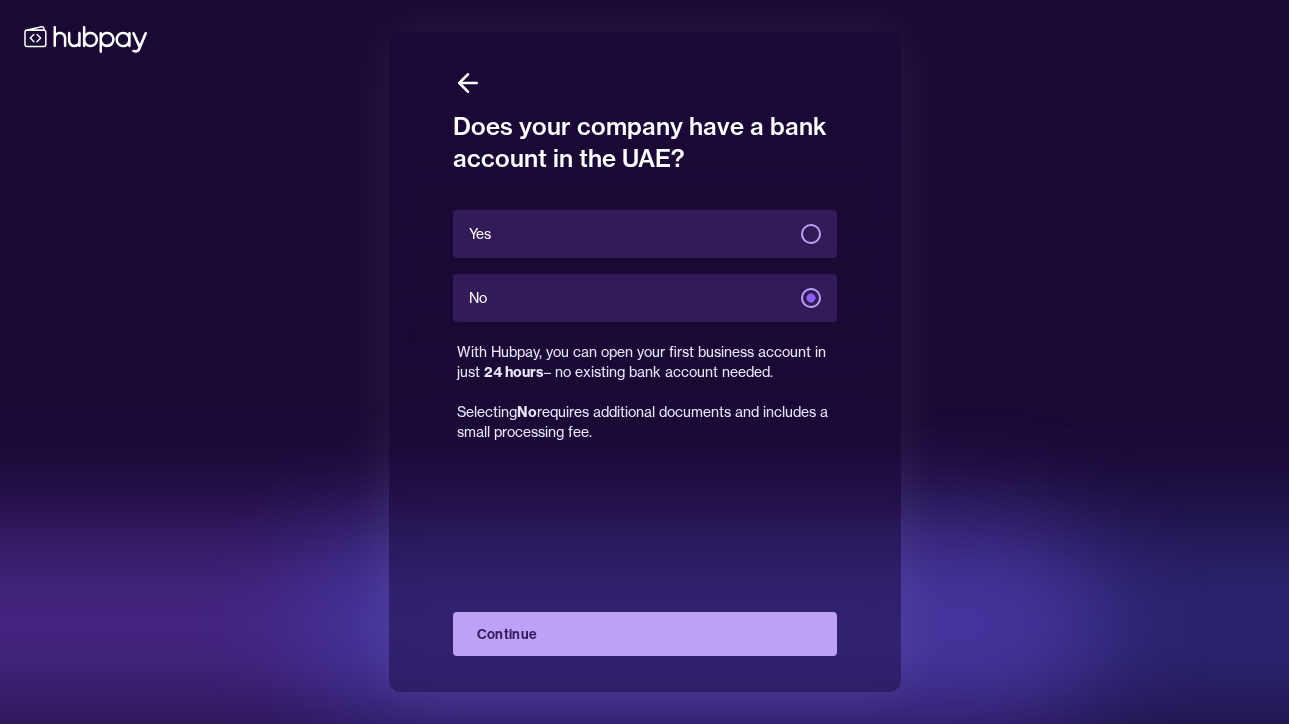click on "Continue" at bounding box center [645, 634] 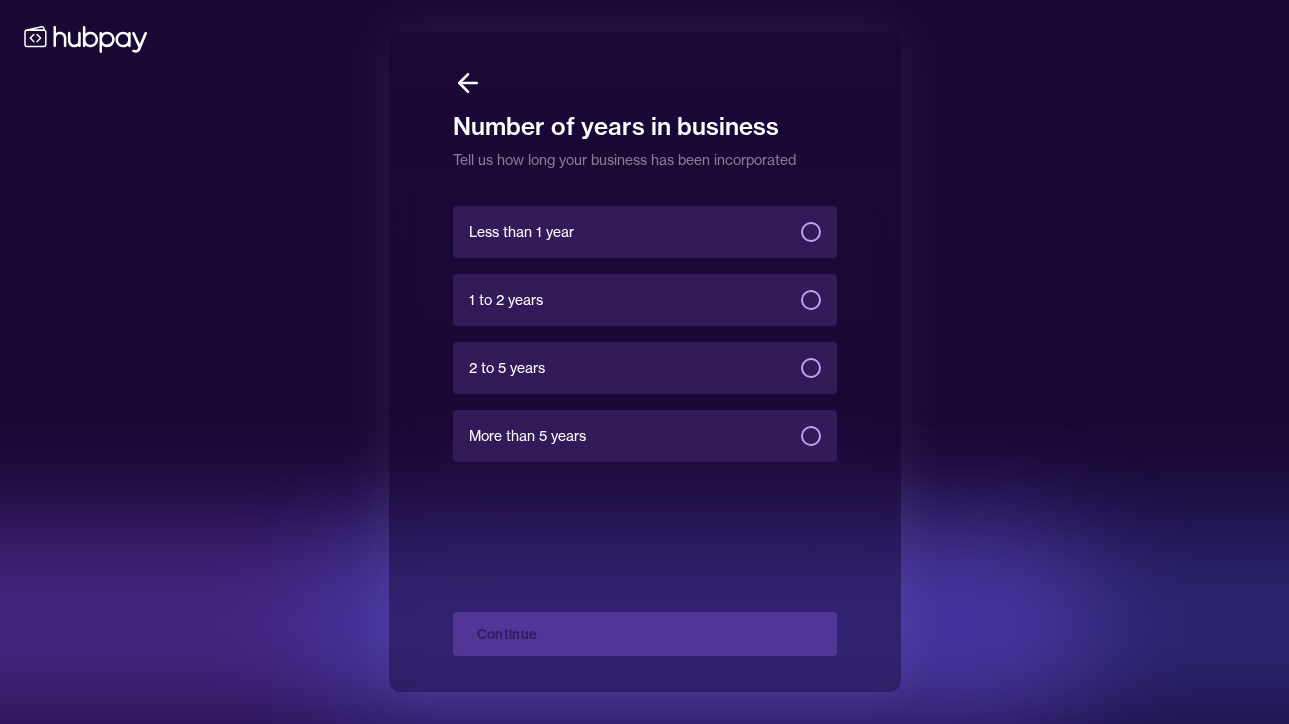 click on "1 to 2 years" at bounding box center [811, 300] 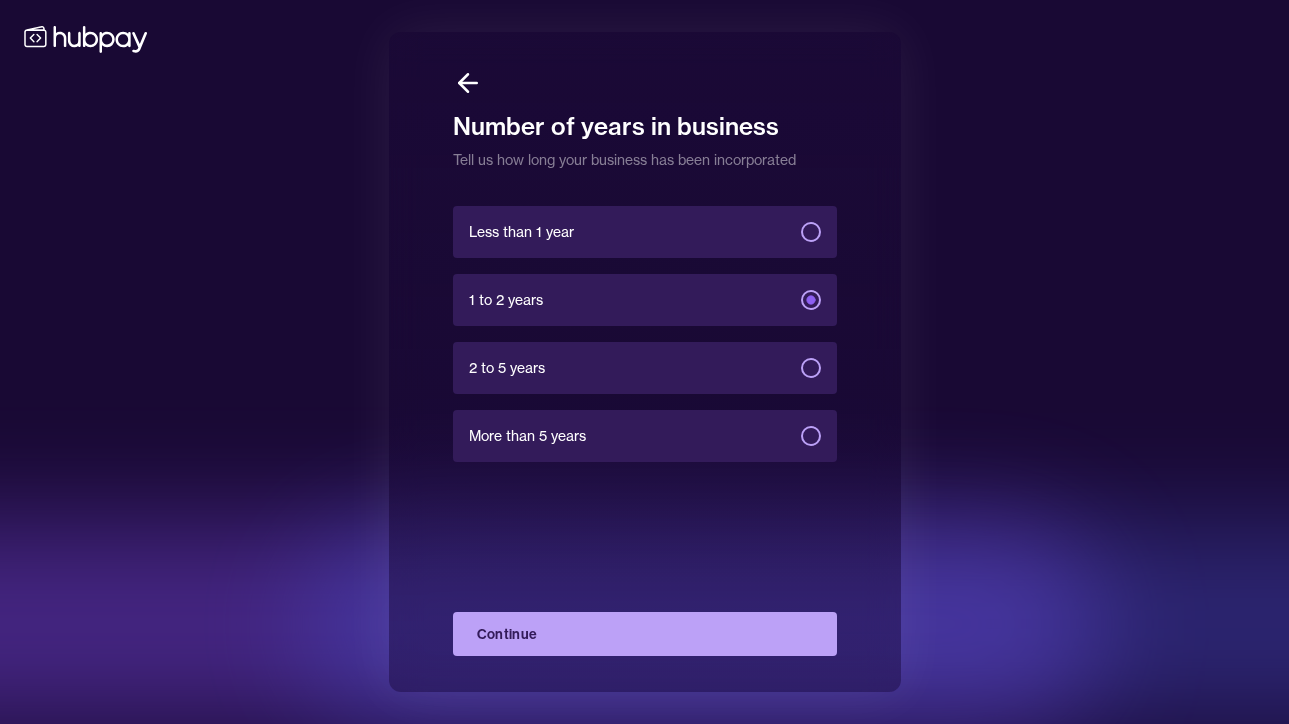 click on "Continue" at bounding box center [645, 634] 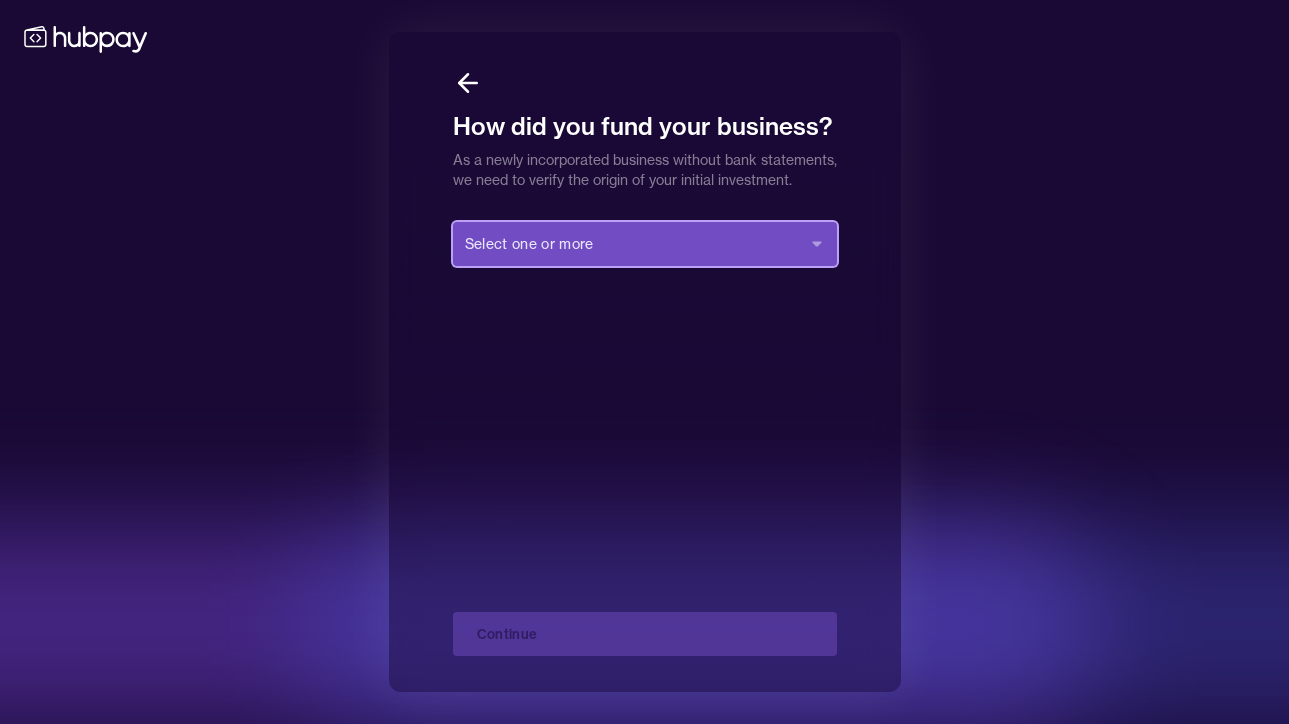 click on "Select one or more" at bounding box center (645, 244) 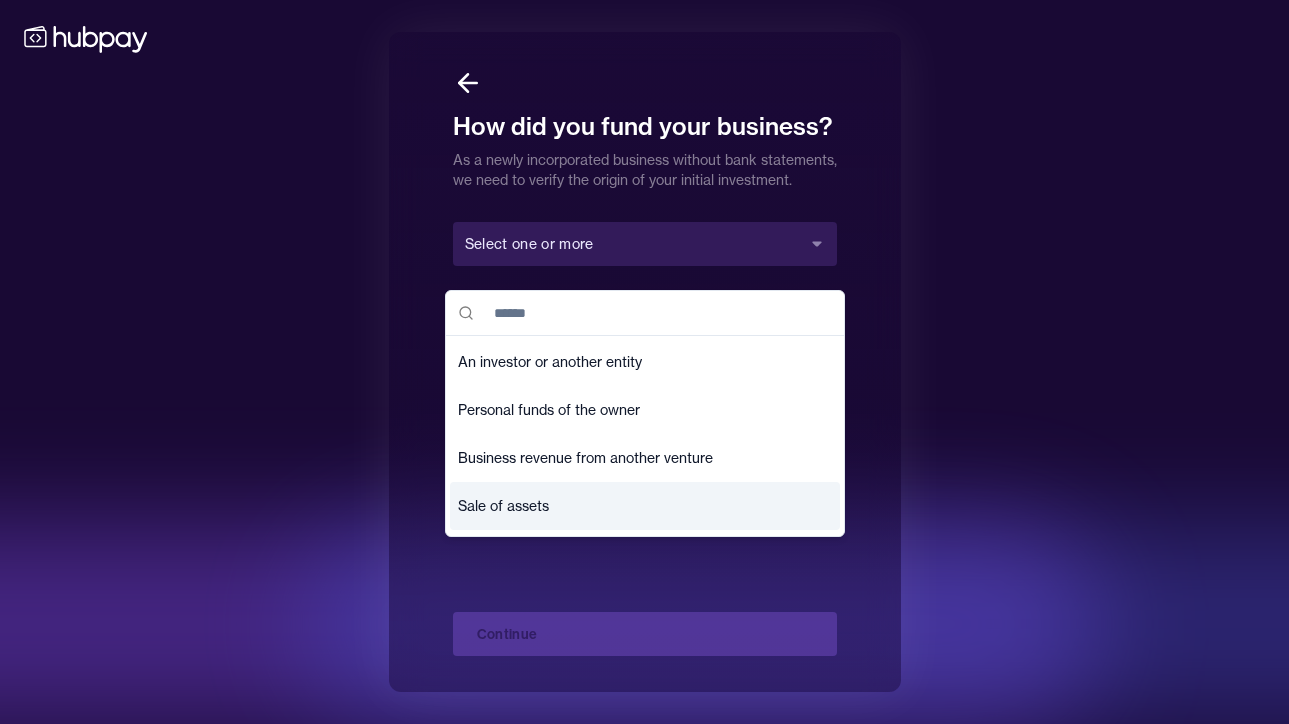 scroll, scrollTop: 0, scrollLeft: 0, axis: both 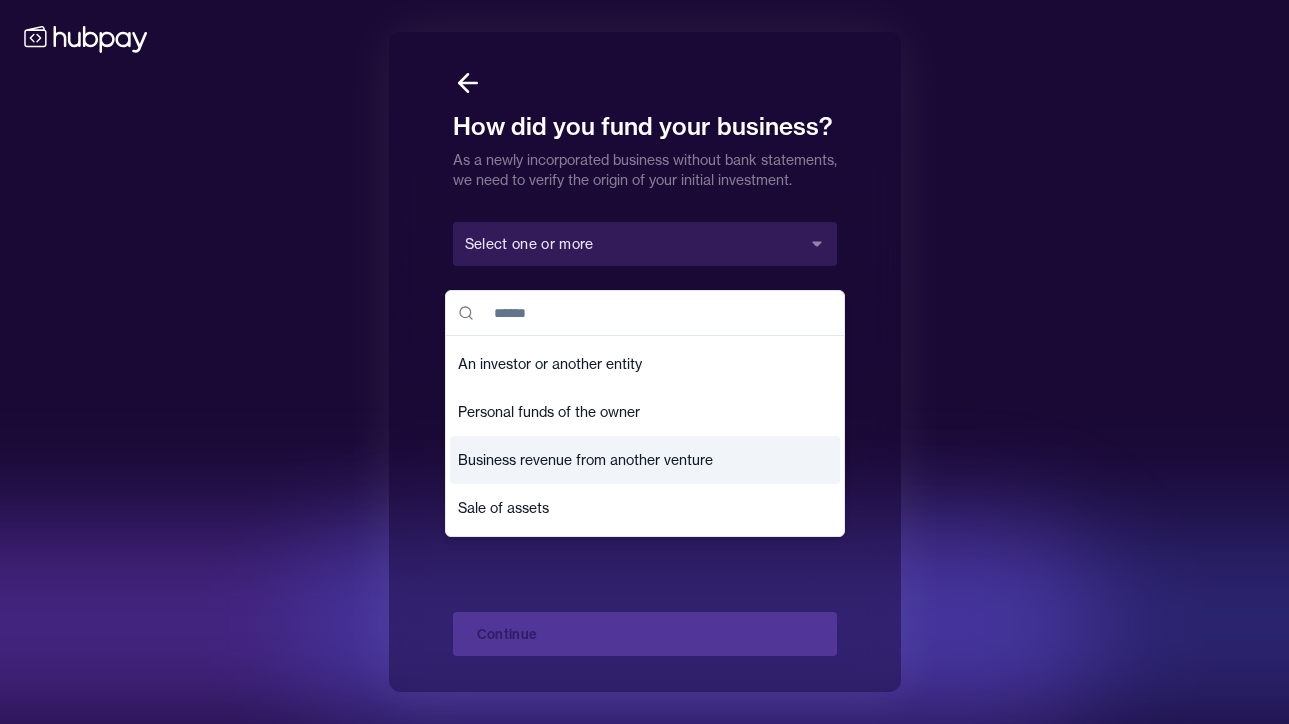 click on "Business revenue from another venture" at bounding box center (585, 460) 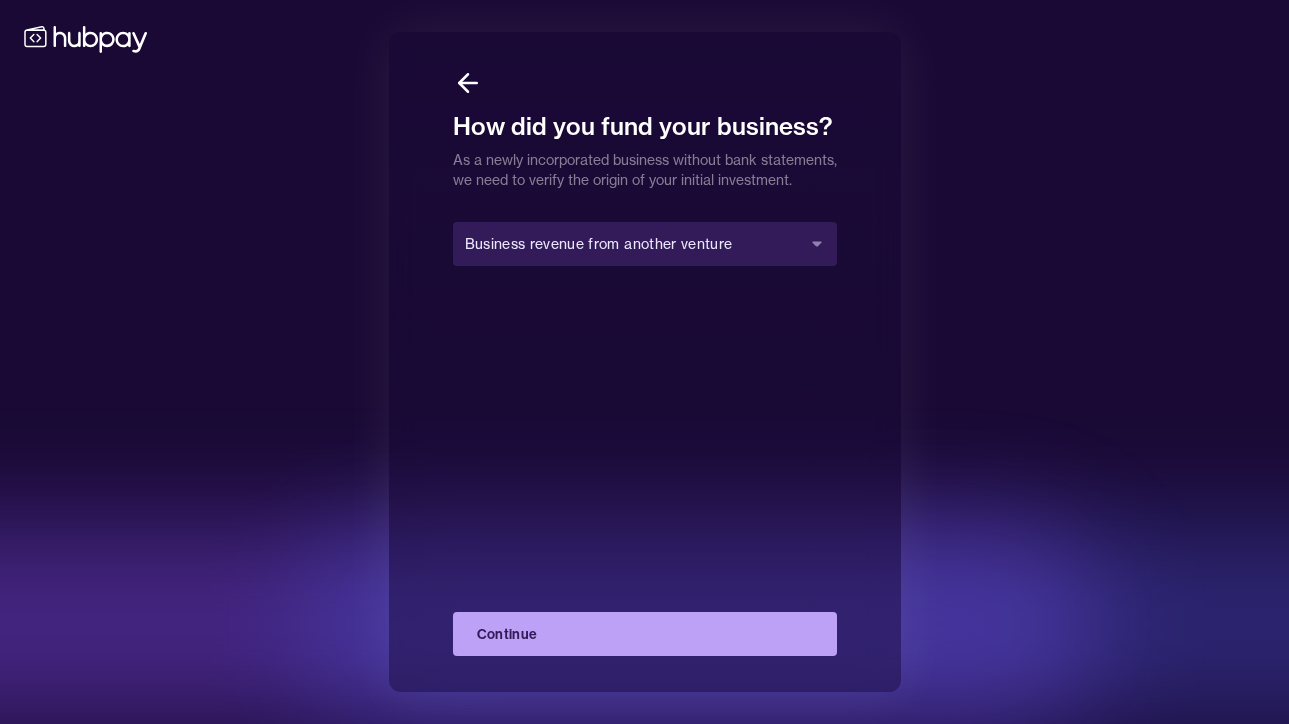 click on "Continue" at bounding box center (645, 634) 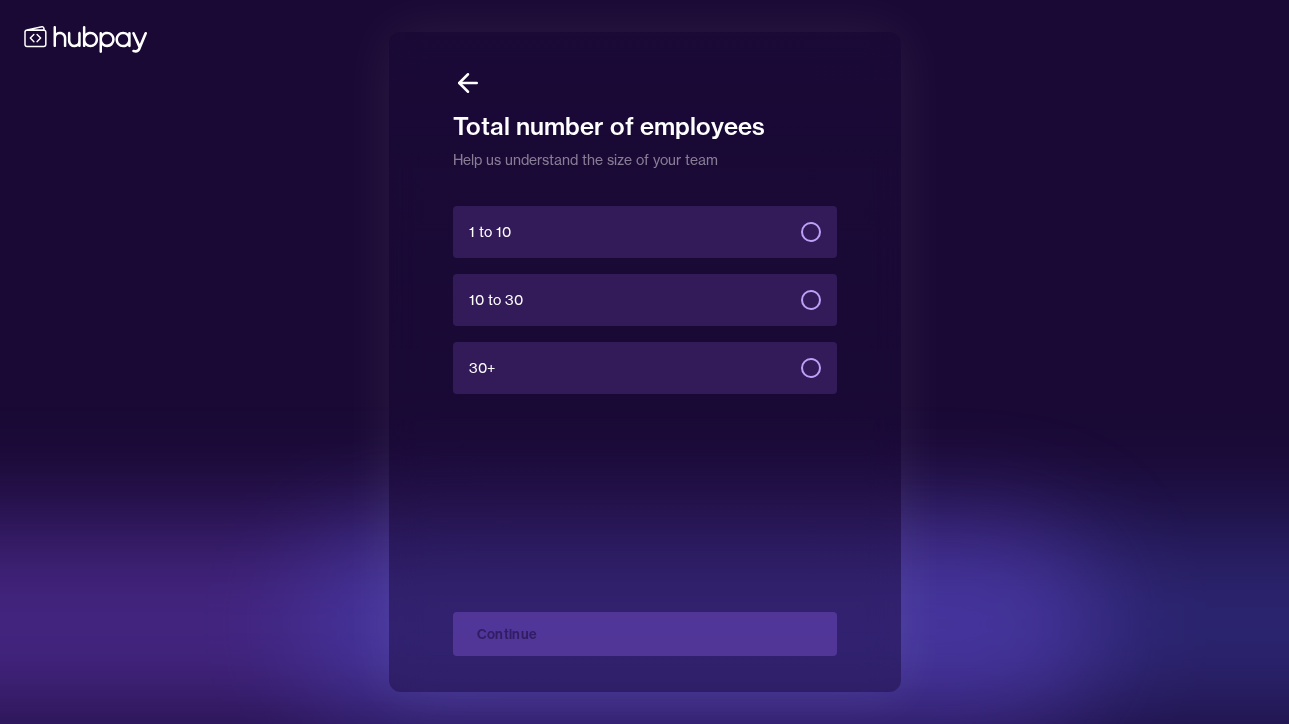 click on "1 to 10" at bounding box center [811, 232] 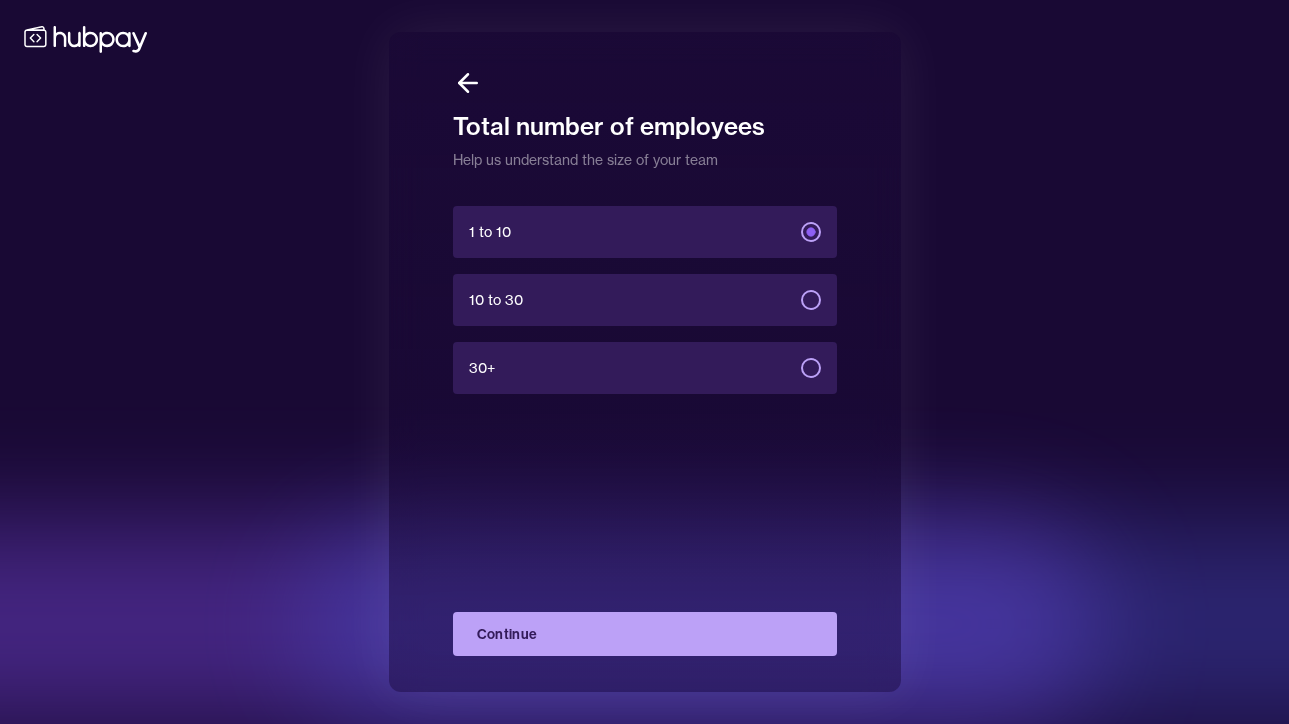 click on "Continue" at bounding box center (645, 634) 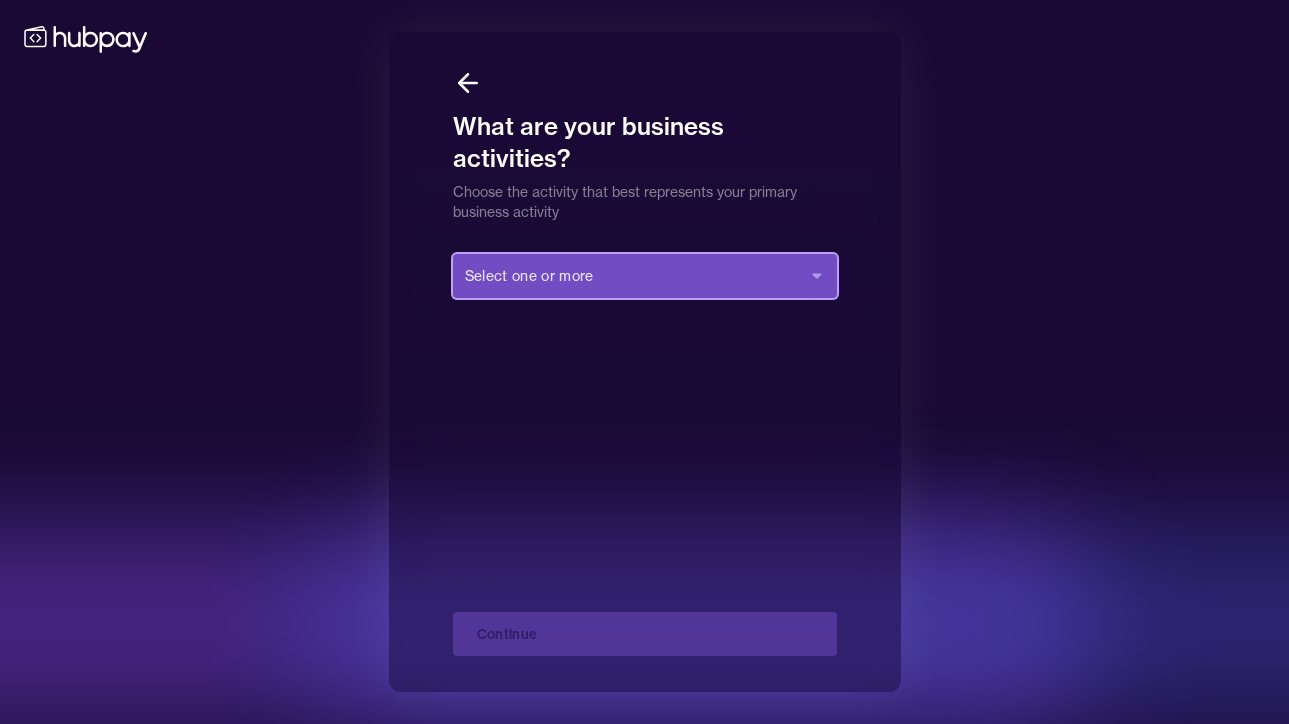 click on "Select one or more" at bounding box center (645, 276) 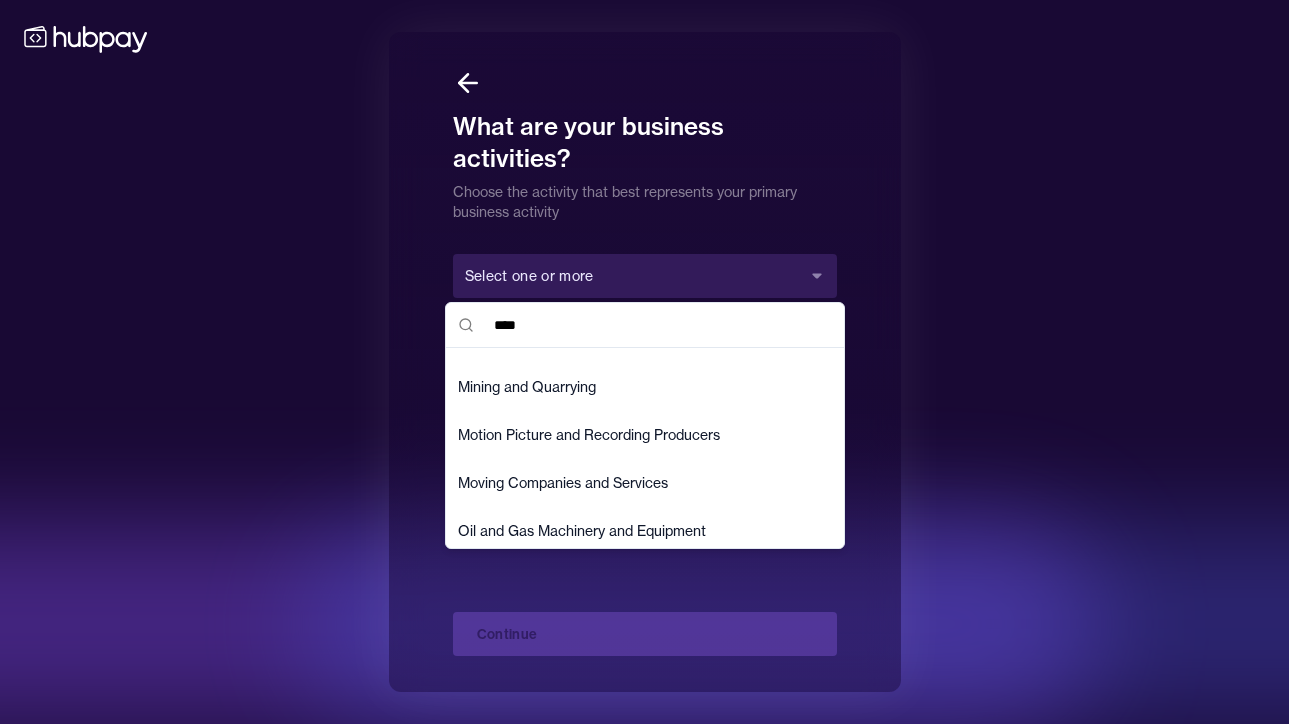 scroll, scrollTop: 1200, scrollLeft: 0, axis: vertical 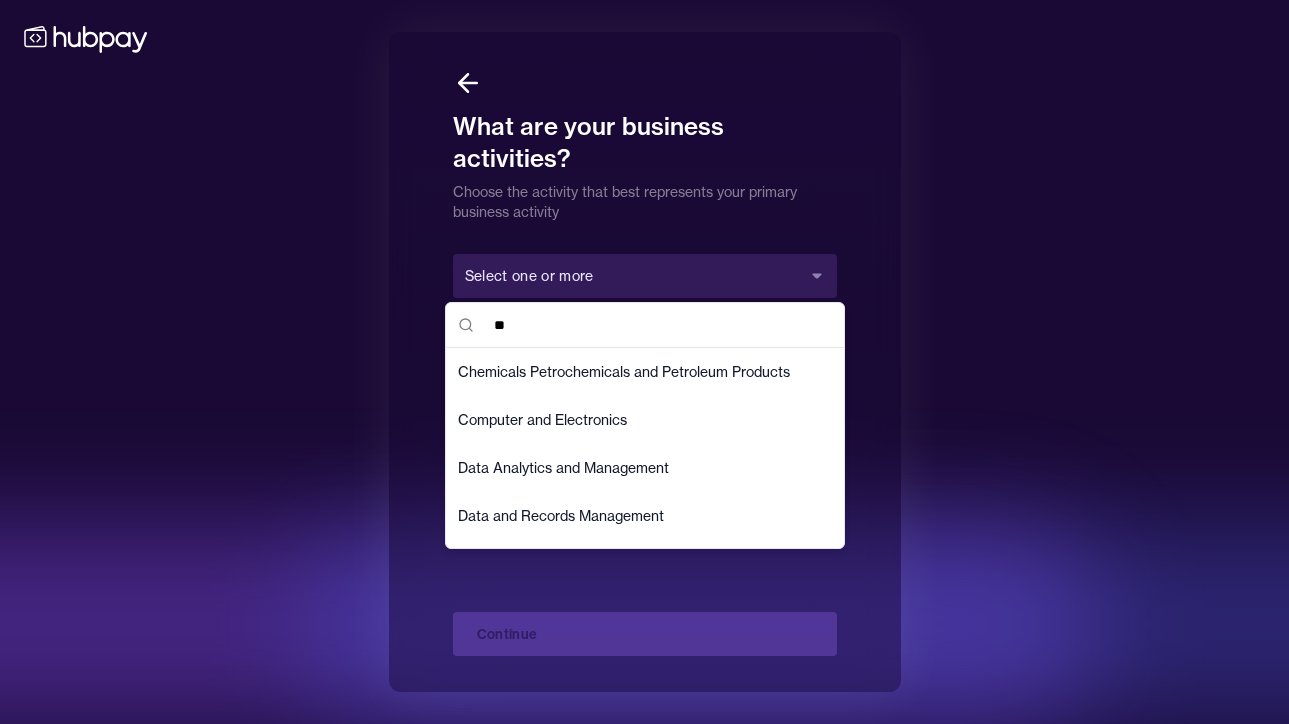 type on "*" 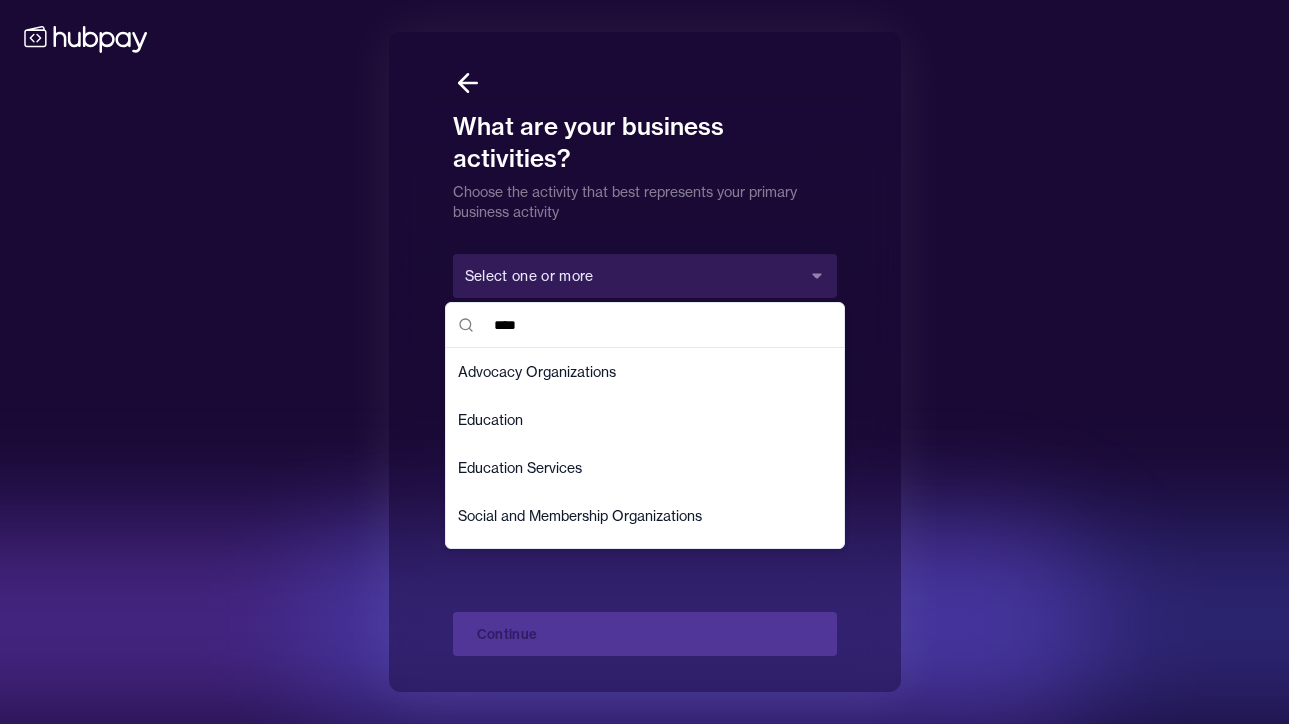 scroll, scrollTop: 48, scrollLeft: 0, axis: vertical 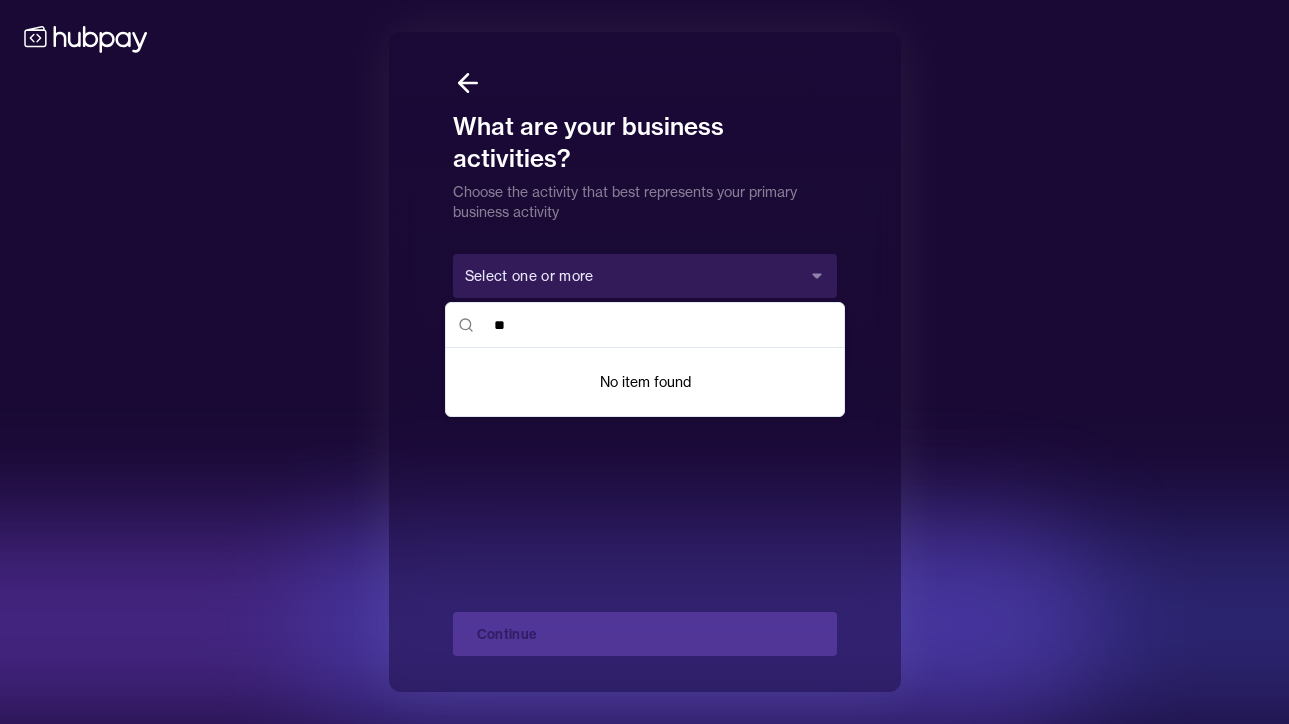 type on "*" 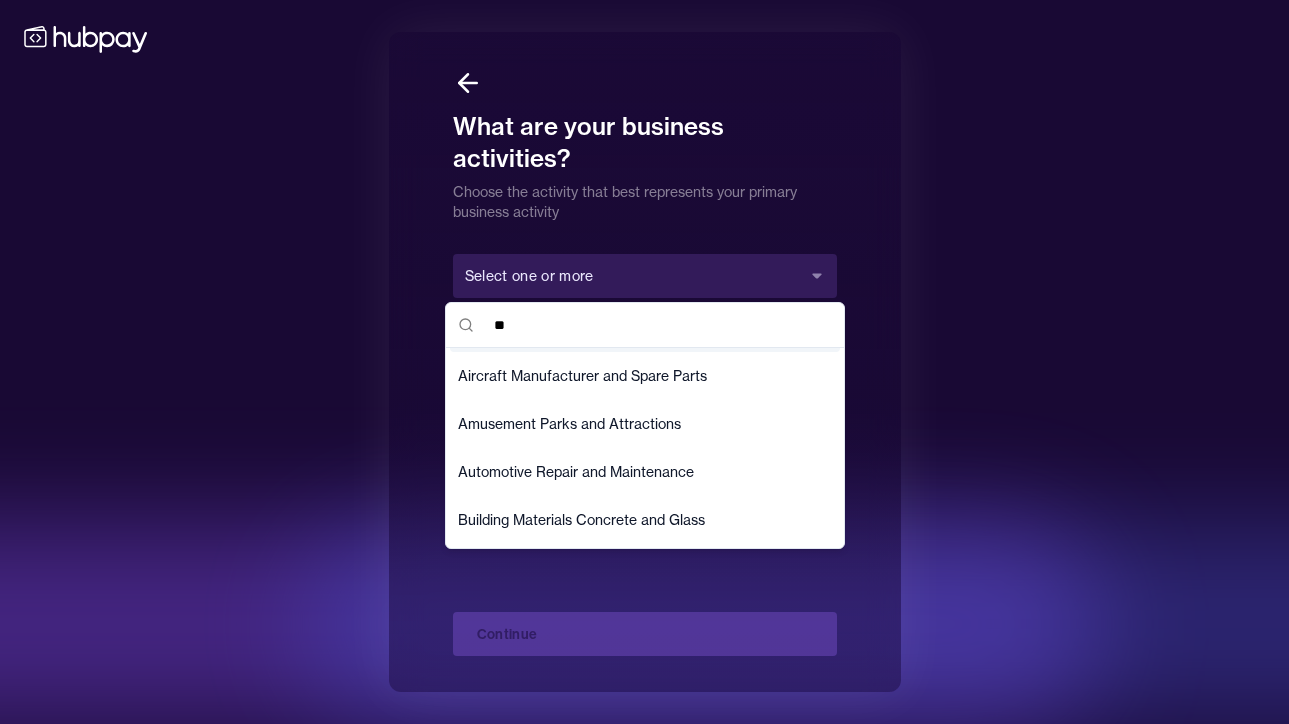 type on "*" 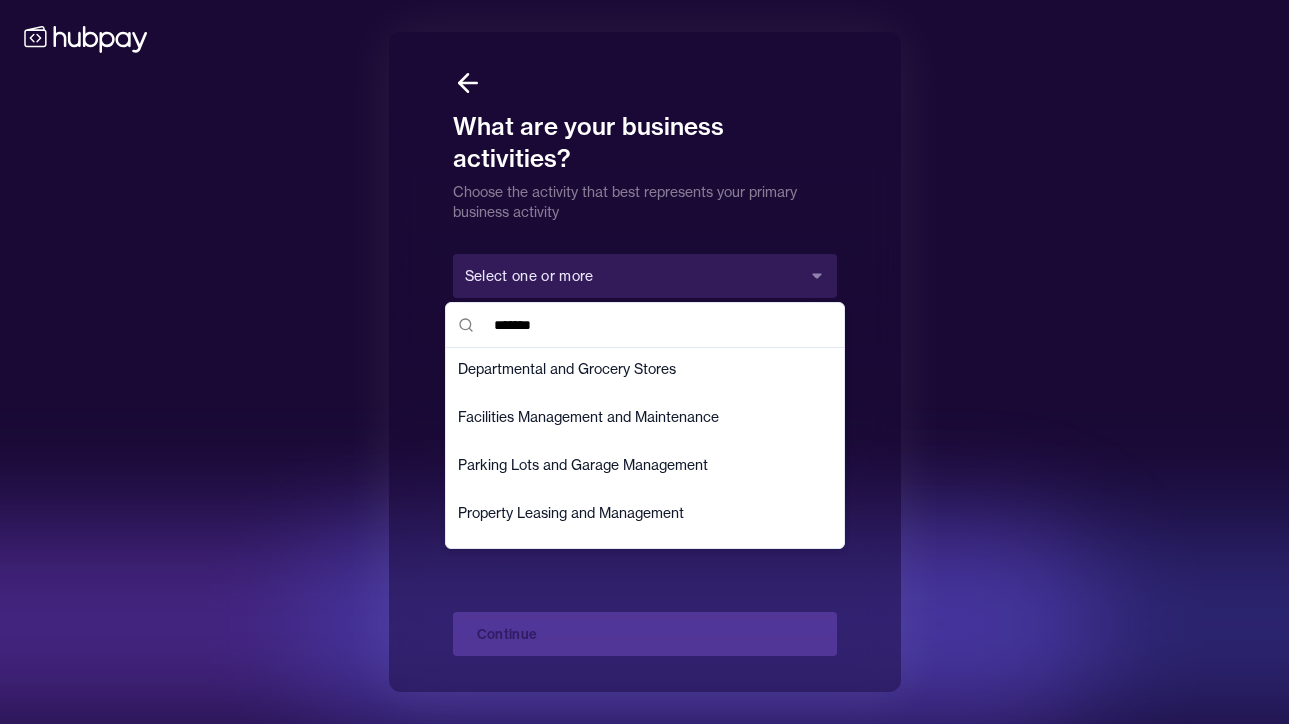 scroll, scrollTop: 96, scrollLeft: 0, axis: vertical 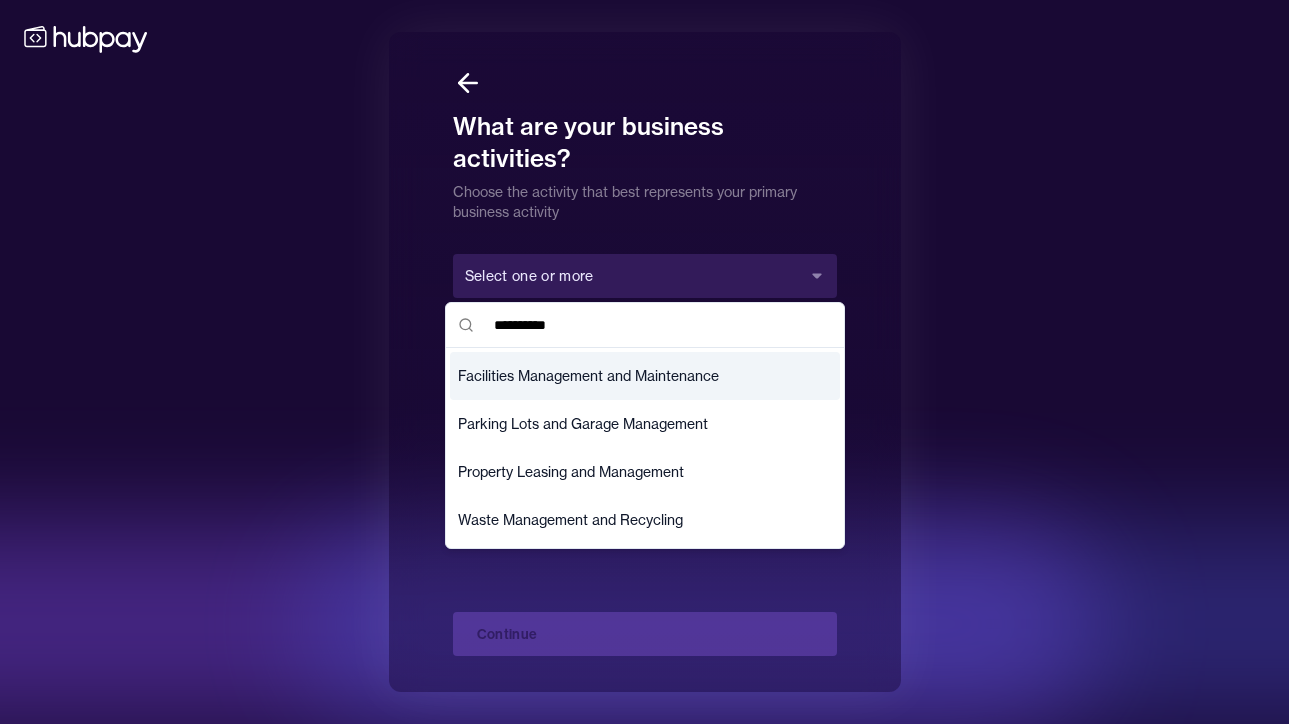 drag, startPoint x: 616, startPoint y: 327, endPoint x: 415, endPoint y: 318, distance: 201.20139 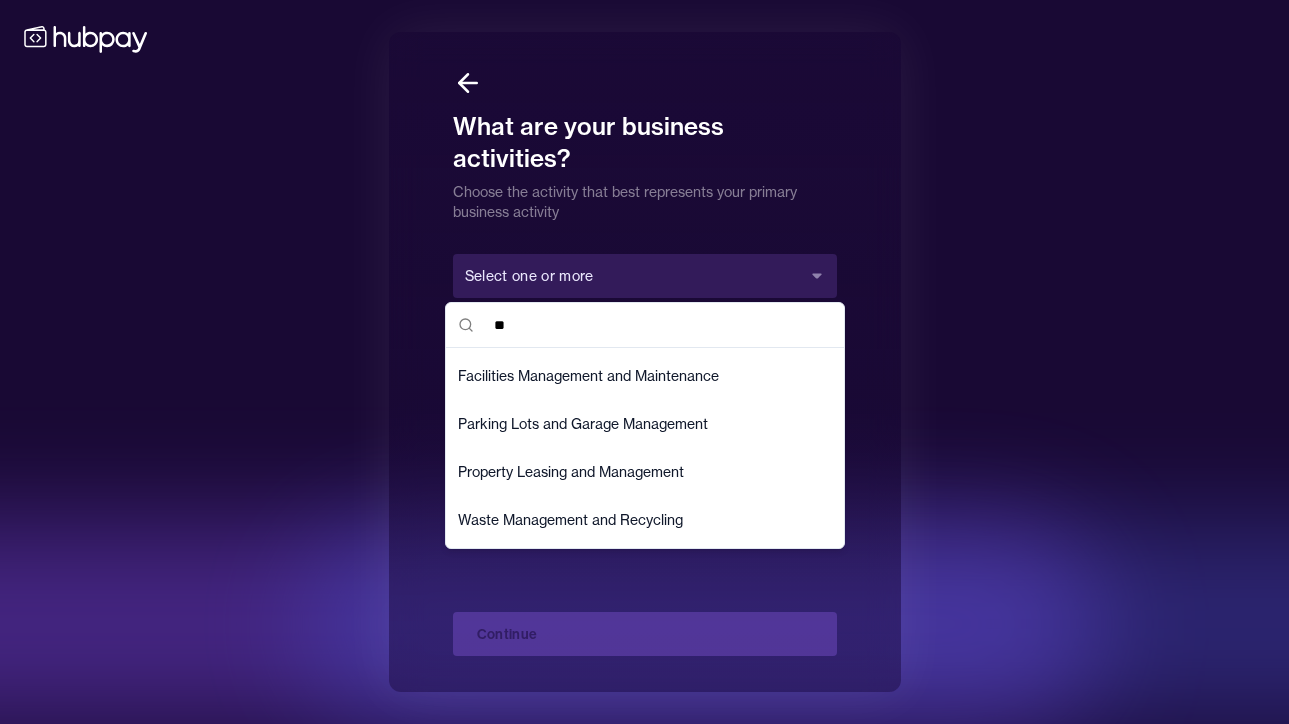type on "*" 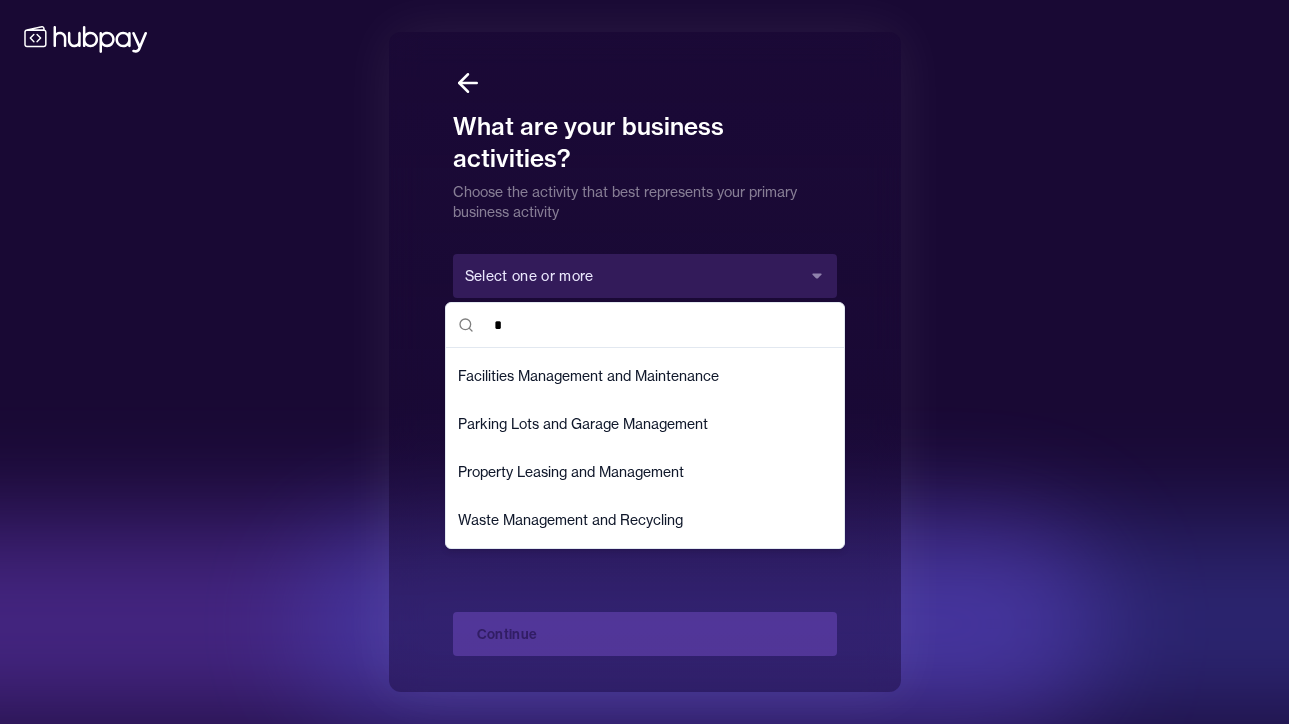 type 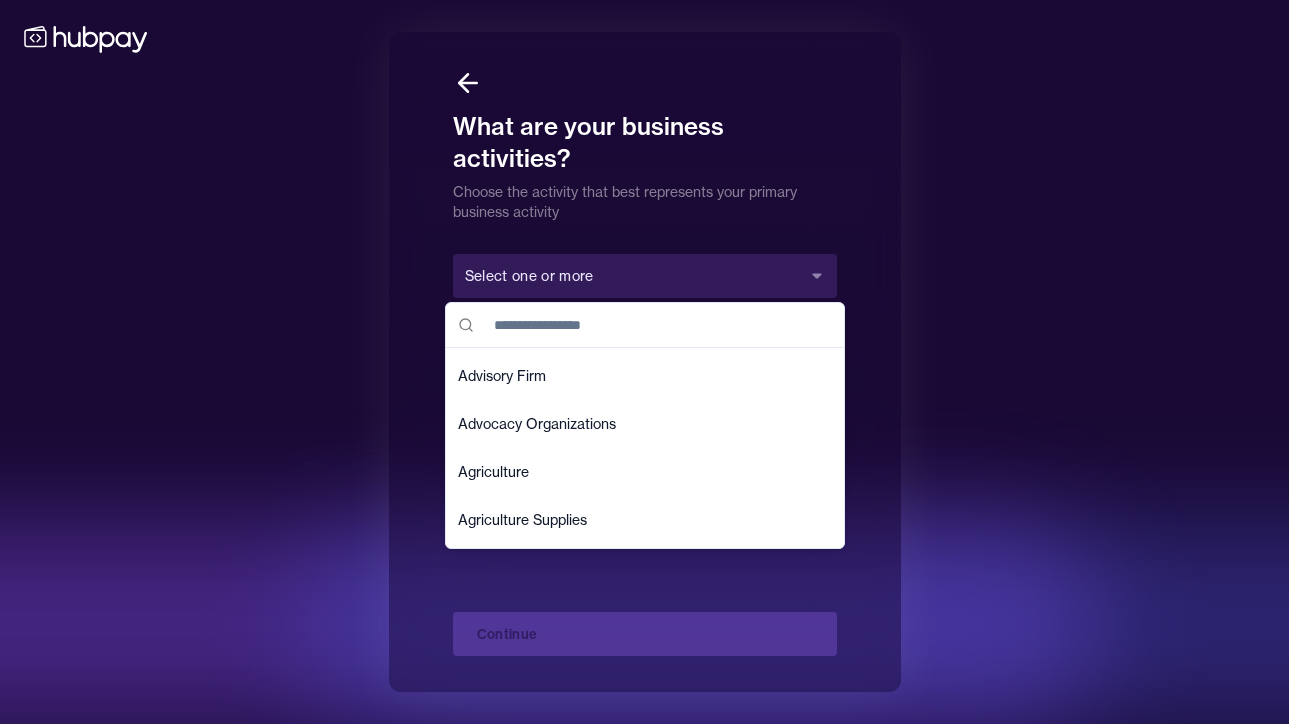 scroll, scrollTop: 1676, scrollLeft: 0, axis: vertical 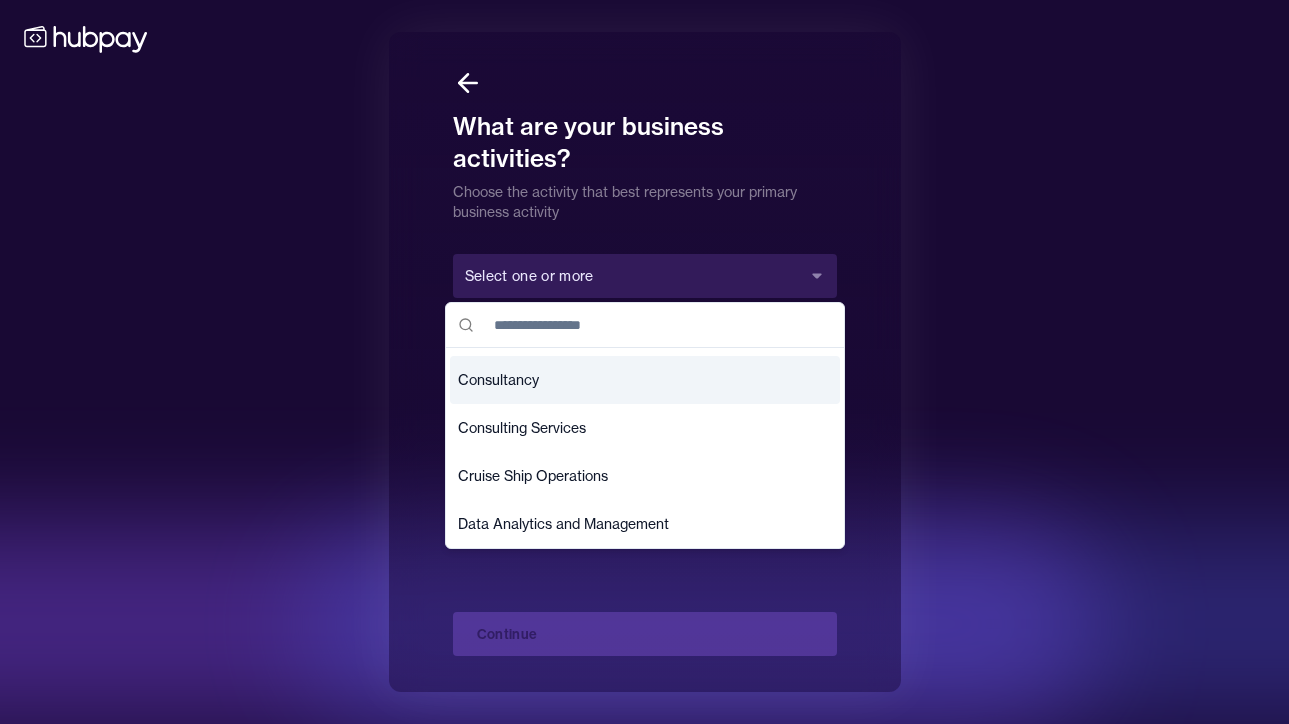 click on "Consultancy" at bounding box center (645, 380) 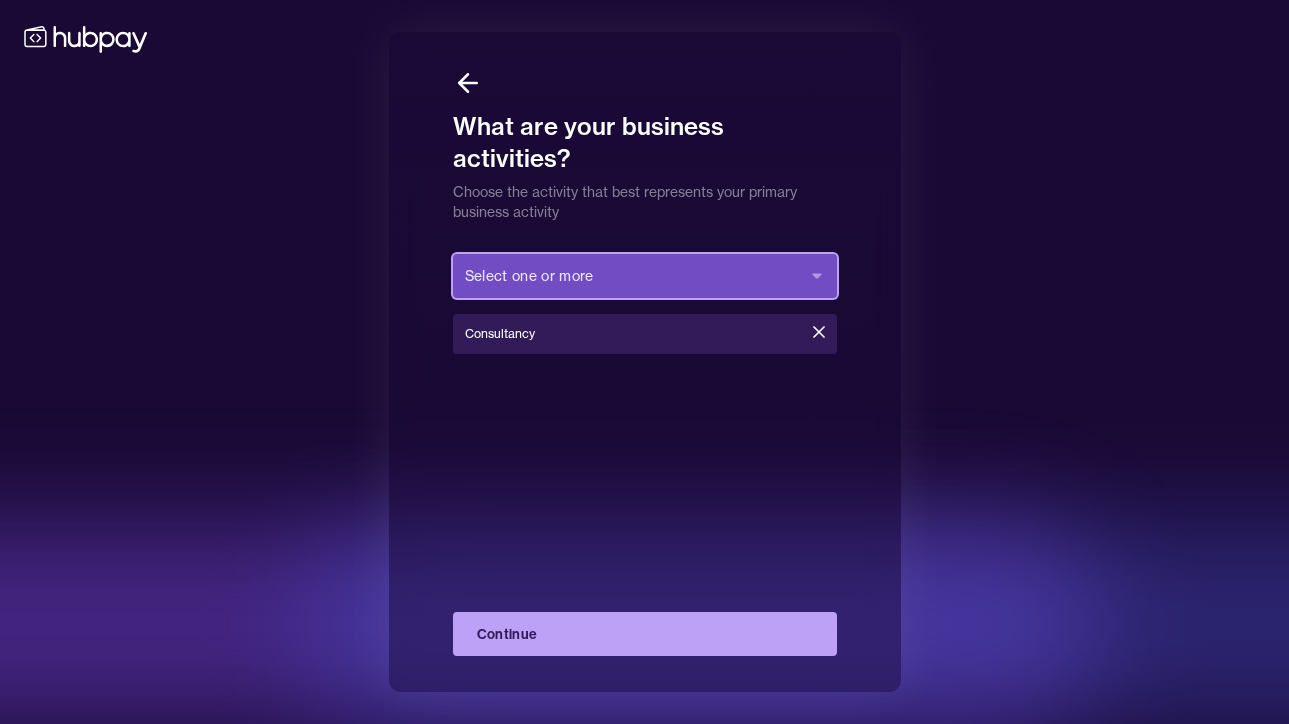 click on "Select one or more" at bounding box center [645, 276] 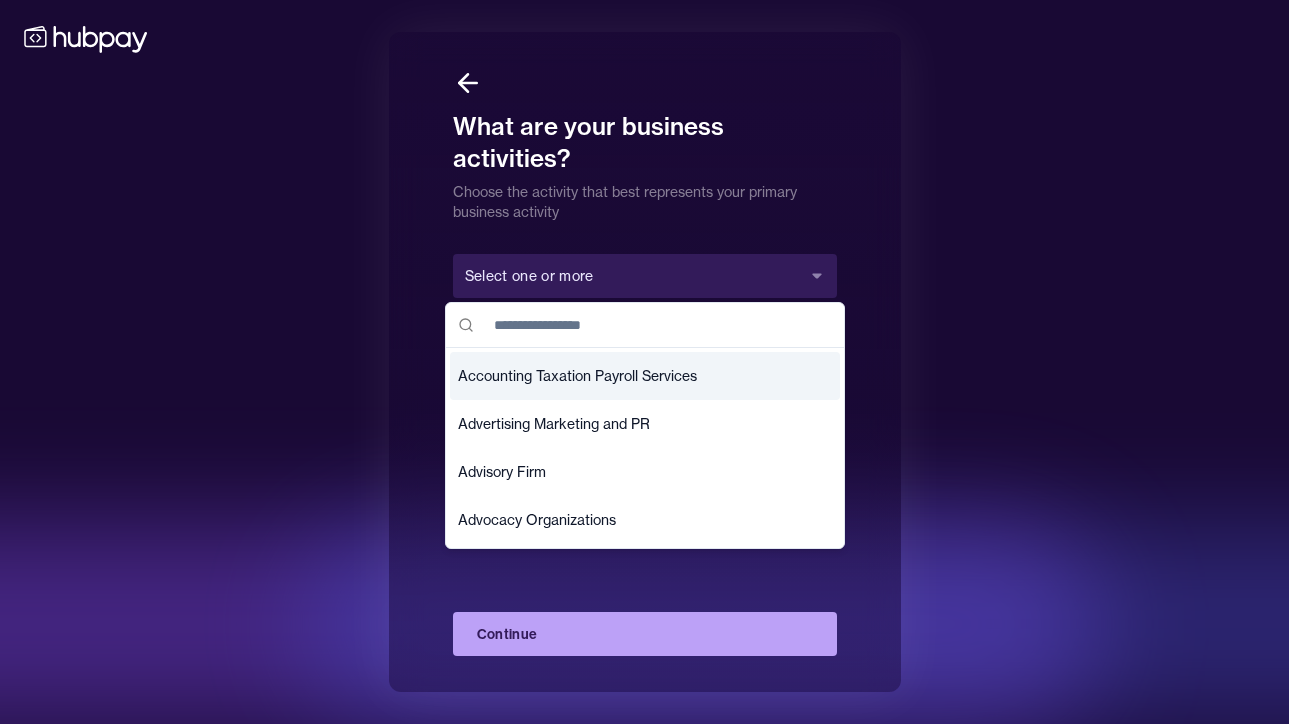 click on "What are your business activities? Choose the activity that best represents your primary business activity Select one or more Accounting Taxation Payroll Services Advertising Marketing and PR Advisory Firm Advocacy Organizations Agriculture Agriculture Supplies Aircraft Manufacturer and Spare Parts Air Cargo Airlines Airport Harbor and Terminal Operations Alcoholic Beverages Alternative Energy Sources Amusement Parks and Attractions Apparel and Accessories Retailers and Wholesalers Architecture Engineering and Design Auction Services Audio Video and Photography Auto Spare Parts Automobile Dealers New Vehicles Automobile Parts Wholesalers Automotive Repair and Maintenance Beauty Supplies and Cosmetics Biotechnology Boat and Yacht Dealers Building Materials Concrete and Glass Cable and Television Providers Call Centers Chemicals Petrochemicals and Petroleum Products Chocolate and Sweets Clothing and Shoe Stores Colleges and Universities Commercial Brokers Computer and Electronics Construction and Remodeling" at bounding box center (644, 362) 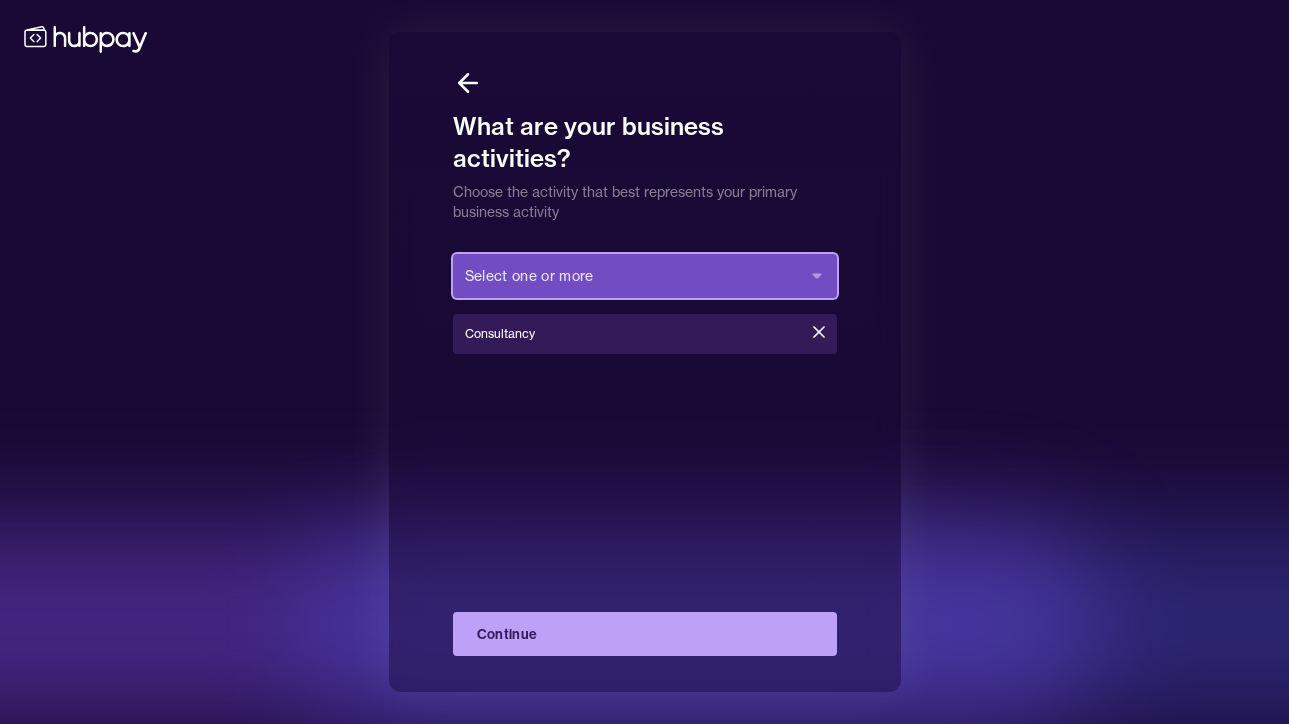 click on "Select one or more" at bounding box center [645, 276] 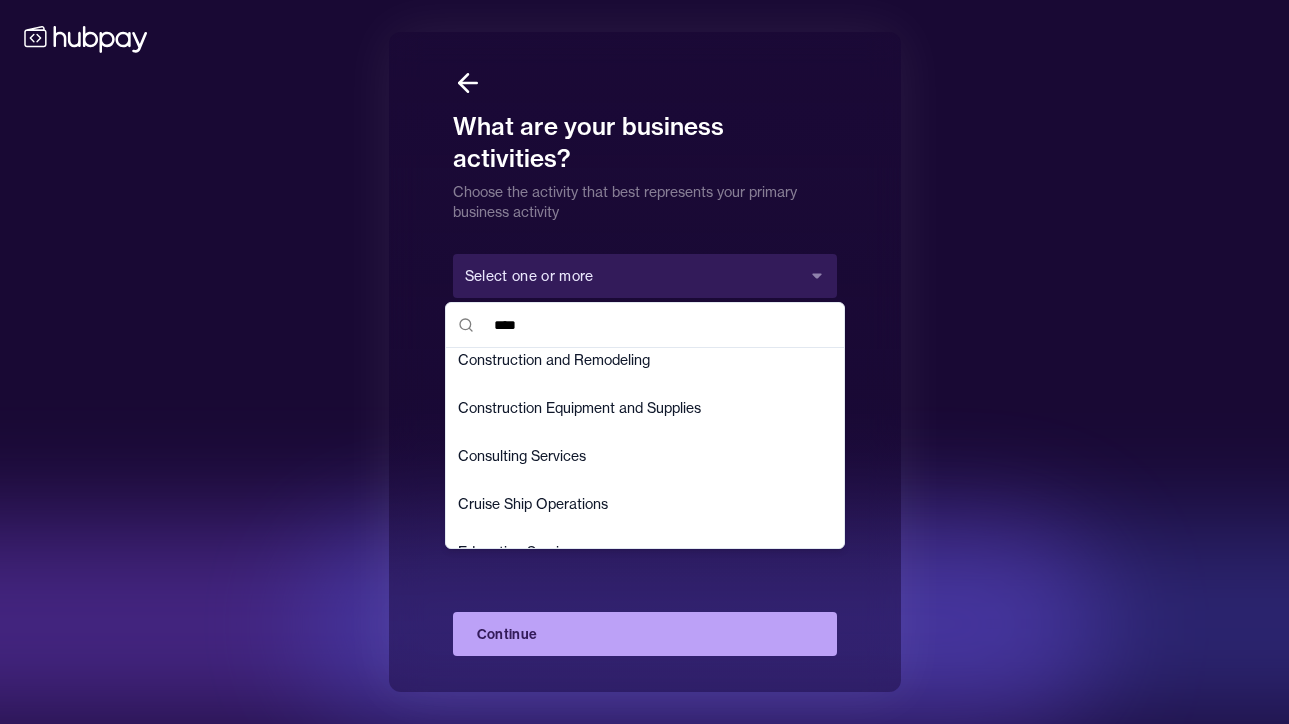 scroll, scrollTop: 236, scrollLeft: 0, axis: vertical 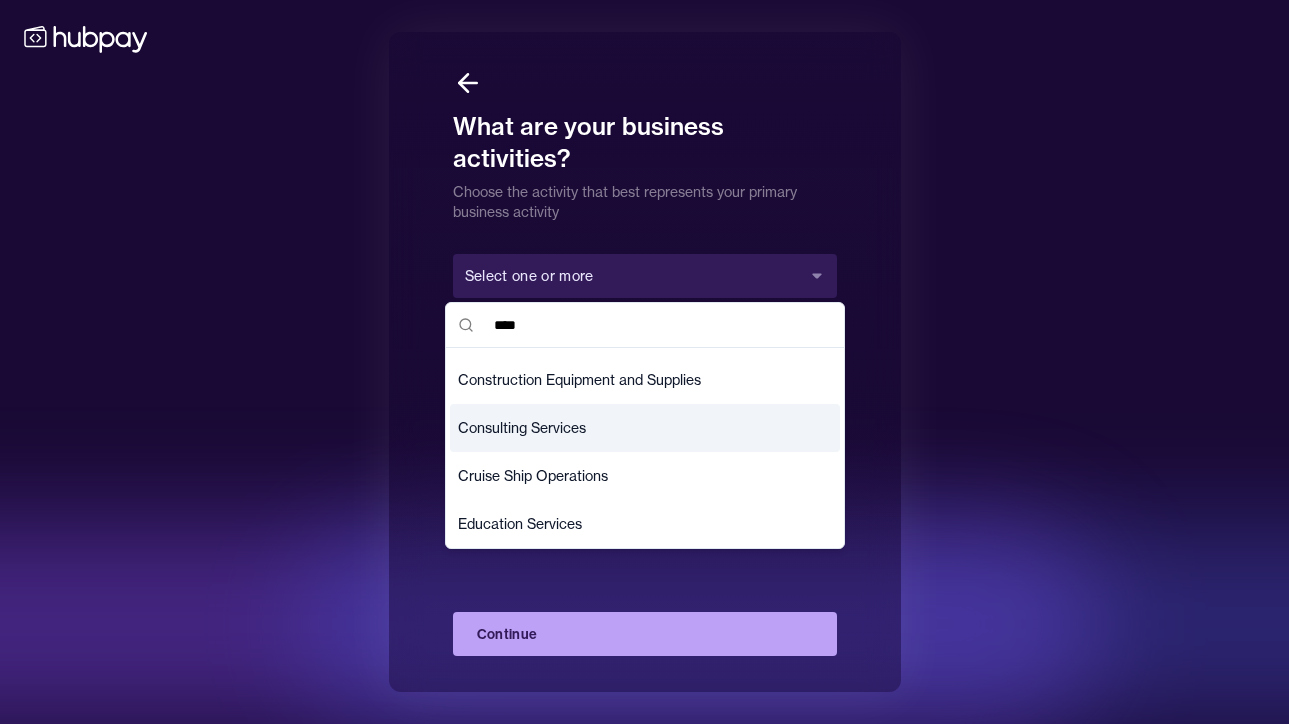 type on "****" 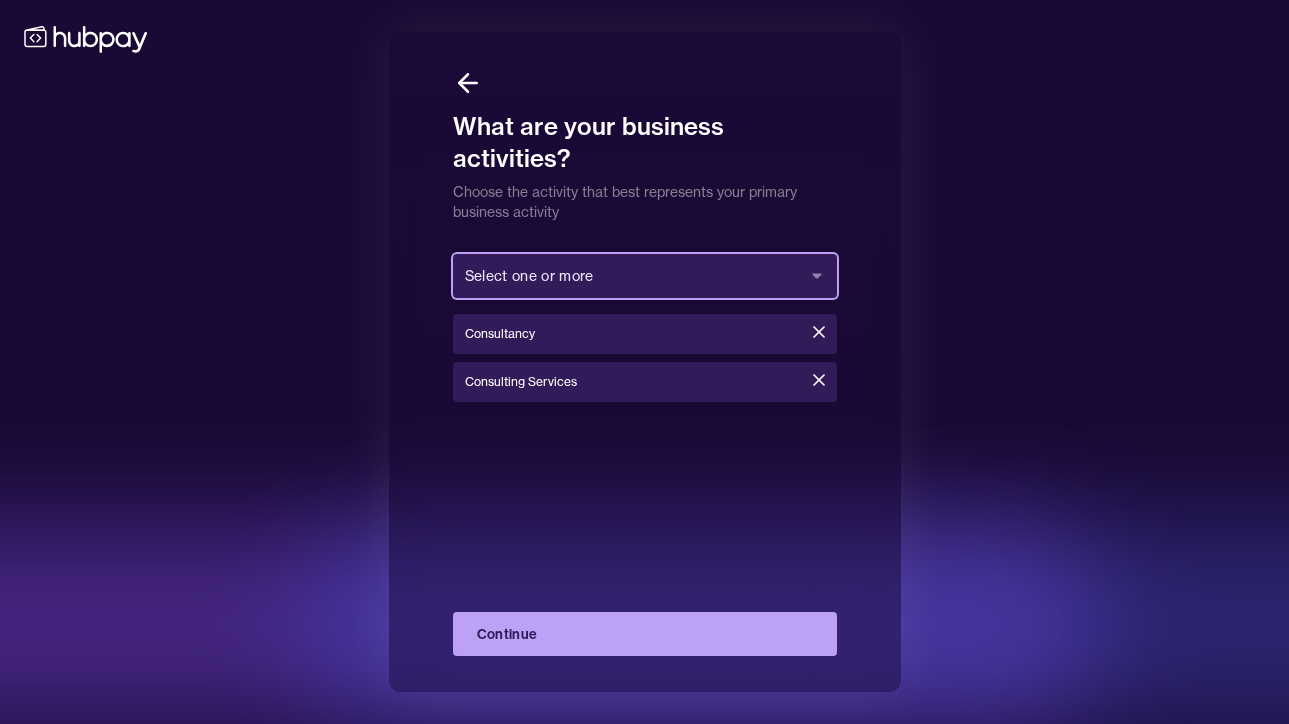 type 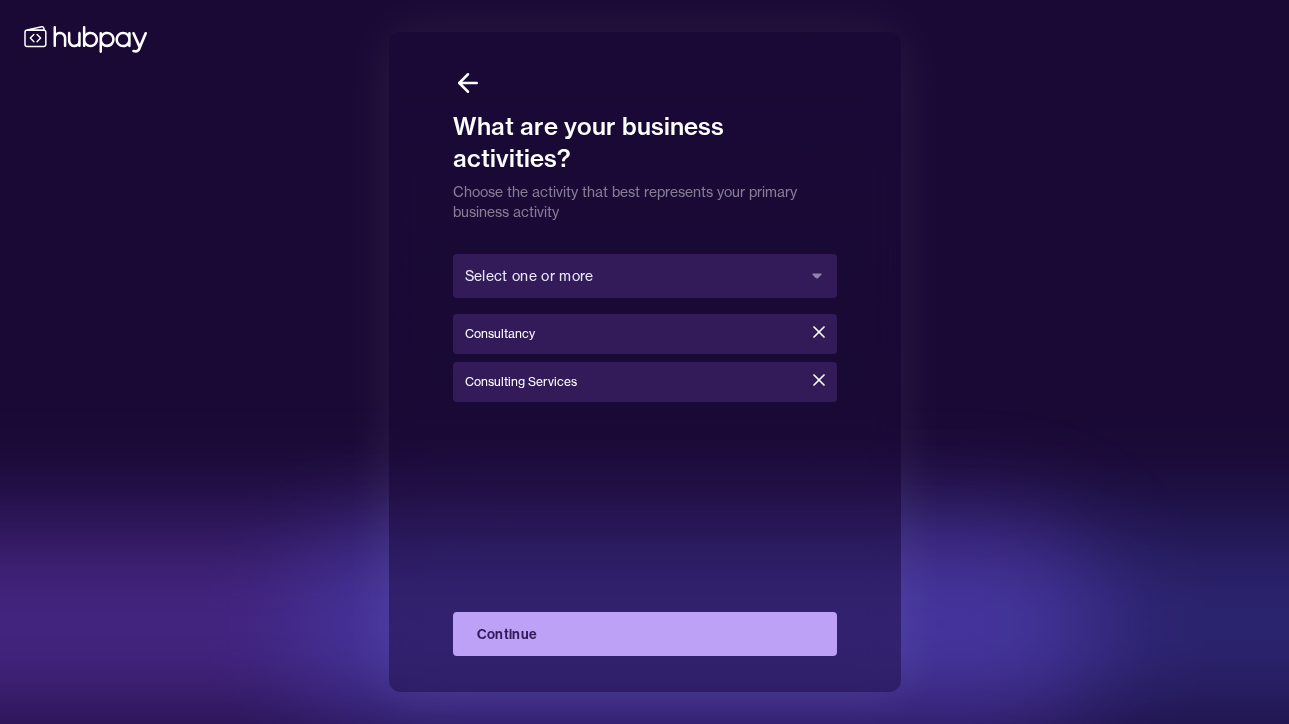 click on "Continue" at bounding box center [645, 634] 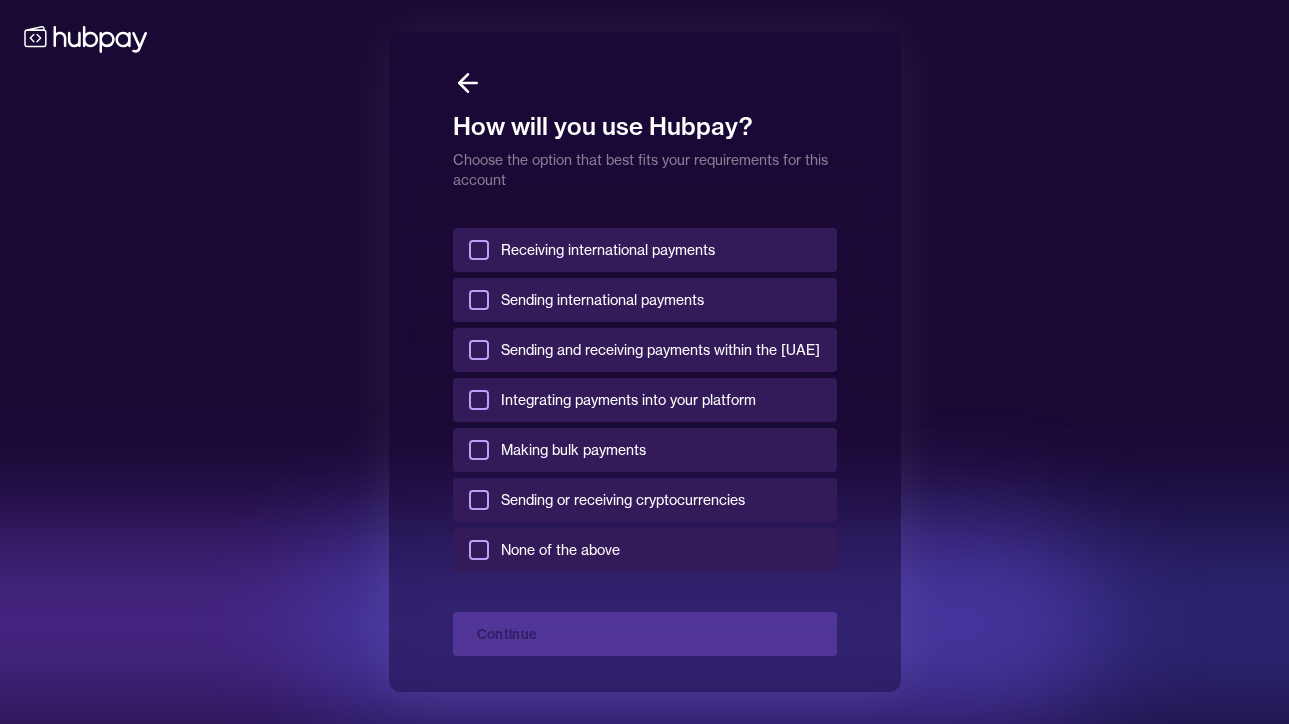 click on "Receiving international payments" at bounding box center (645, 250) 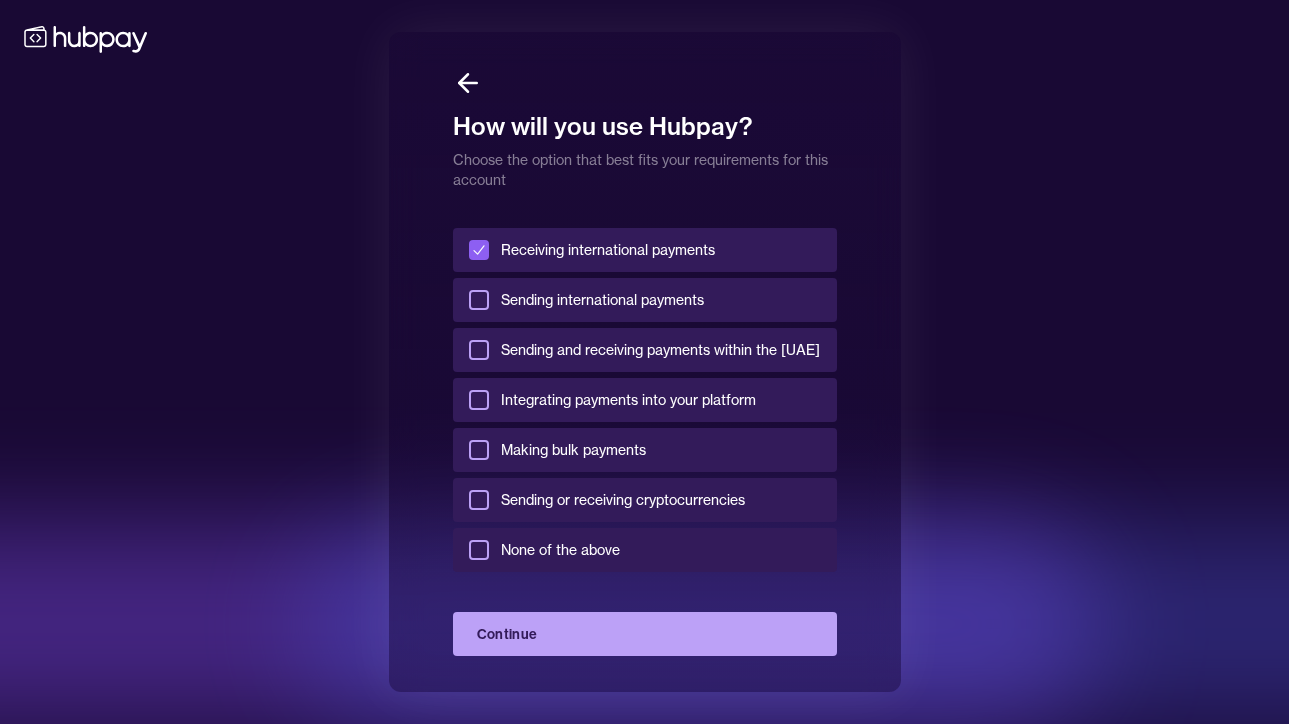 click on "Sending international payments" at bounding box center [602, 300] 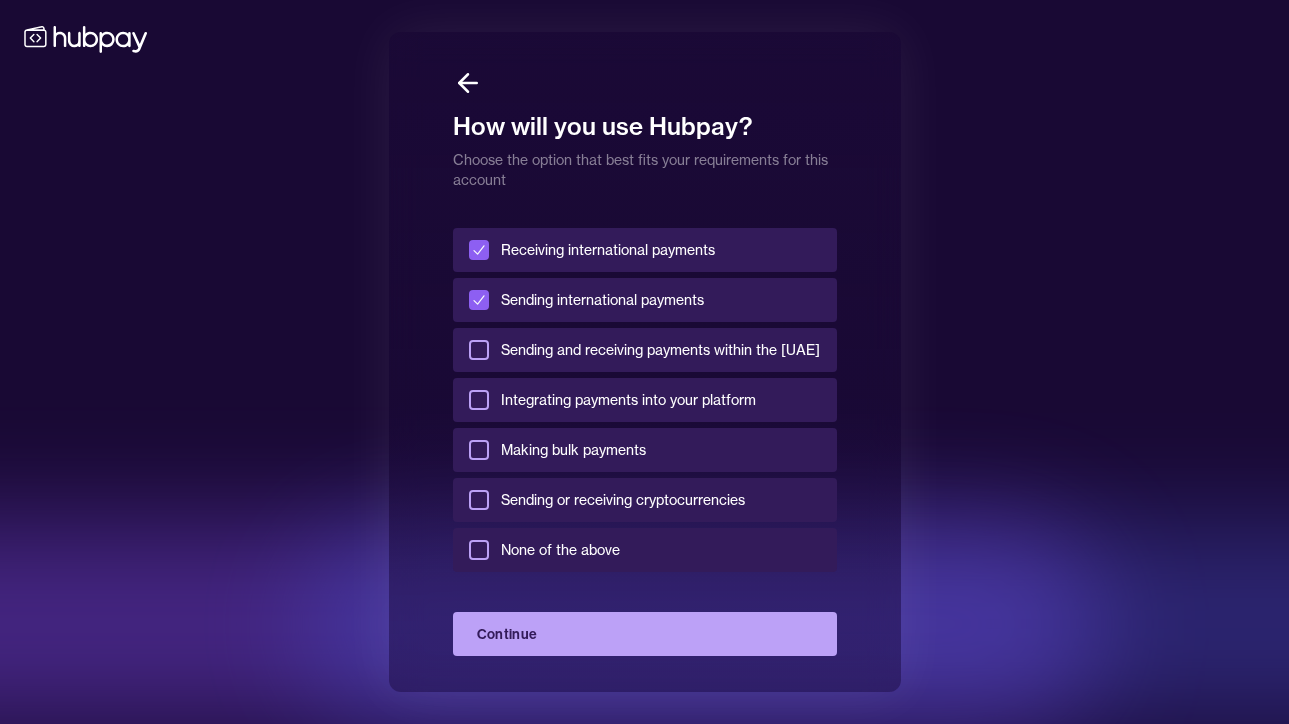 click on "Sending and receiving payments within the [UAE]" at bounding box center [660, 350] 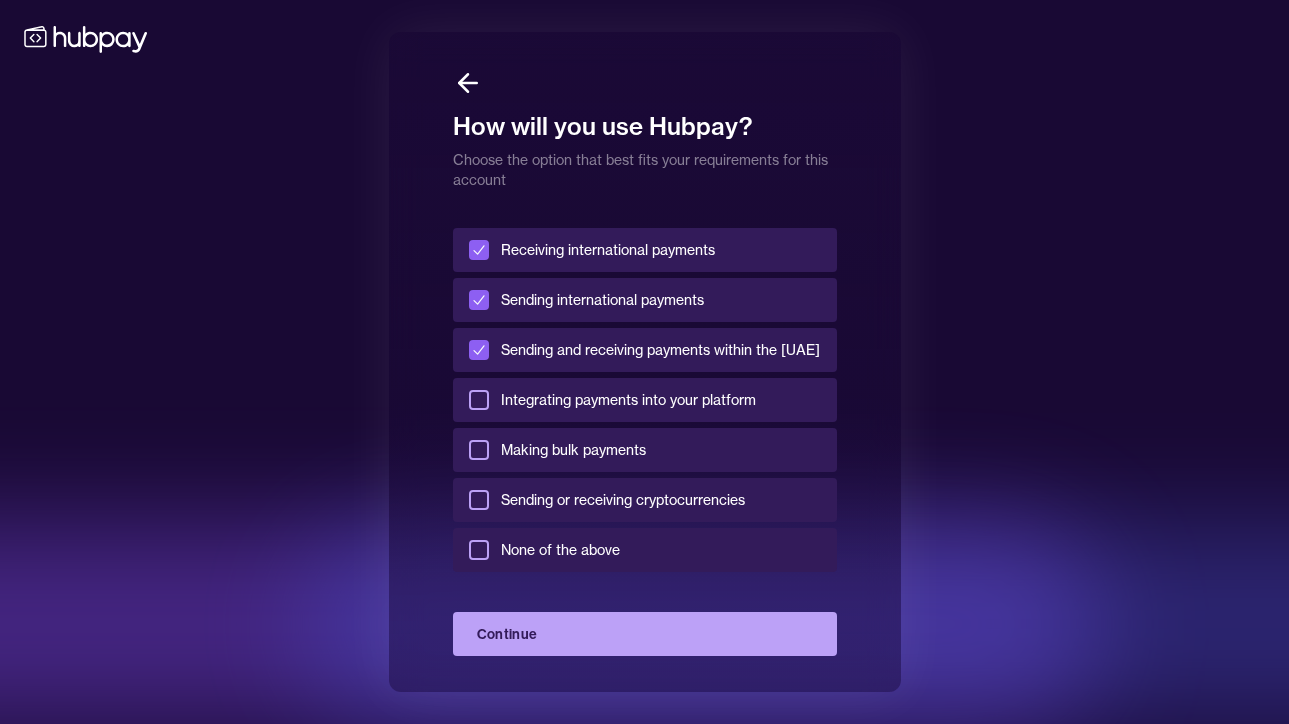 click on "Integrating payments into your platform" at bounding box center [628, 400] 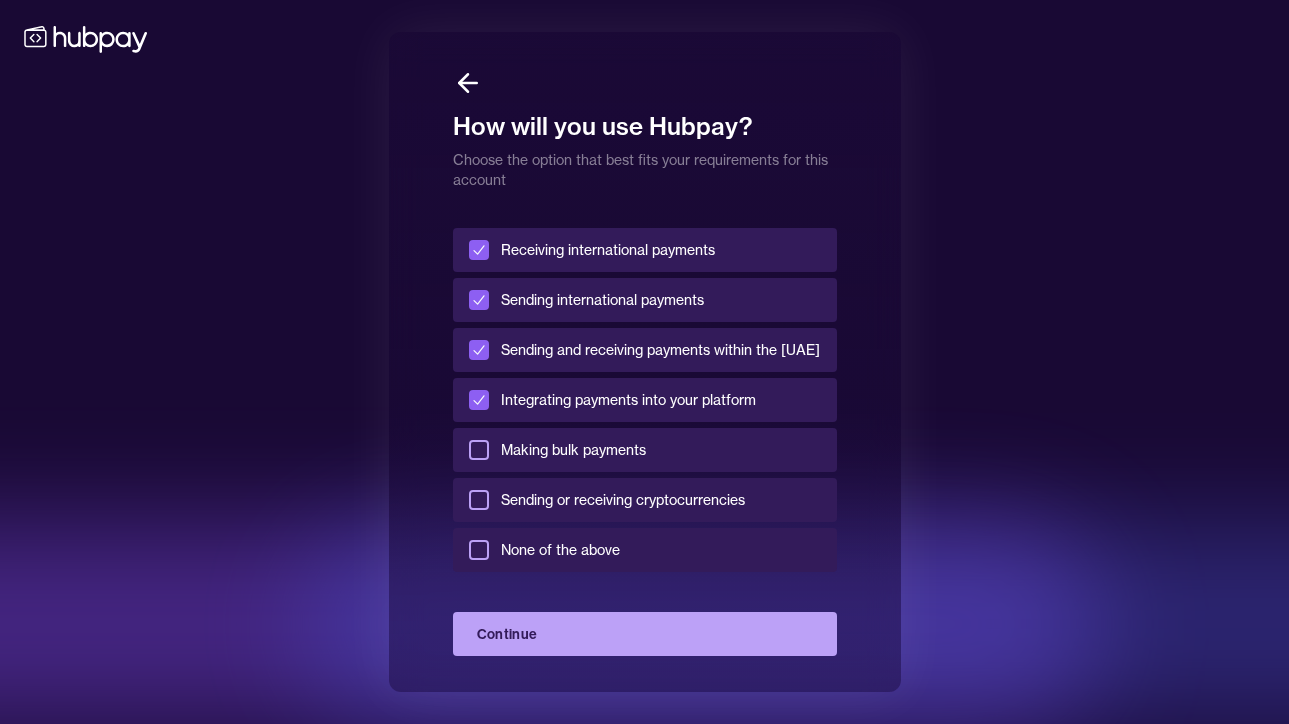 click on "Making bulk payments" at bounding box center (573, 450) 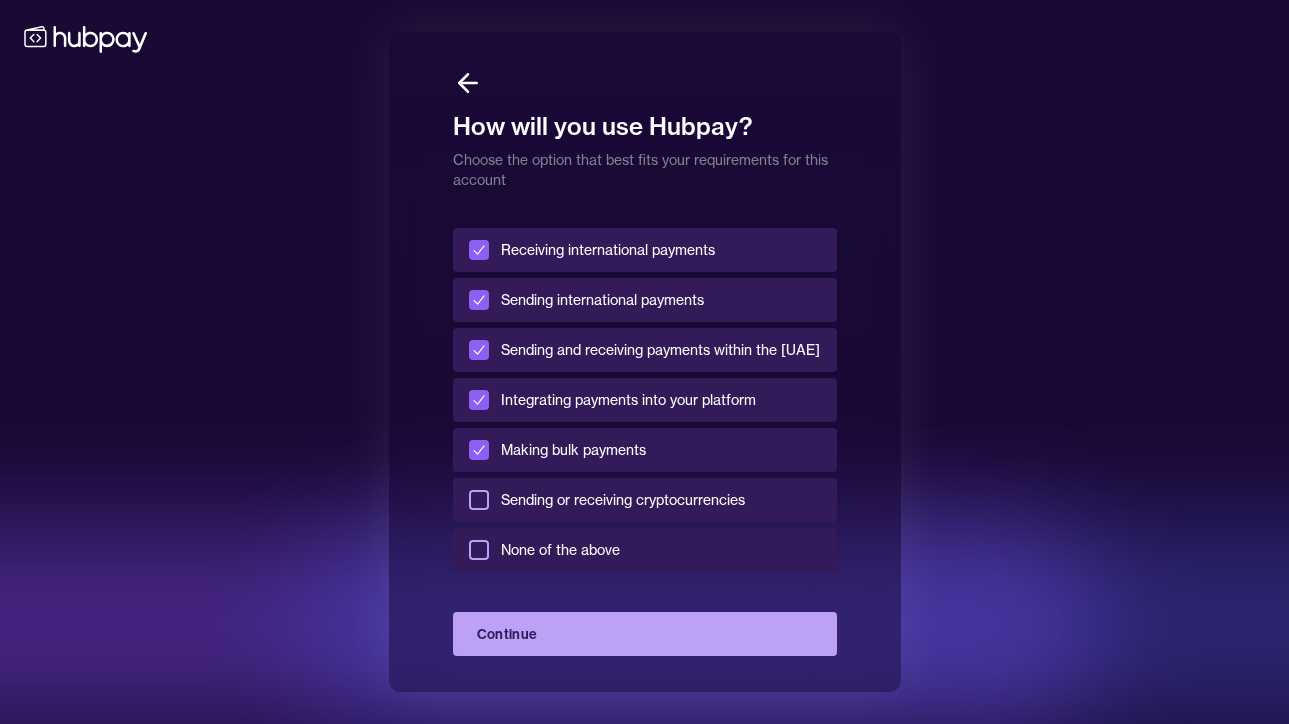 click on "Sending or receiving cryptocurrencies" at bounding box center (623, 500) 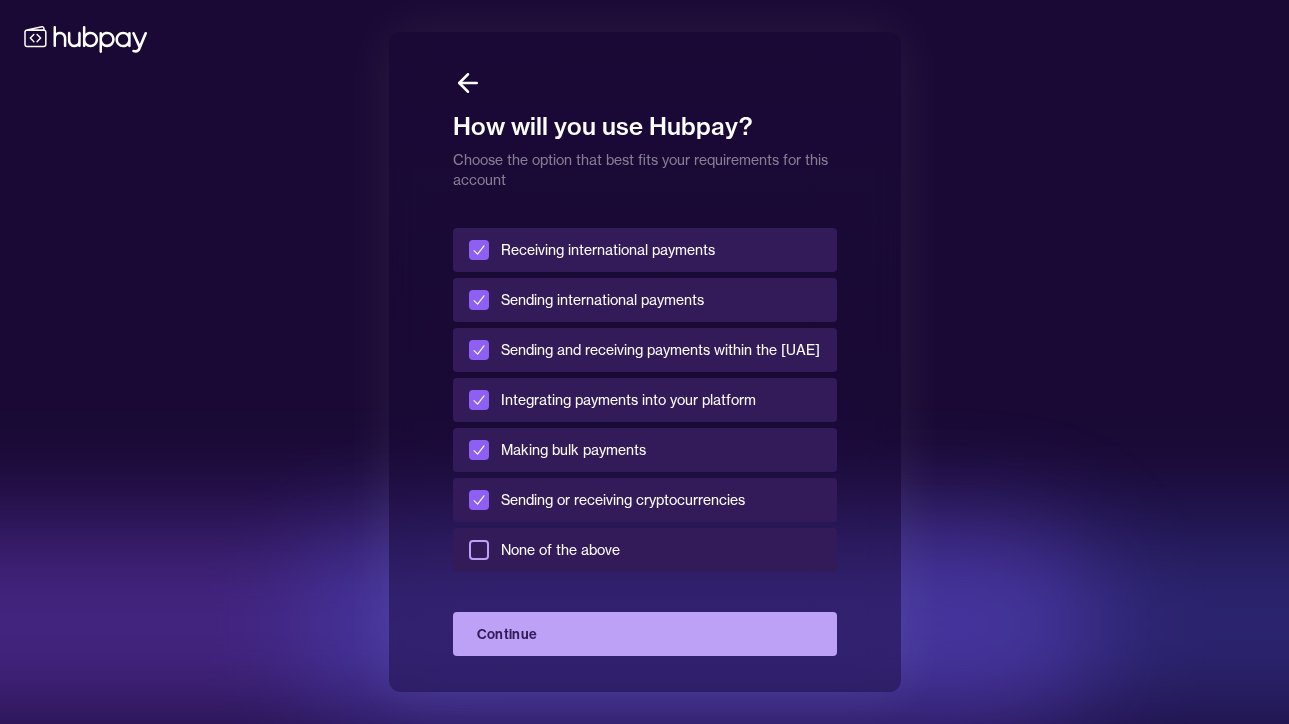 click on "None of the above" at bounding box center (560, 550) 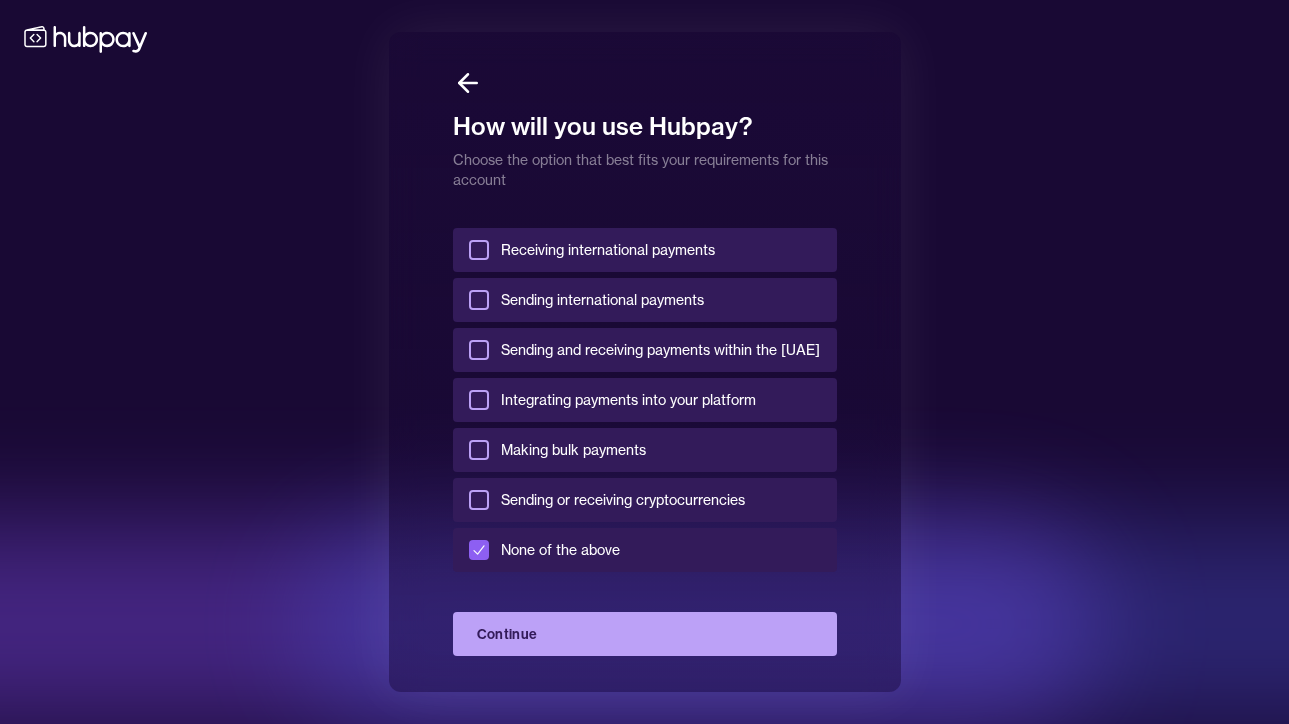 click on "None of the above" at bounding box center [560, 550] 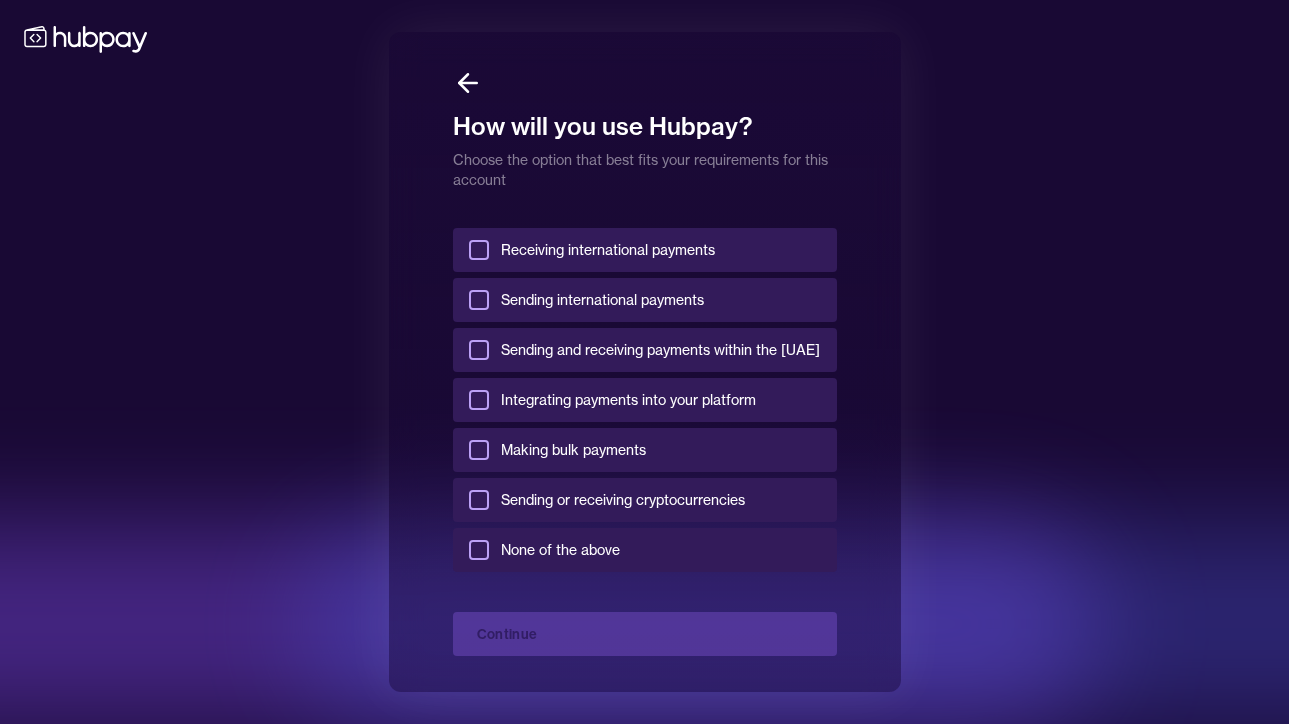 click on "Sending or receiving cryptocurrencies" at bounding box center [623, 500] 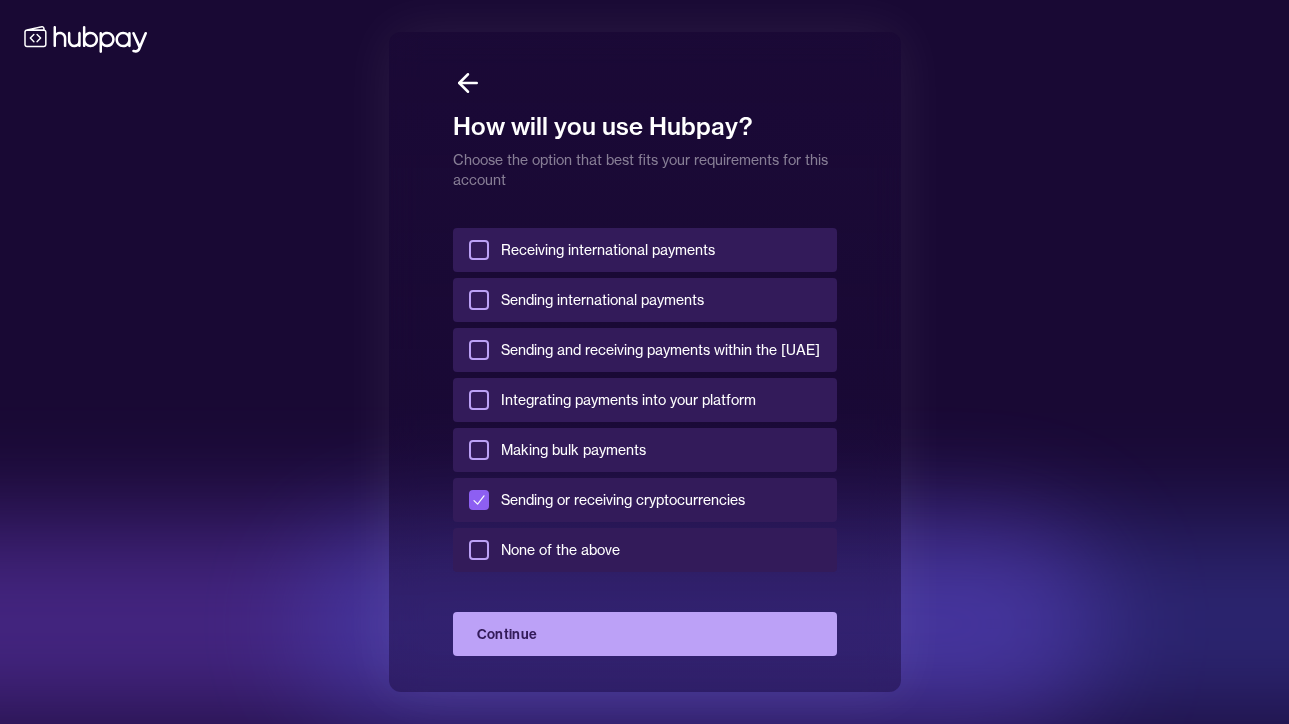 drag, startPoint x: 522, startPoint y: 456, endPoint x: 518, endPoint y: 412, distance: 44.181442 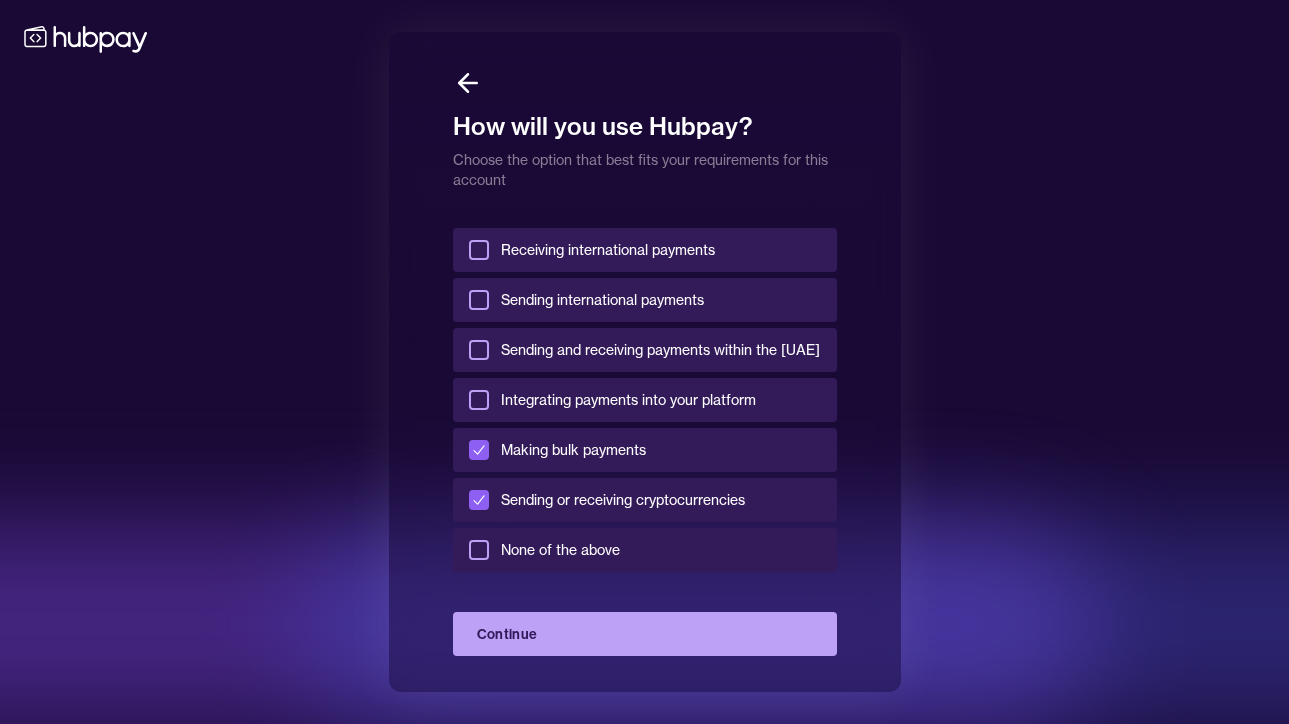 drag, startPoint x: 519, startPoint y: 403, endPoint x: 516, endPoint y: 362, distance: 41.109608 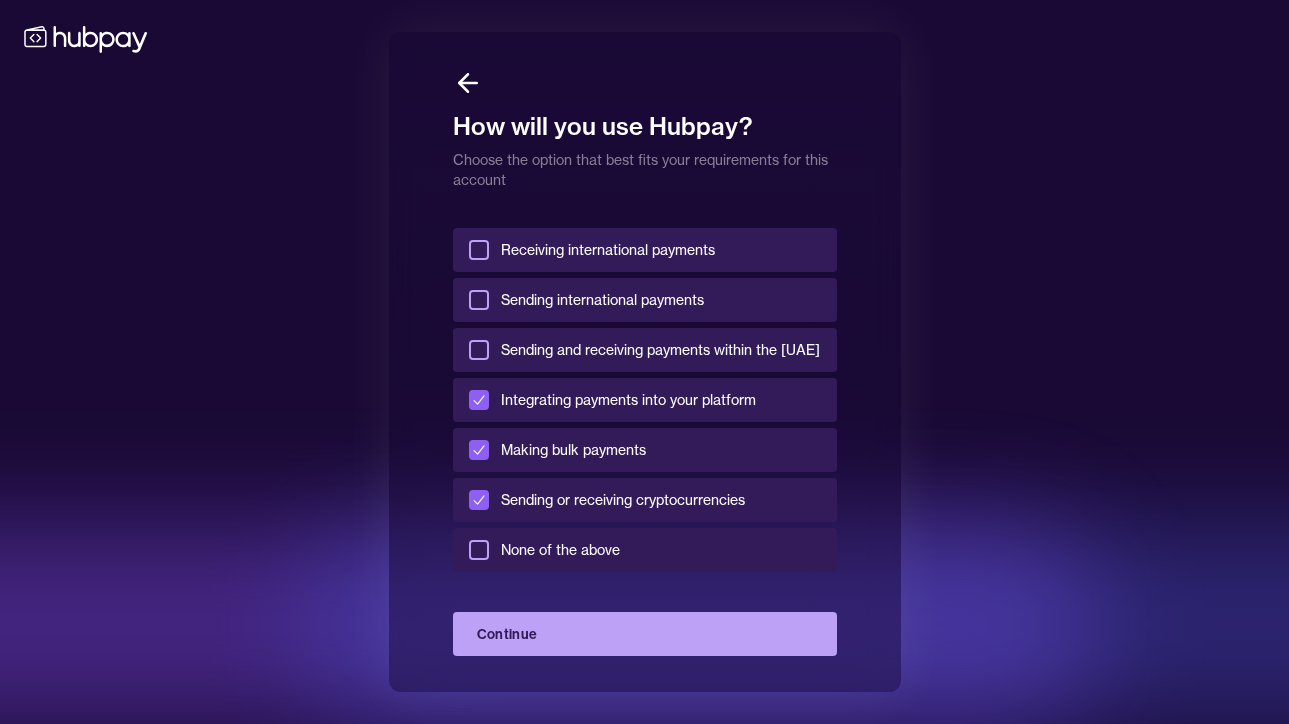 click on "Sending and receiving payments within the [UAE]" at bounding box center [660, 350] 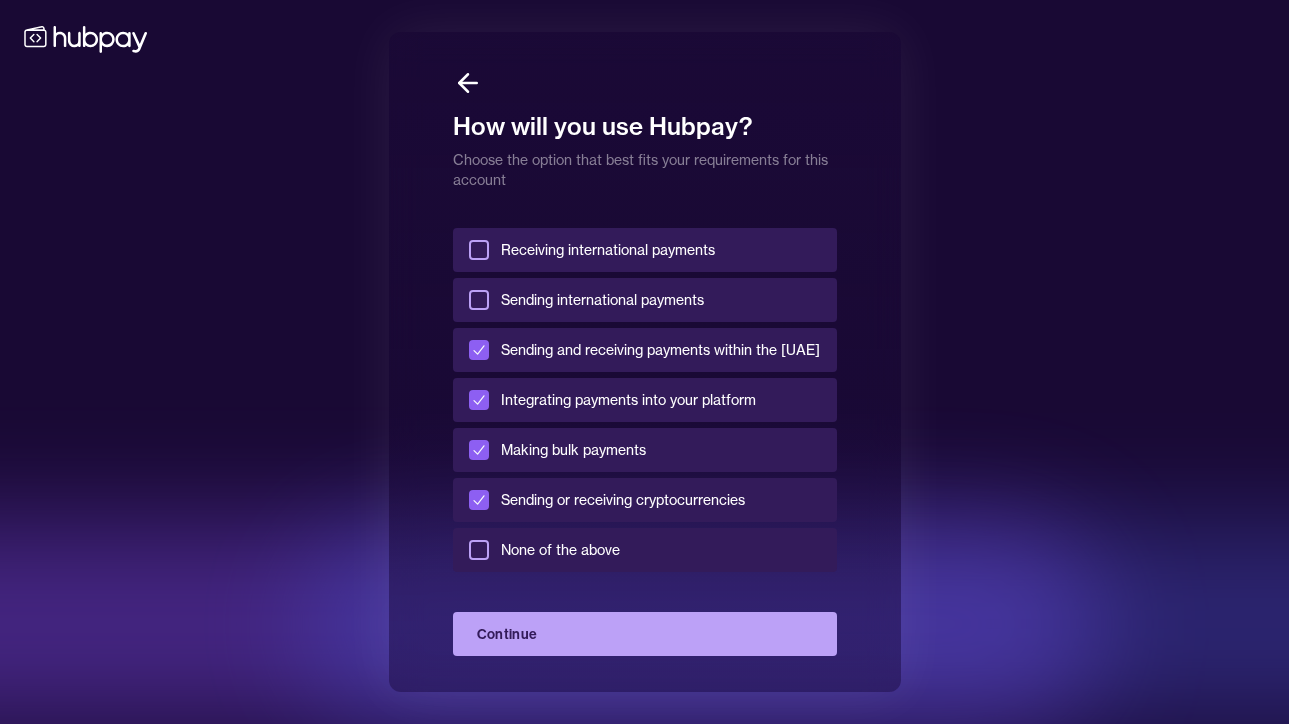 drag, startPoint x: 517, startPoint y: 300, endPoint x: 520, endPoint y: 261, distance: 39.115215 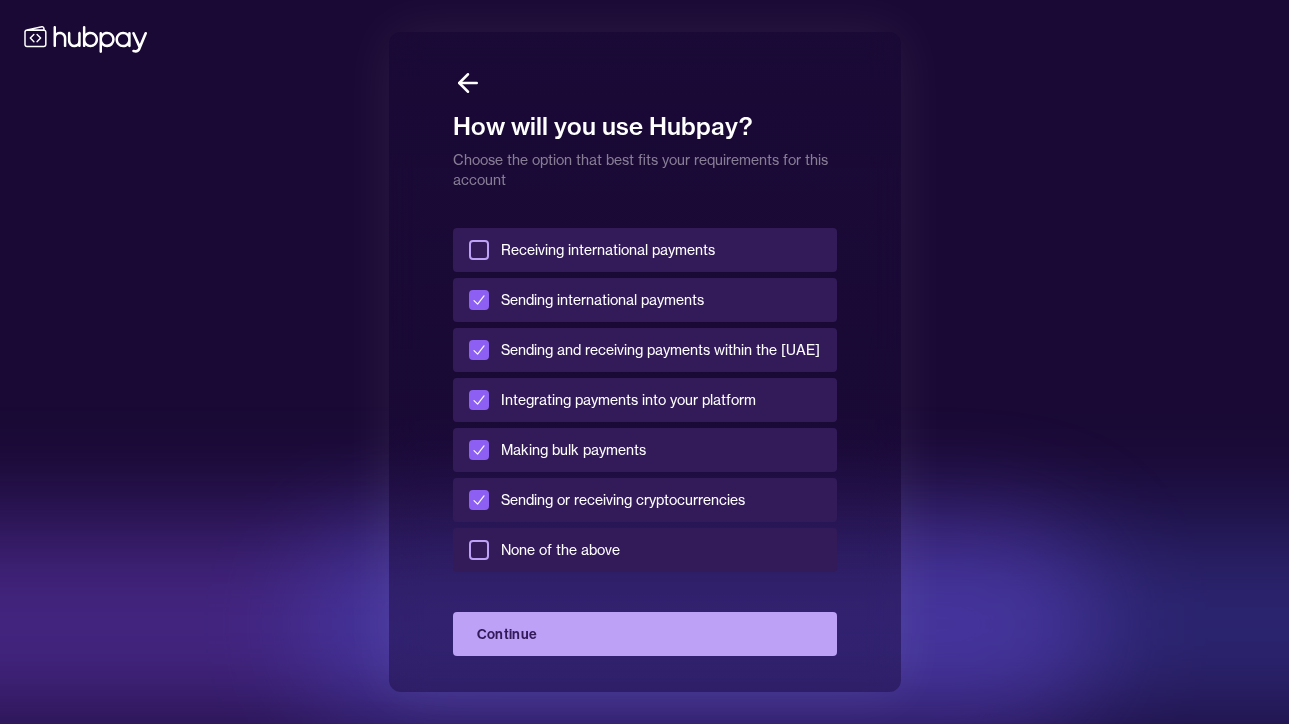 click on "Receiving international payments" at bounding box center [608, 250] 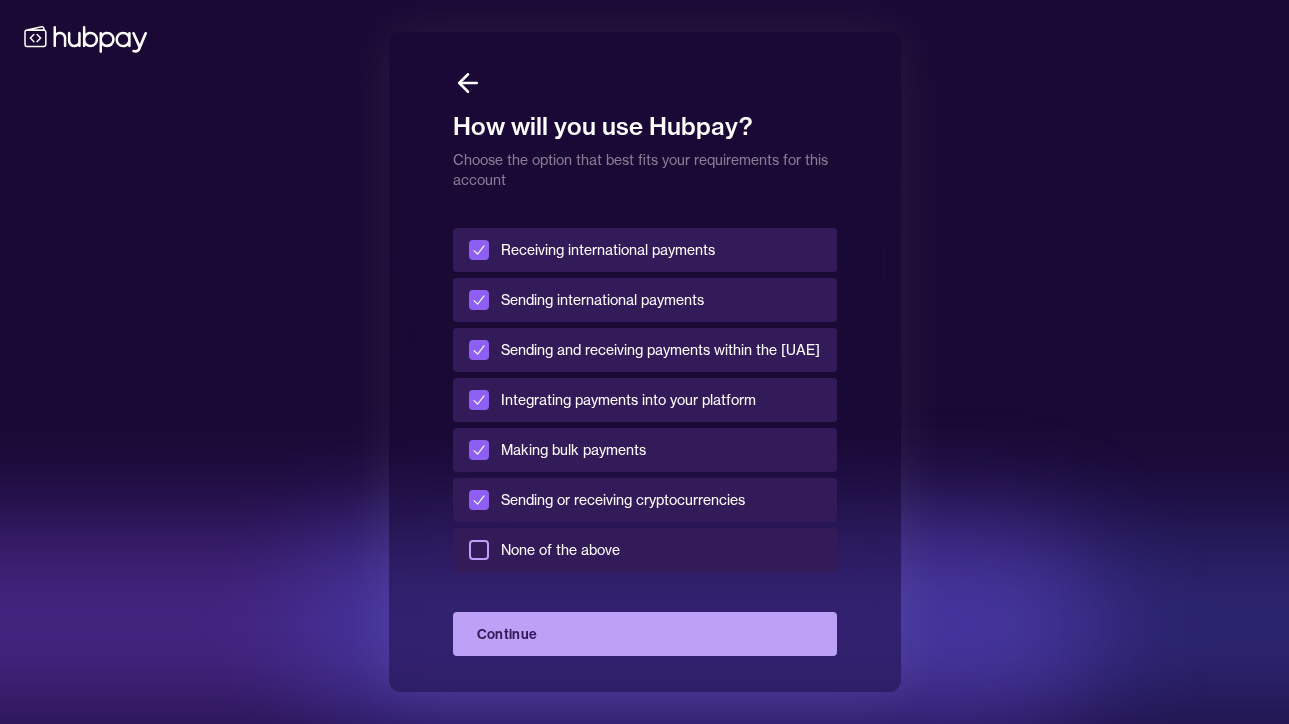 click on "Receiving international payments Sending international payments Sending and receiving payments within the [UAE] Integrating payments into your platform Making bulk payments Sending or receiving cryptocurrencies None of the above Continue" at bounding box center (645, 362) 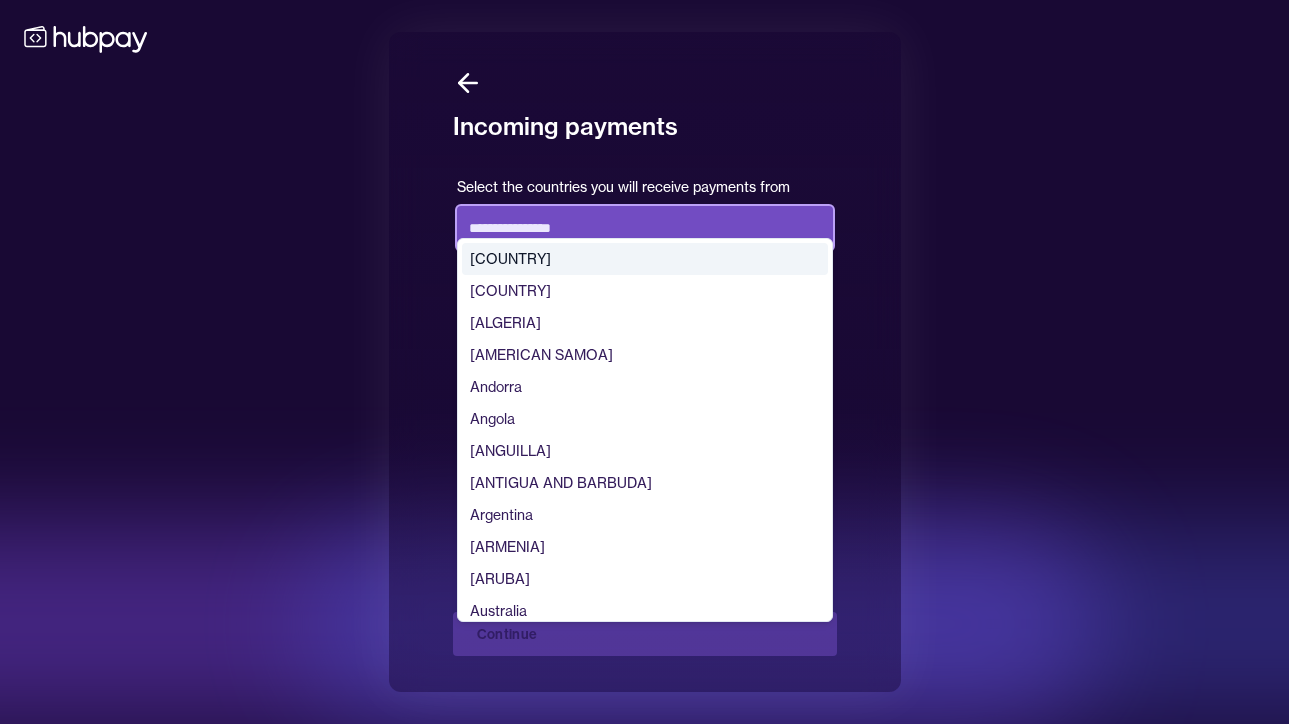 click on "[UNITED ARAB EMIRATES] Afghanistan Albania Algeria American Samoa Andorra Angola Anguilla Antigua and Barbuda Argentina Armenia Aruba Australia Austria Azerbaijan Bahamas Bahrain Bangladesh Barbados Belarus Belgium Belize Benin Bermuda Bhutan Bolivia Bosnia and Herzegovina Botswana Brazil British Indian Ocean Territory British Virgin Islands Brunei Bulgaria Burkina Faso Burundi Cambodia Cameroon Canada Cape Verde Cayman Islands Central African Republic Chad Chile China Christmas Island Cocos (Keeling) Islands Colombia Comoros Cook Islands Costa Rica Croatia Cuba Cyprus Czechia DR Congo Denmark Djibouti Dominica Dominican Republic Ecuador Egypt El Salvador Equatorial Guinea Eritrea Estonia Eswatini Ethiopia Falkland Islands Faroe Islands Fiji Finland France French Guiana French Polynesia Gabon Gambia Georgia Germany Ghana Gibraltar Greece Greenland Grenada Guadeloupe Guam Guatemala Guernsey Guinea Guinea-Bissau Guyana Haiti Honduras Hong Kong Hungary Iceland India Indonesia Iran Iraq Ireland Isle of Man Israel Italy Ivory Coast Laos" at bounding box center [645, 226] 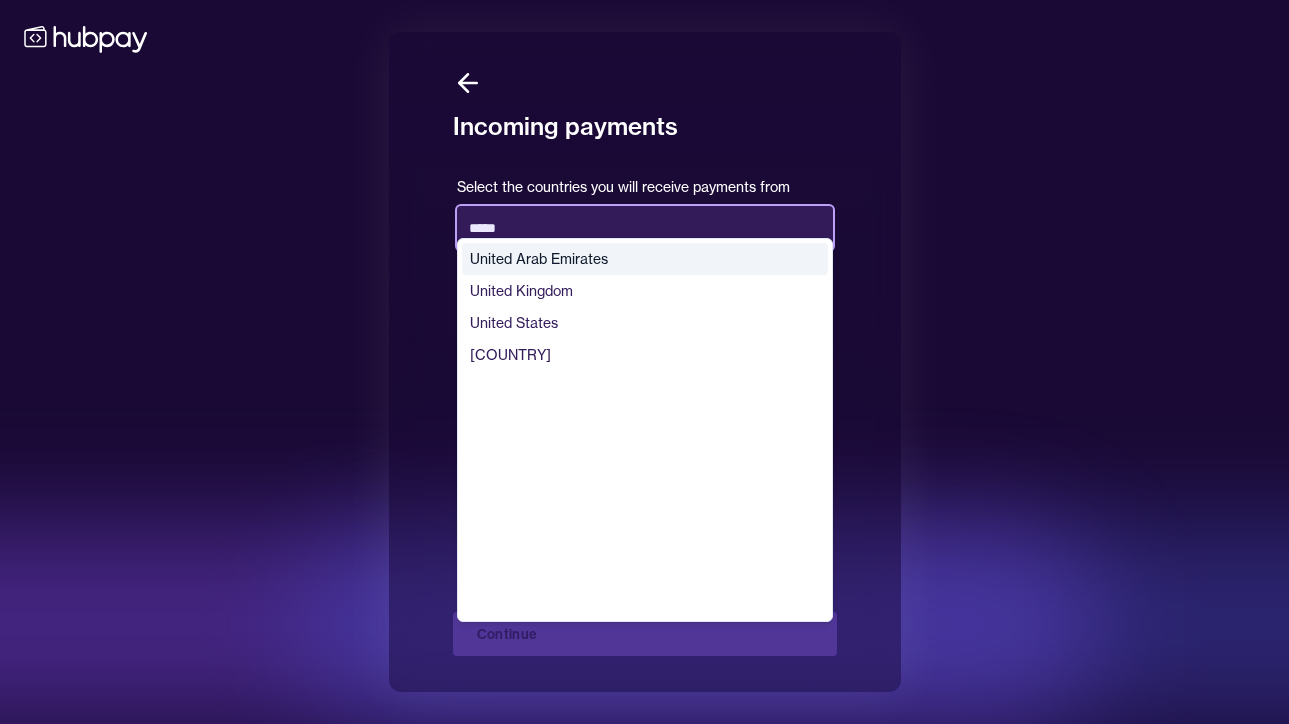 click on "United Arab Emirates" at bounding box center (645, 259) 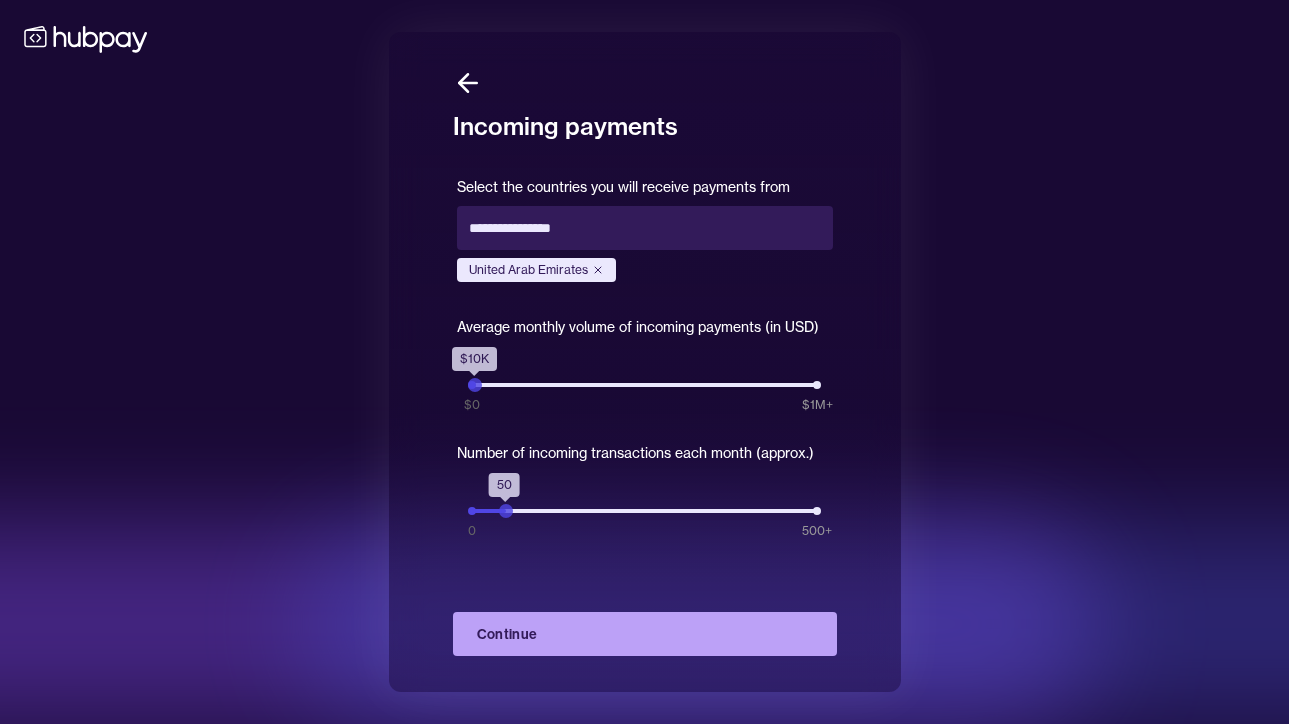 drag, startPoint x: 559, startPoint y: 388, endPoint x: 477, endPoint y: 392, distance: 82.0975 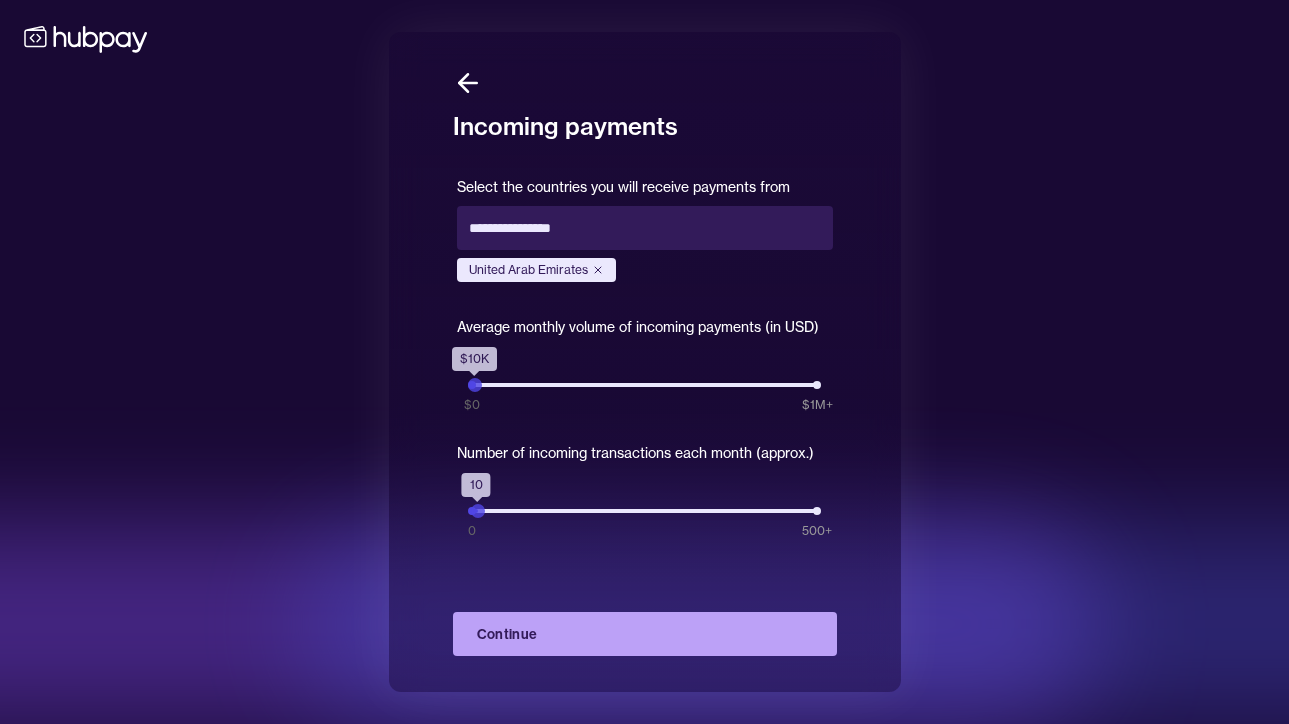 click on "Select the countries you will receive payments from [COUNTRY] Average monthly volume of incoming payments (in USD) $10K $0 $1M+ Number of incoming transactions each month (approx.) 10 0 500+" at bounding box center [645, 385] 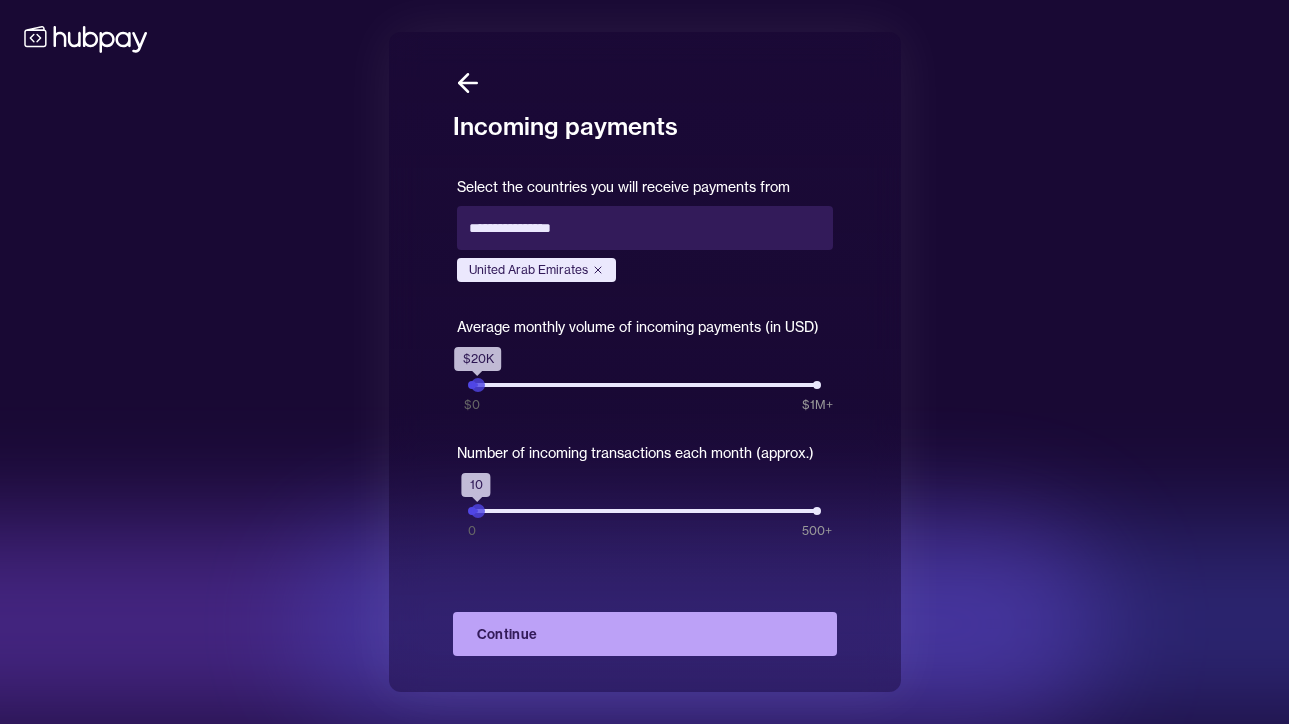 click on "$20K" at bounding box center [478, 385] 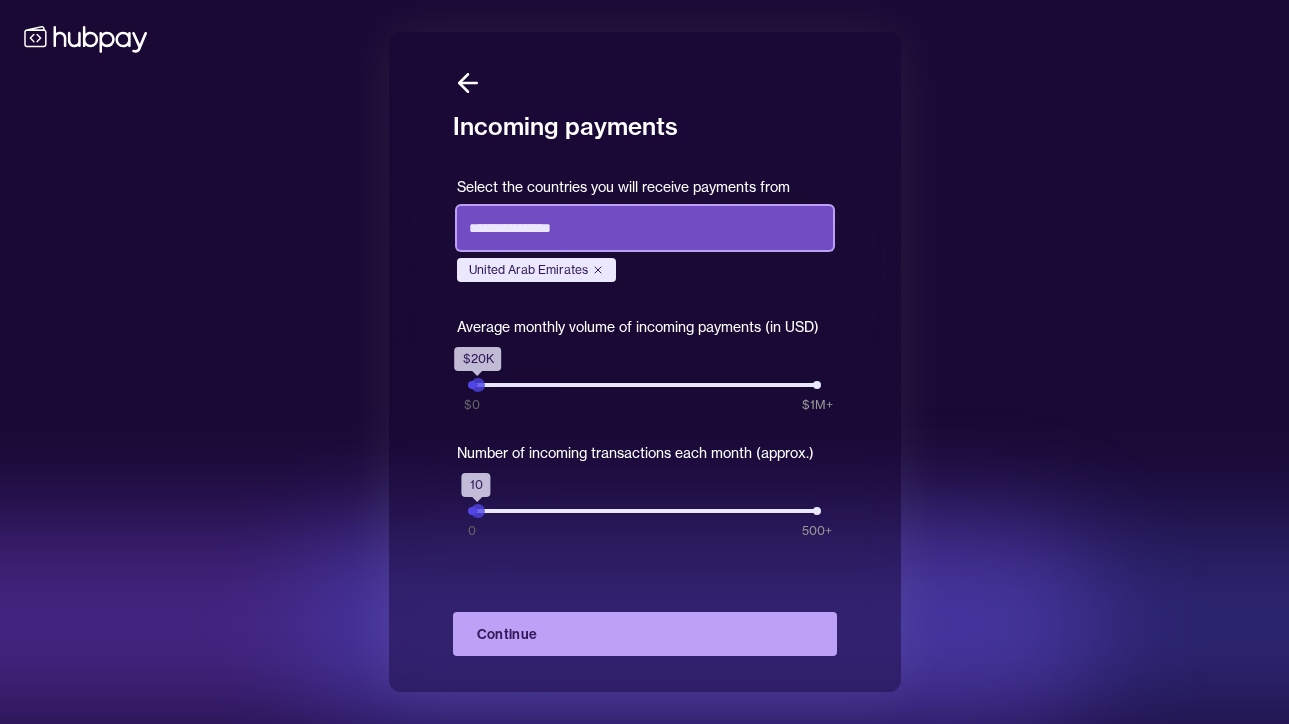 click at bounding box center [645, 228] 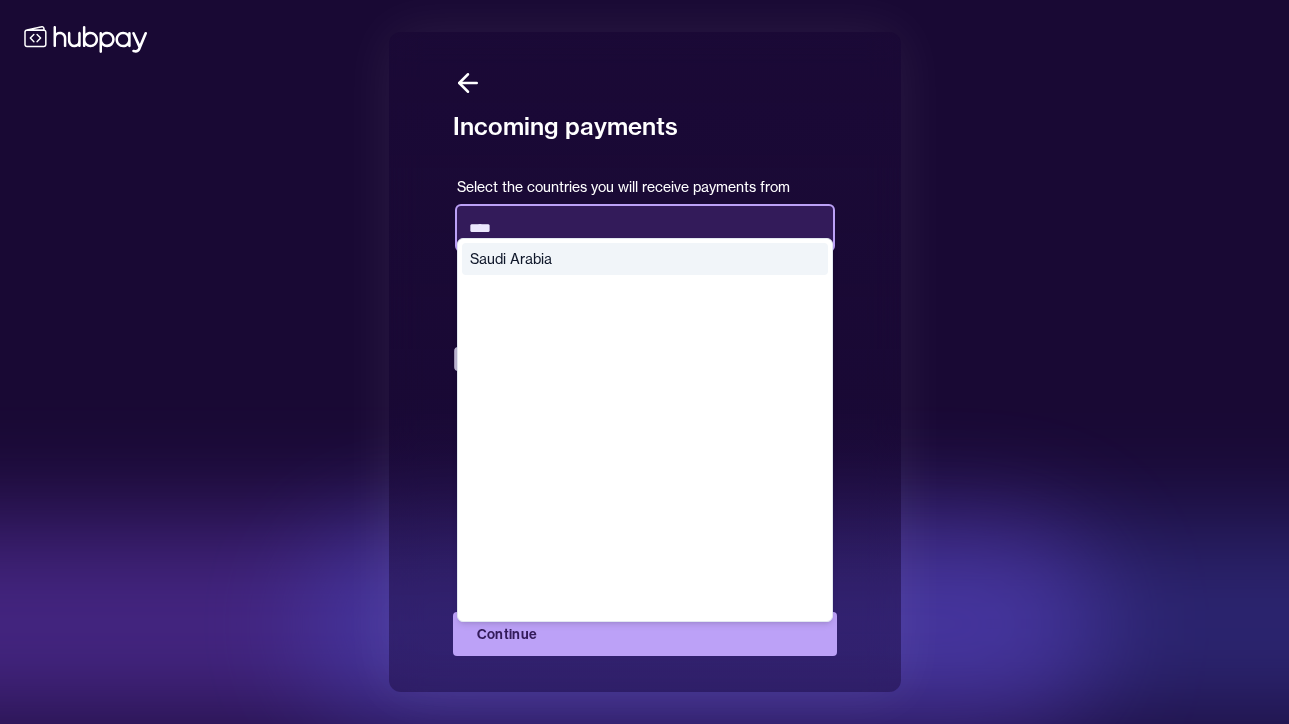click on "Saudi Arabia" at bounding box center [645, 259] 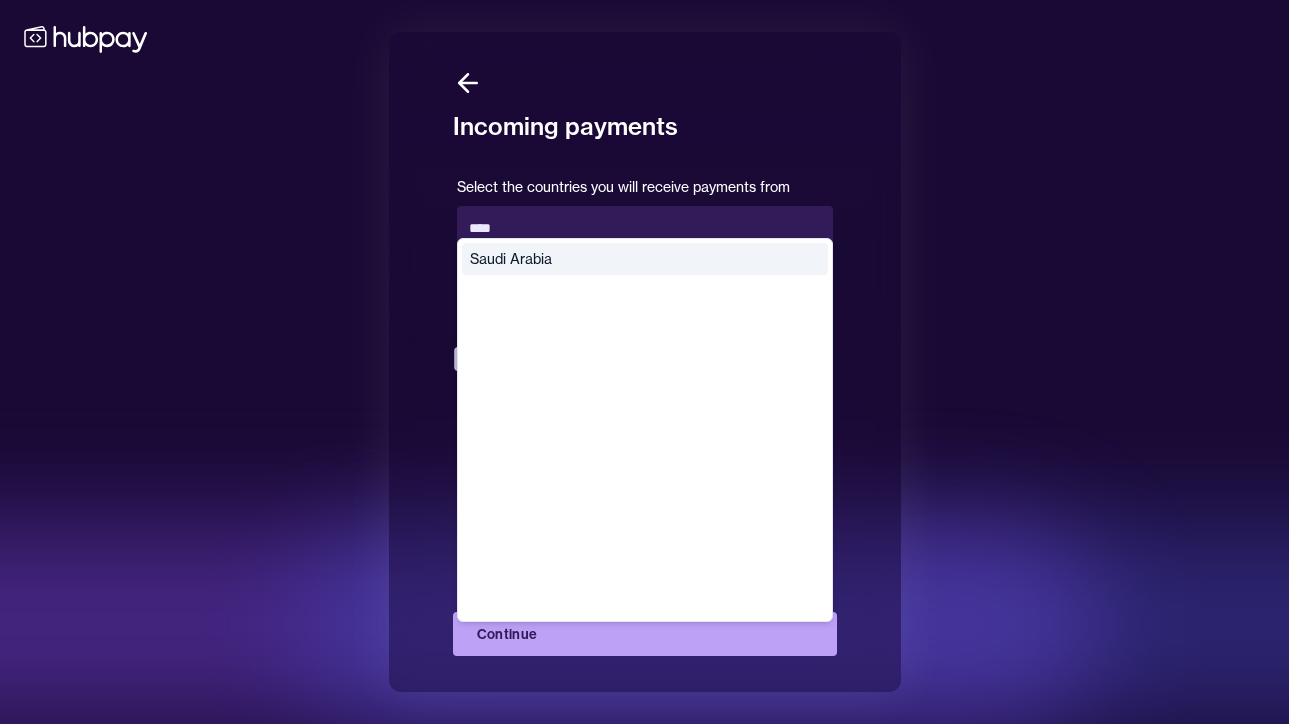 type 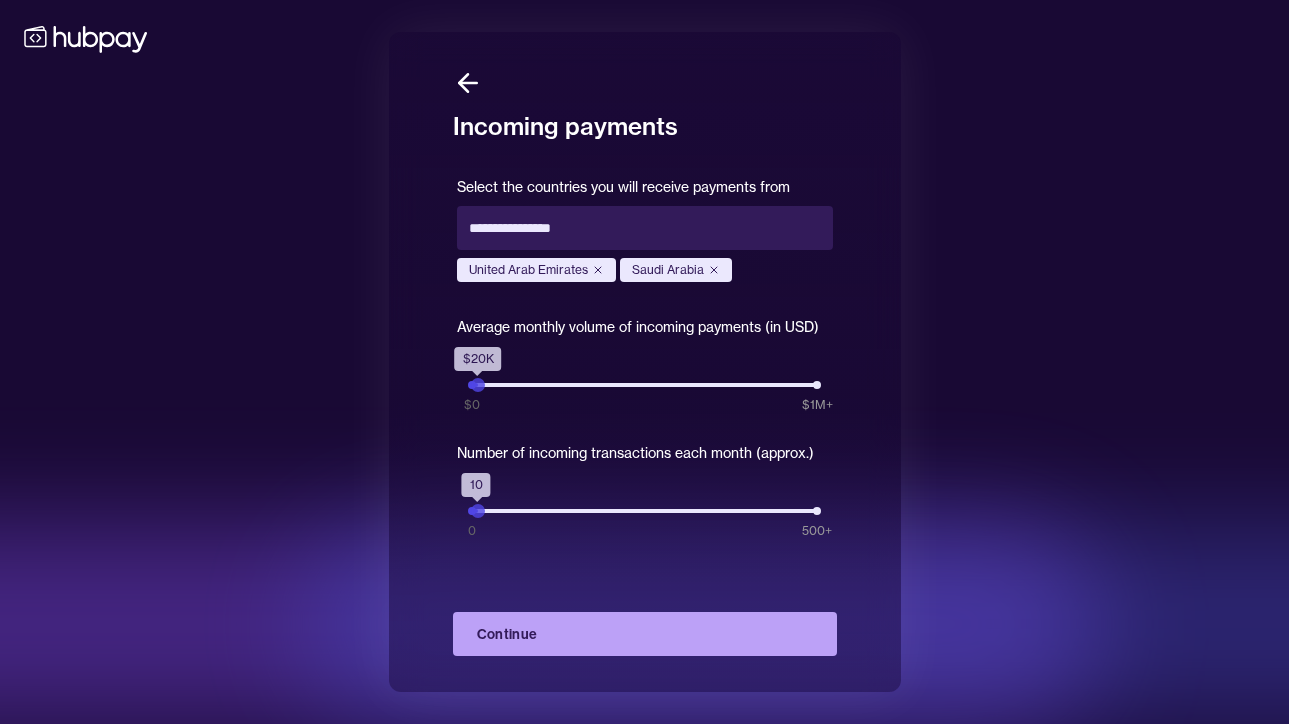 click on "Continue" at bounding box center [645, 634] 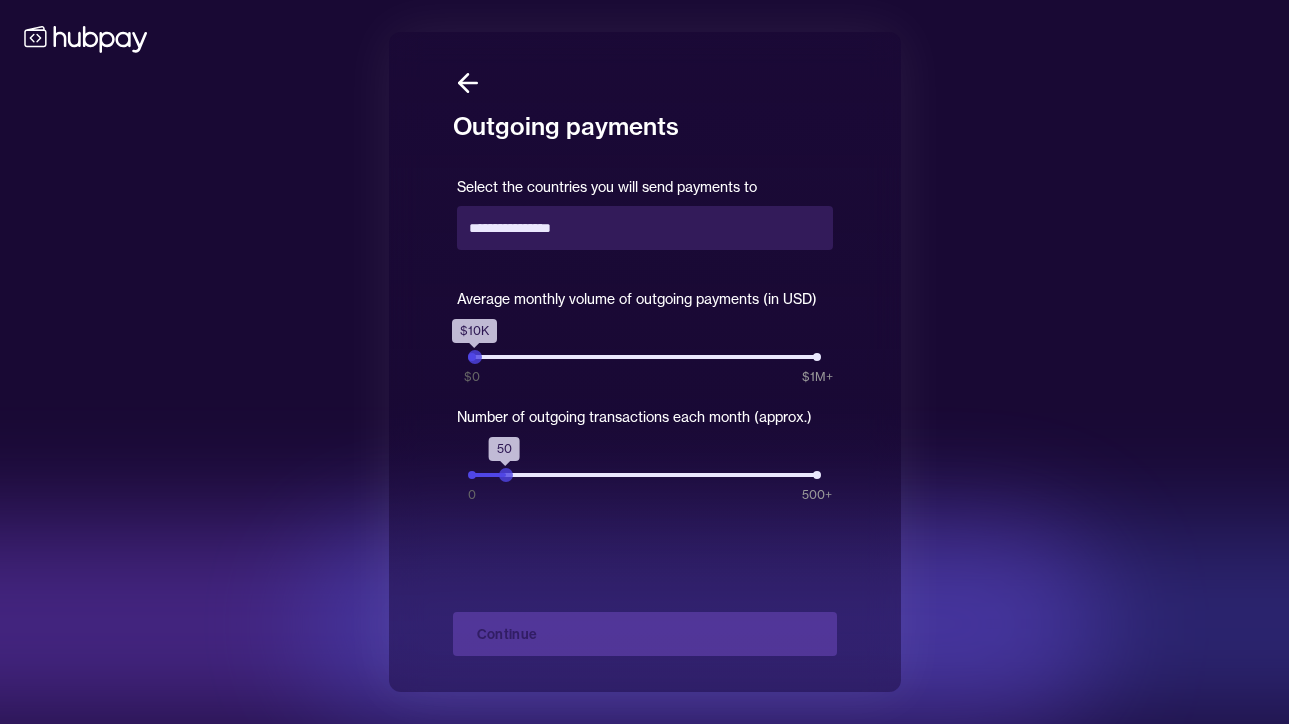 drag, startPoint x: 560, startPoint y: 357, endPoint x: 477, endPoint y: 379, distance: 85.86617 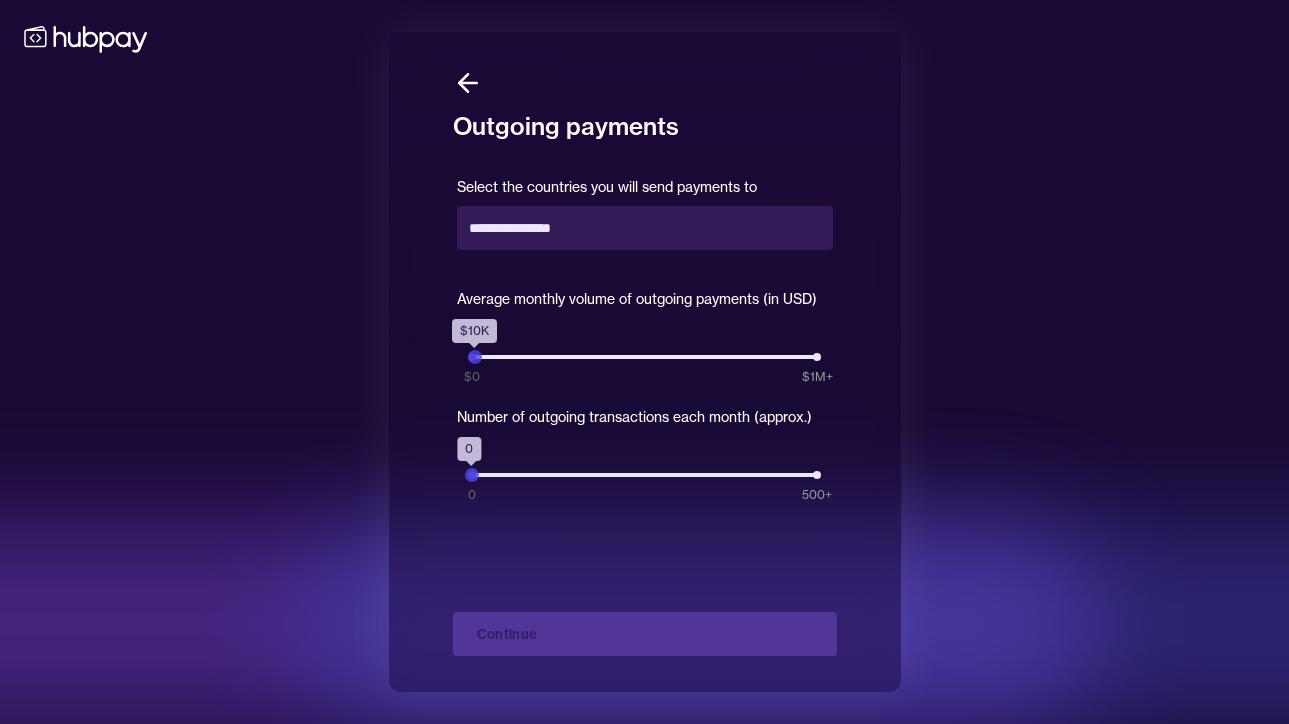 drag, startPoint x: 502, startPoint y: 480, endPoint x: 470, endPoint y: 486, distance: 32.55764 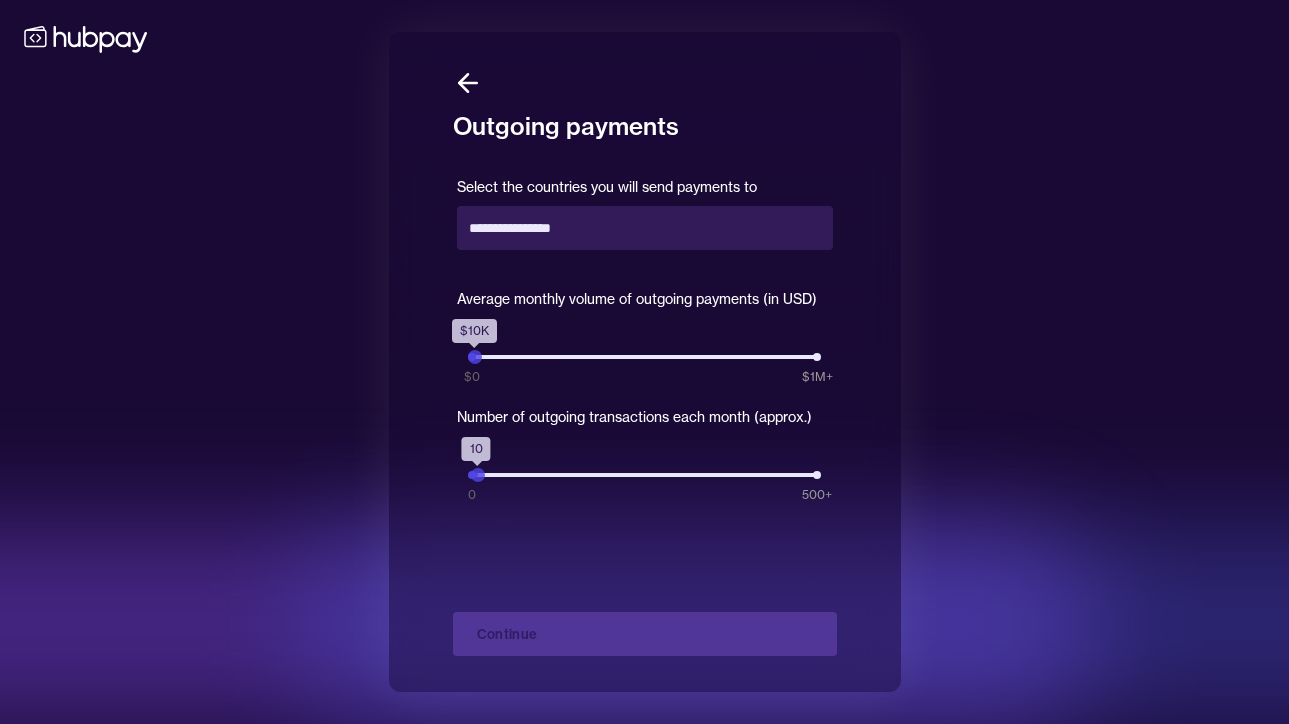 click on "10 0 500+" at bounding box center (645, 475) 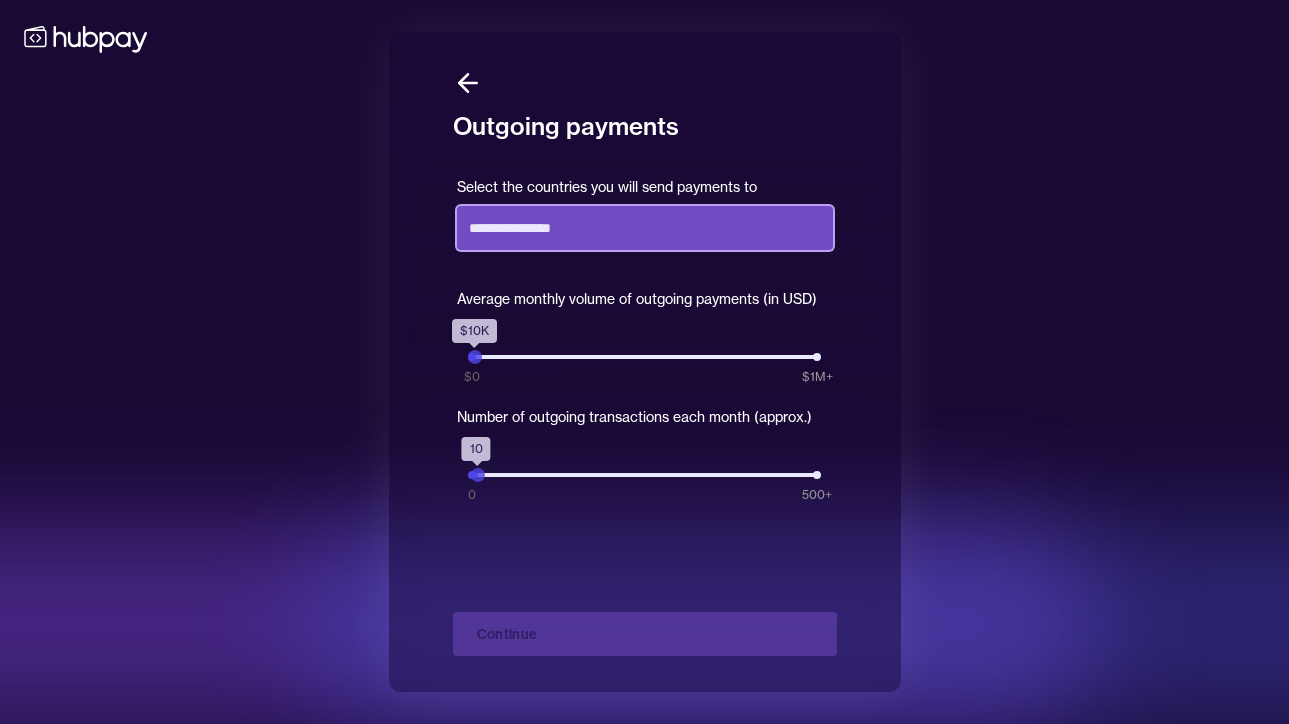 click at bounding box center (645, 228) 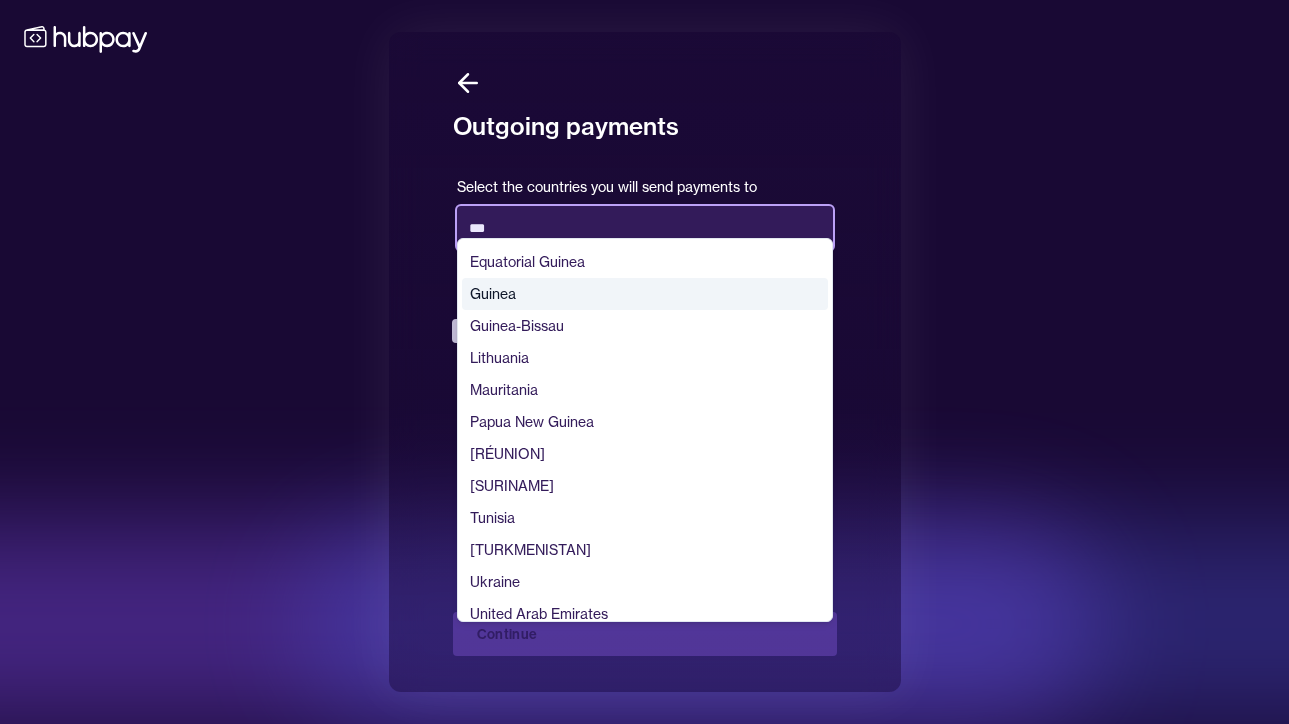 scroll, scrollTop: 202, scrollLeft: 0, axis: vertical 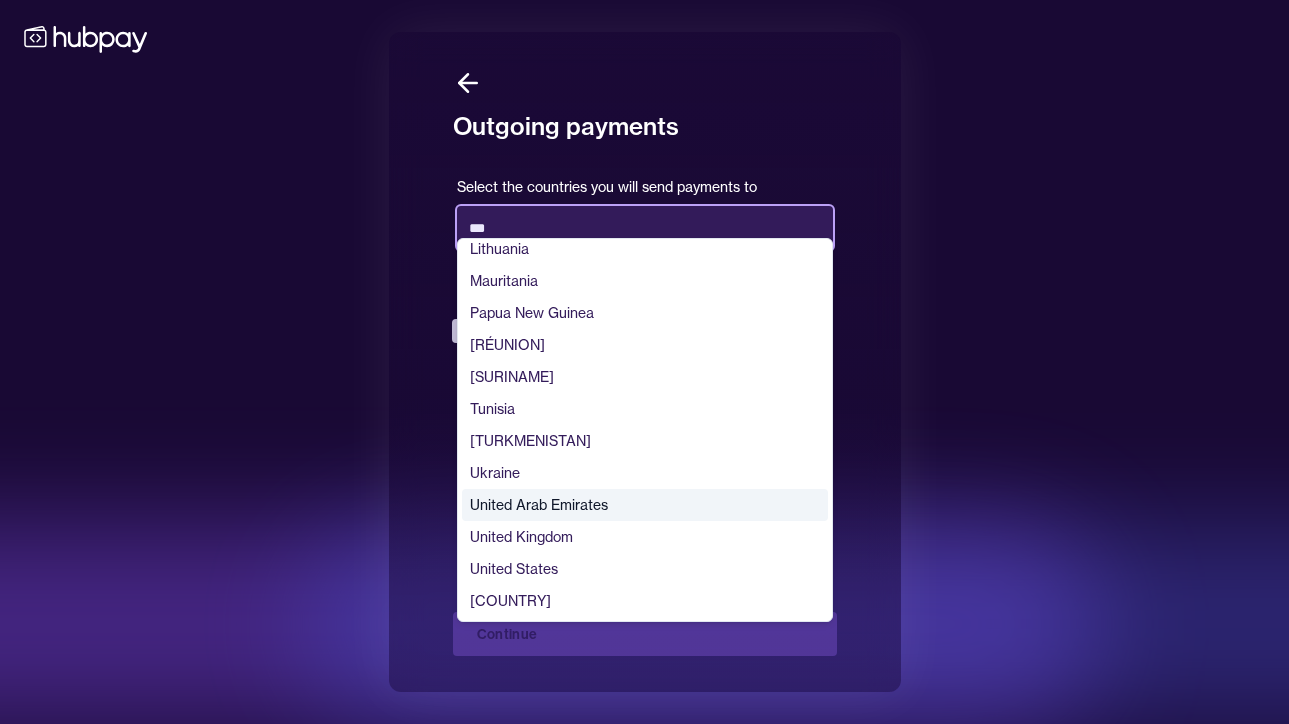click on "United Arab Emirates" at bounding box center (645, 505) 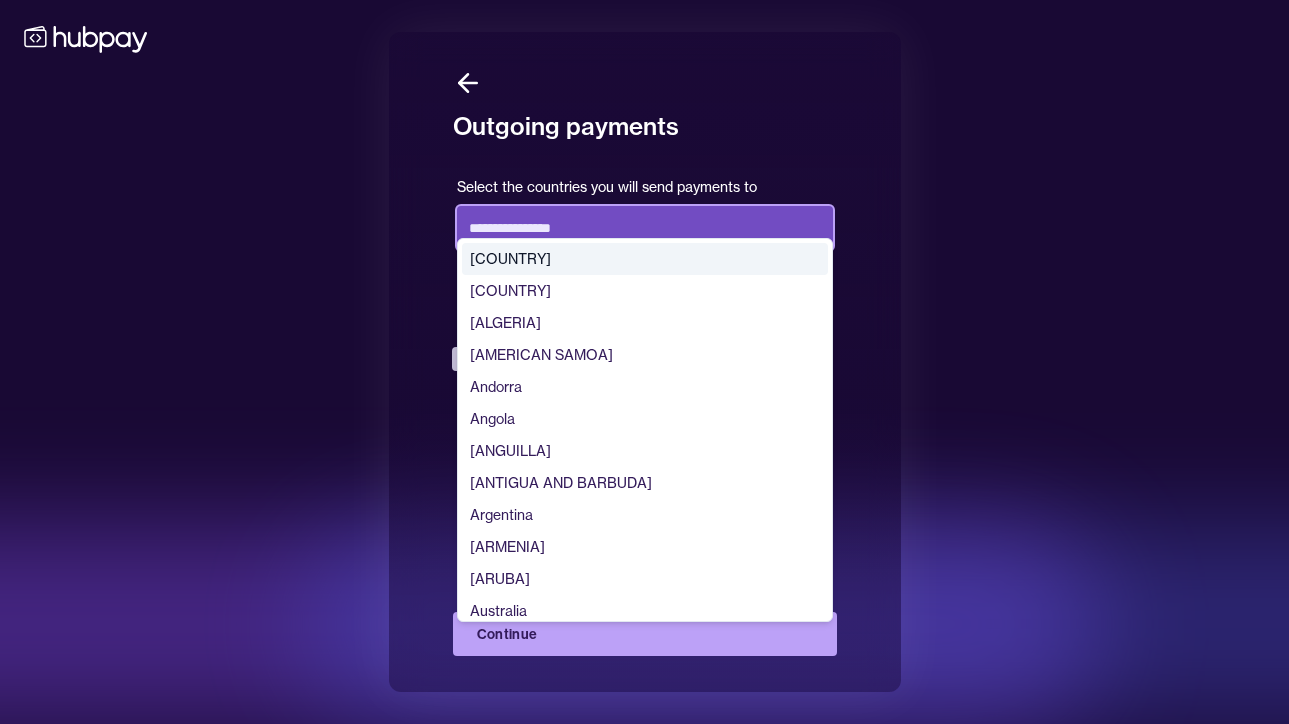 click on "[UNITED ARAB EMIRATES] Afghanistan Albania Algeria American Samoa Andorra Angola Anguilla Antigua and Barbuda Argentina Armenia Aruba Australia Austria Azerbaijan Bahamas Bahrain Bangladesh Barbados Belarus Belgium Belize Benin Bermuda Bhutan Bolivia Bosnia and Herzegovina Botswana Brazil British Indian Ocean Territory British Virgin Islands Brunei Bulgaria Burkina Faso Burundi Cambodia Cameroon Canada Cape Verde Cayman Islands Central African Republic Chad Chile China Christmas Island Cocos (Keeling) Islands Colombia Comoros Cook Islands Costa Rica Croatia Cuba Cyprus Czechia DR Congo Denmark Djibouti Dominica Dominican Republic Ecuador Egypt El Salvador Equatorial Guinea Eritrea Estonia Eswatini Ethiopia Falkland Islands Faroe Islands Fiji Finland France French Guiana French Polynesia Gabon Gambia Georgia Germany Ghana Gibraltar Greece Greenland Grenada Guadeloupe Guam Guatemala Guernsey Guinea Guinea-Bissau Guyana Haiti Honduras Hong Kong Hungary Iceland India Indonesia Iran Iraq Ireland Isle of Man Israel" at bounding box center (645, 240) 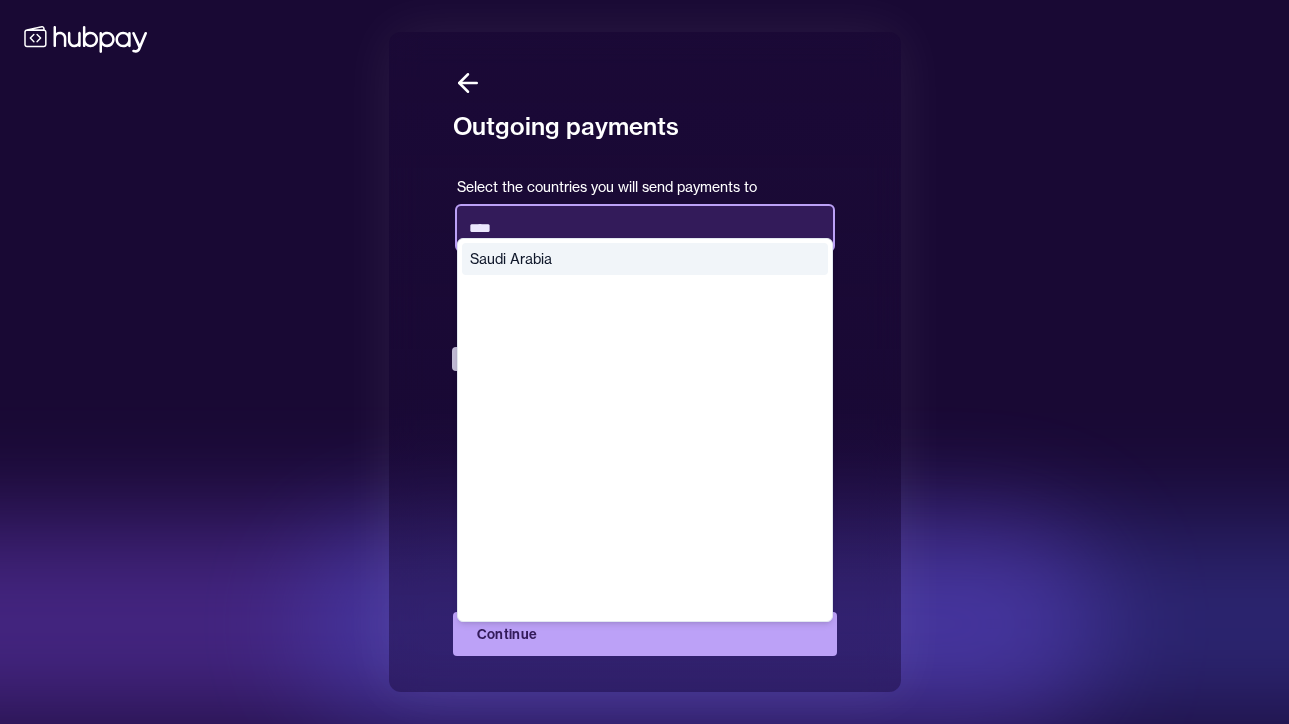 click on "Saudi Arabia" at bounding box center (645, 259) 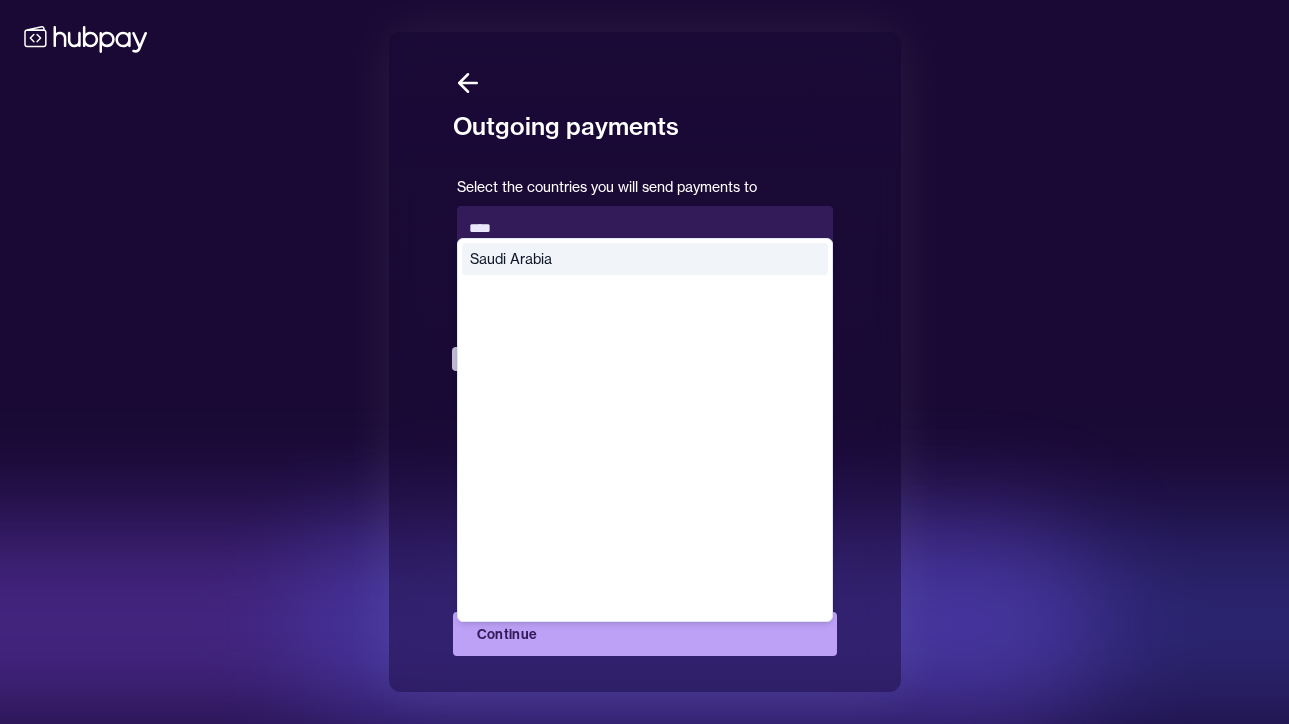 type 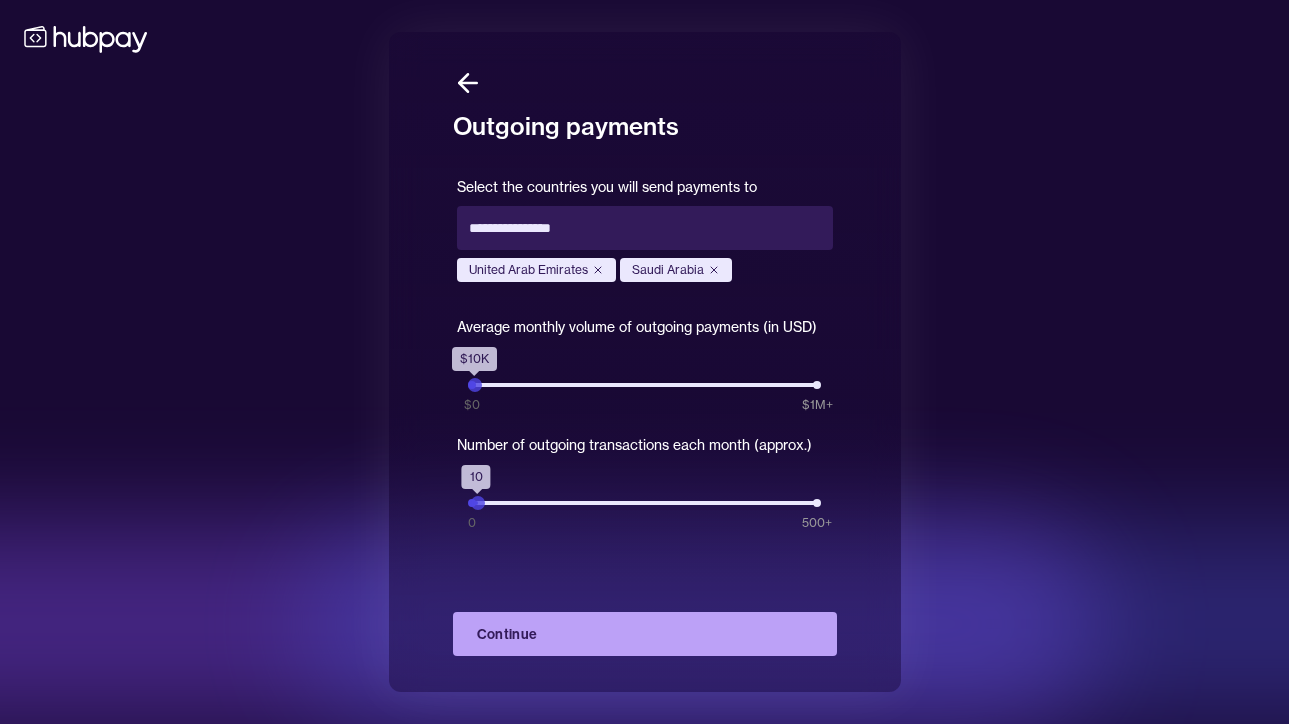 click on "Continue" at bounding box center (645, 634) 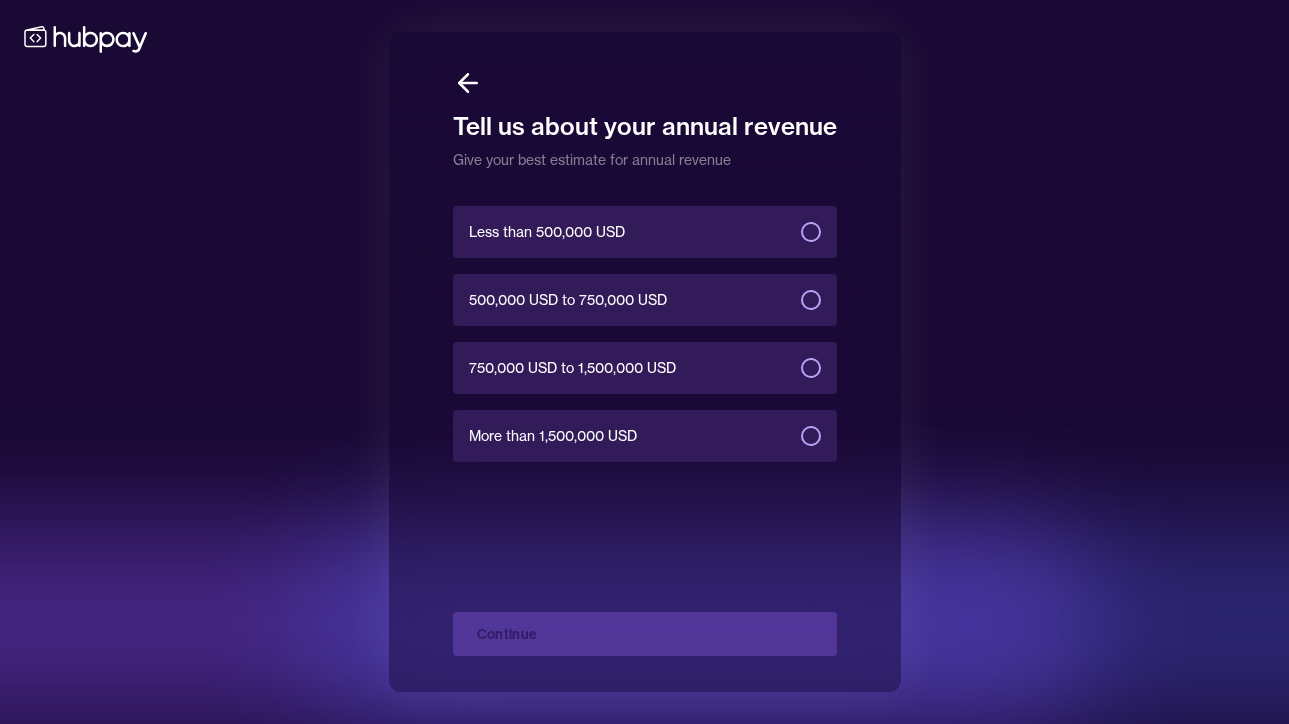 click on "Less than 500,000 USD" at bounding box center (811, 232) 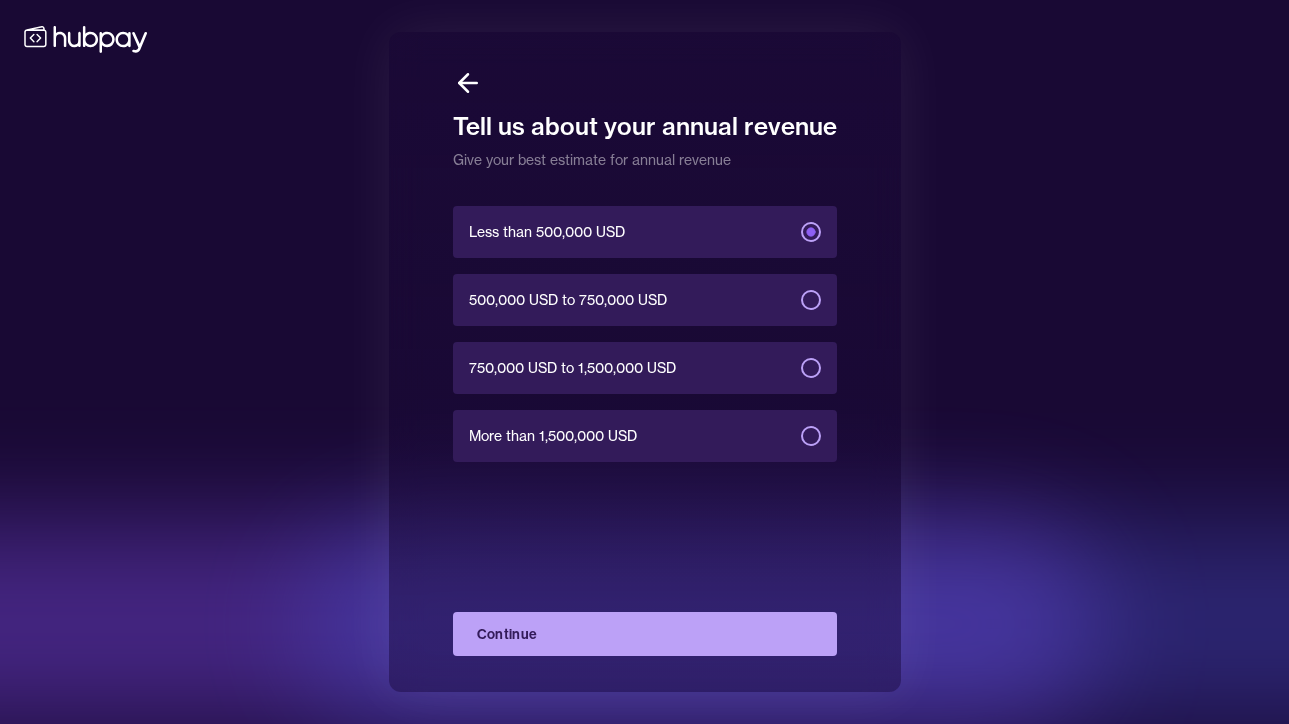 click on "Continue" at bounding box center [645, 634] 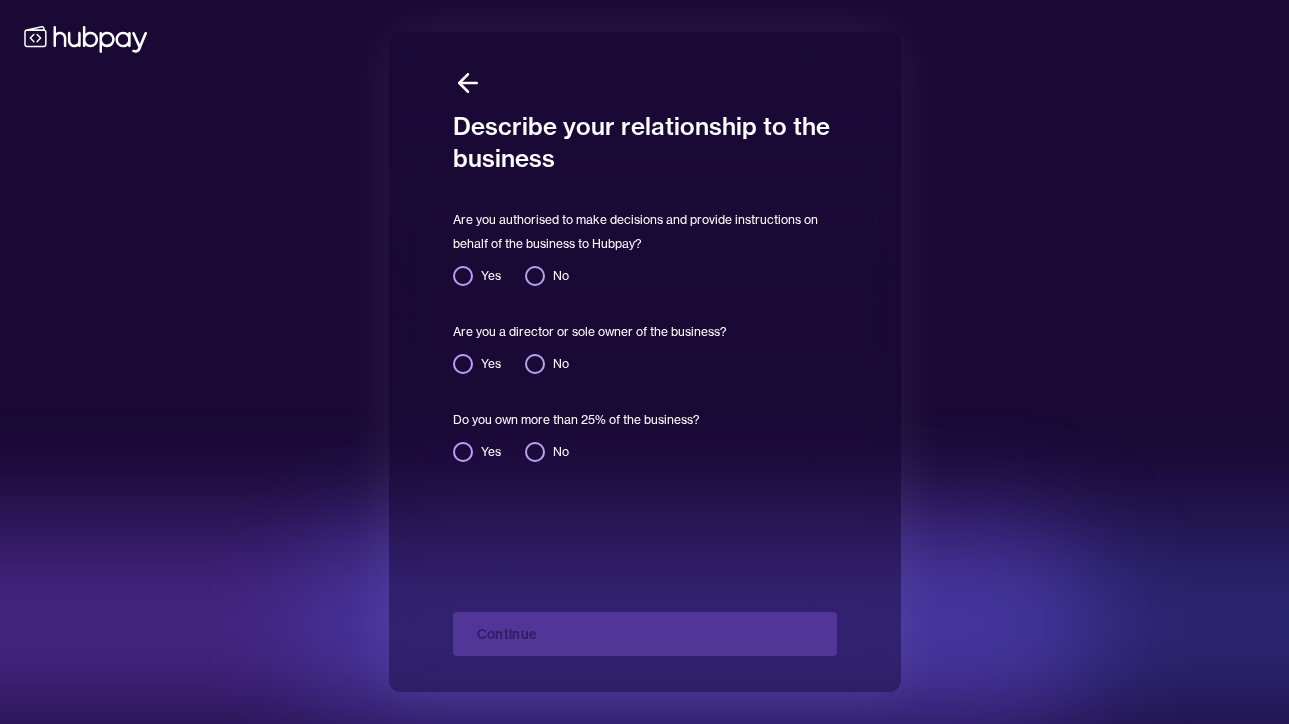 click on "No" at bounding box center [547, 276] 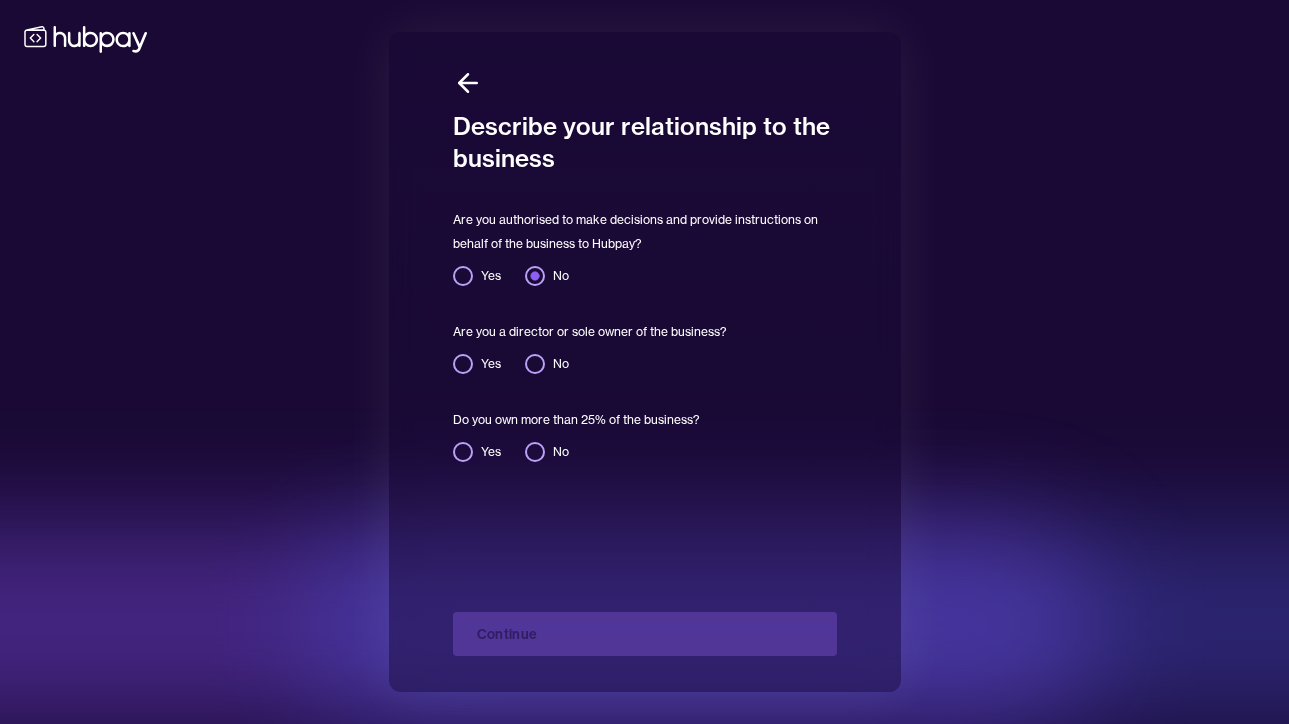 click on "Yes" at bounding box center (463, 276) 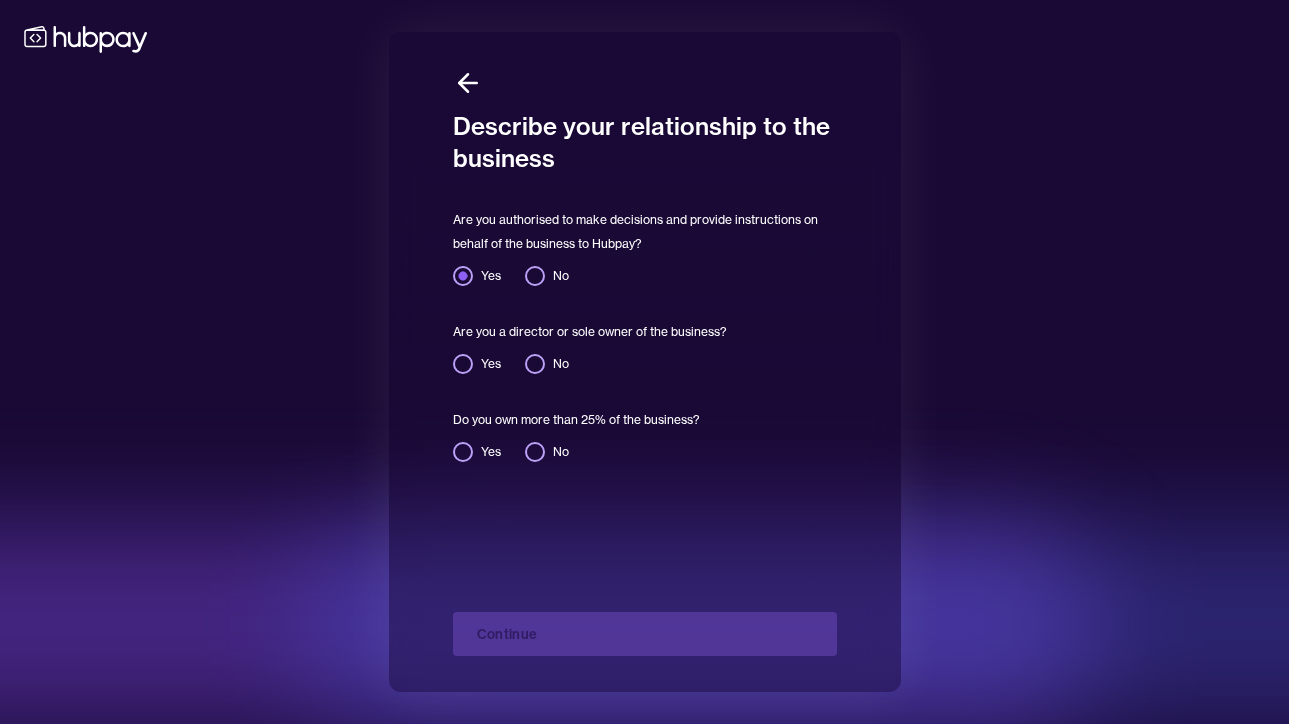 click on "Yes" at bounding box center [463, 364] 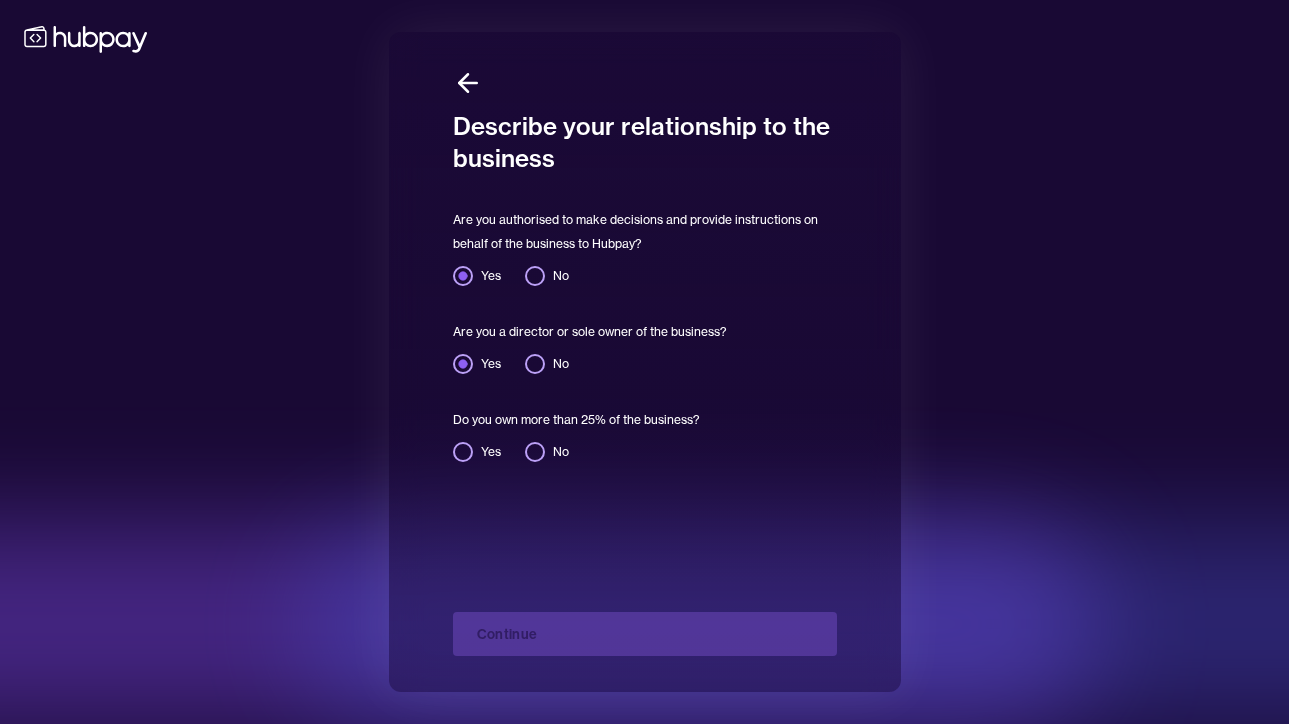 click on "Yes" at bounding box center (463, 452) 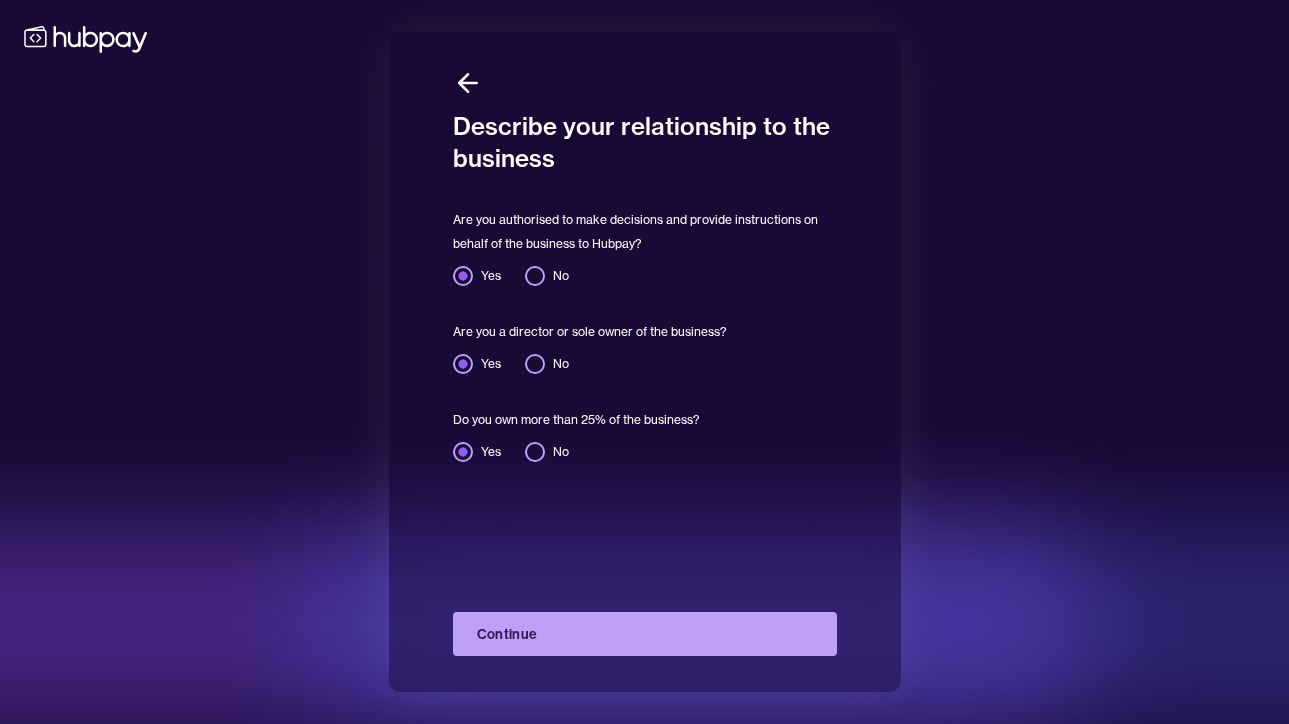 click on "Continue" at bounding box center [645, 634] 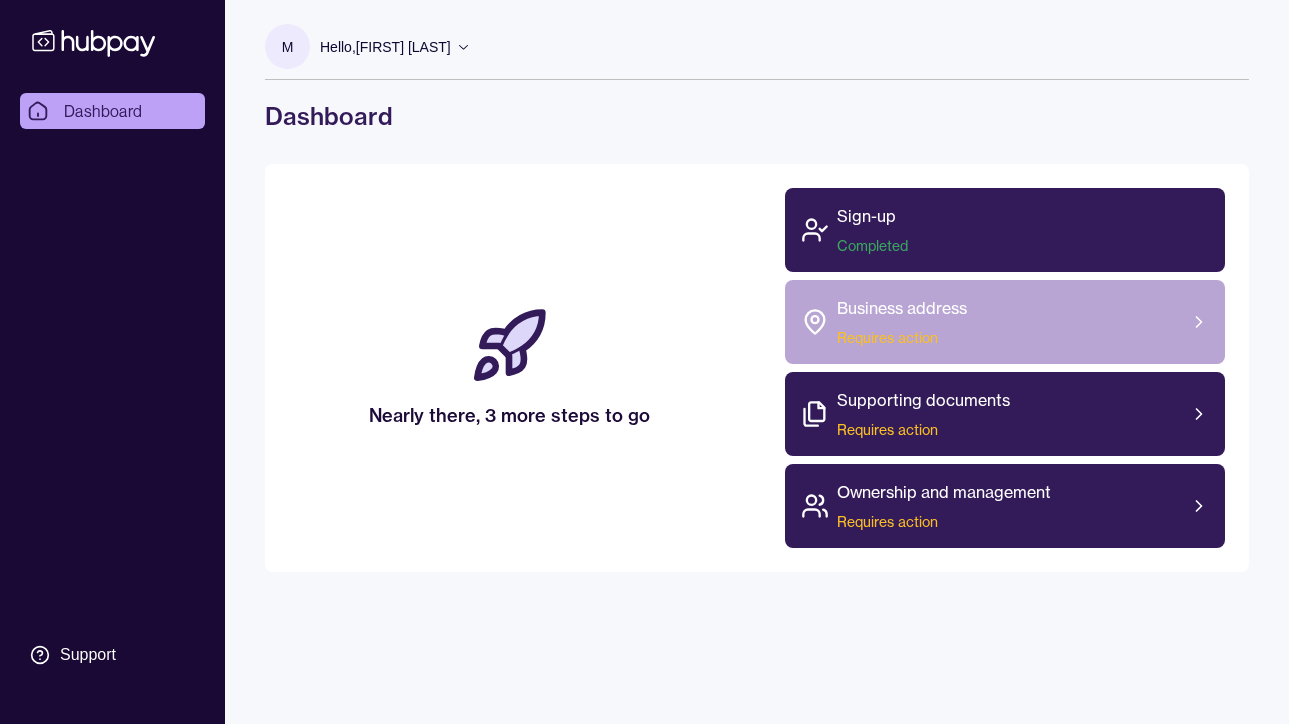 click on "Business address Requires action" at bounding box center [1005, 322] 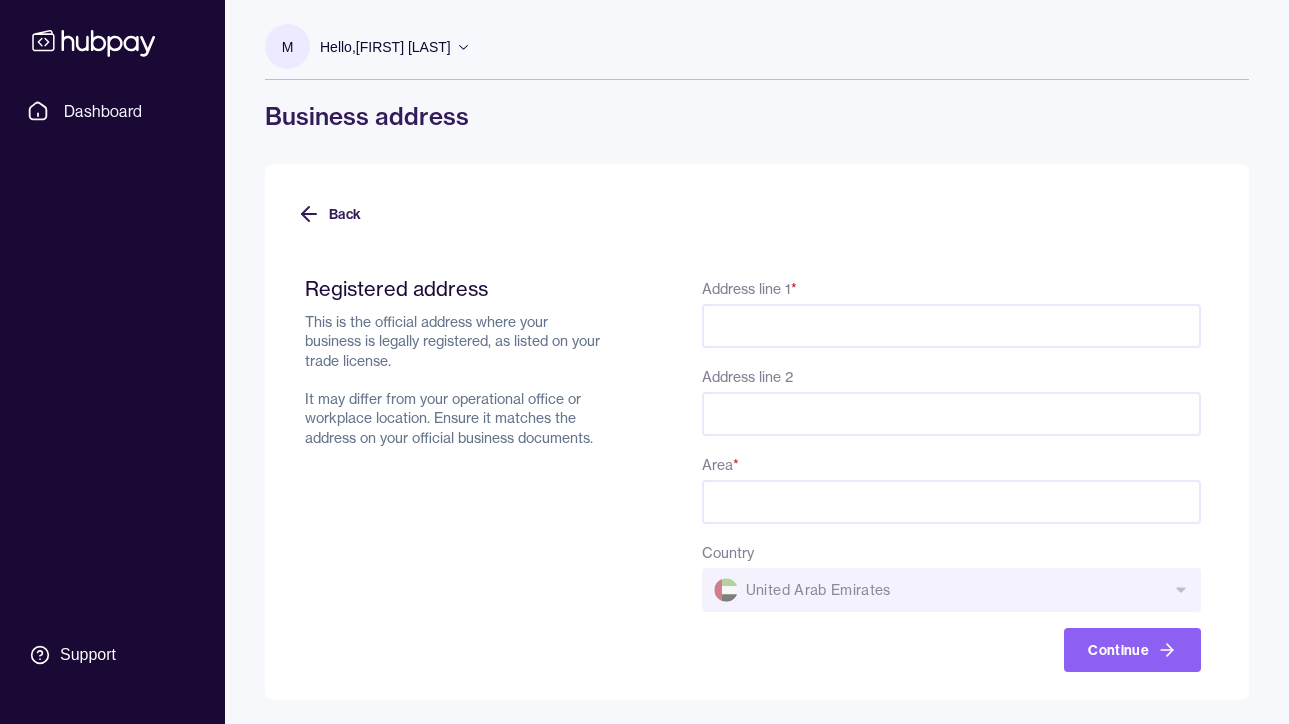 click on "Address line 1 *" at bounding box center (951, 326) 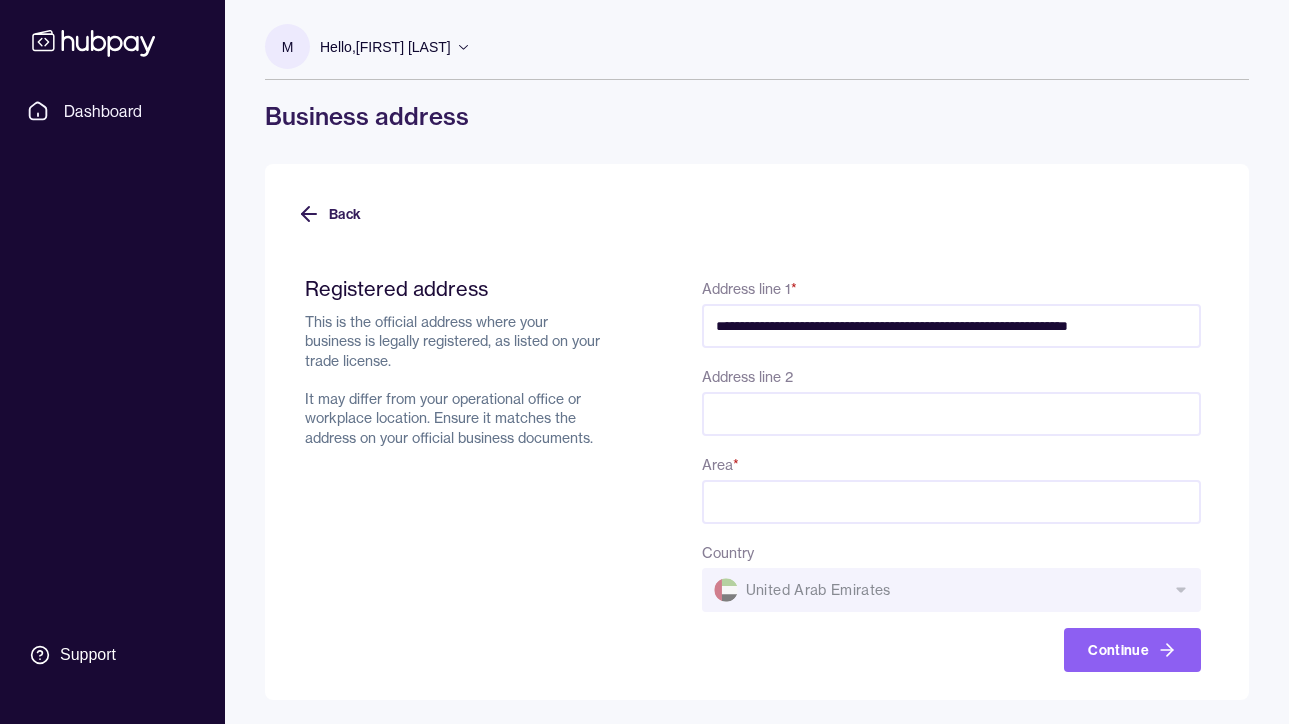 scroll, scrollTop: 0, scrollLeft: 2, axis: horizontal 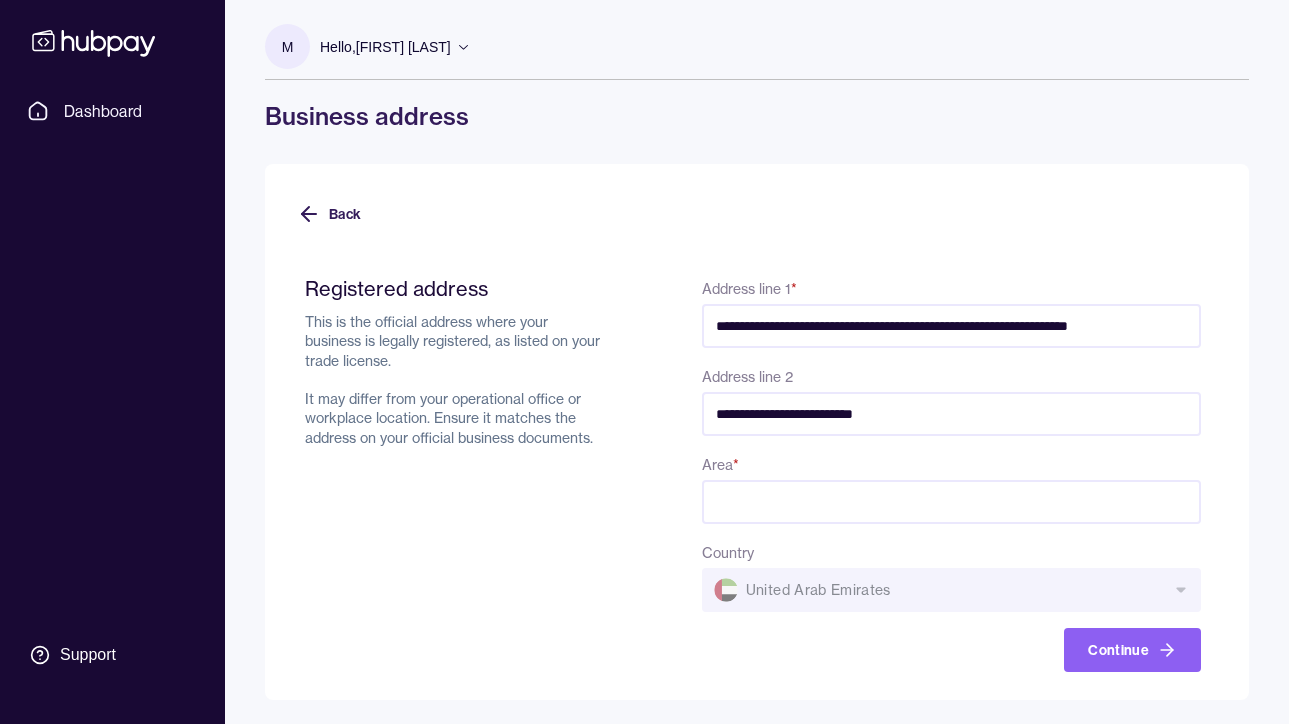 type on "**********" 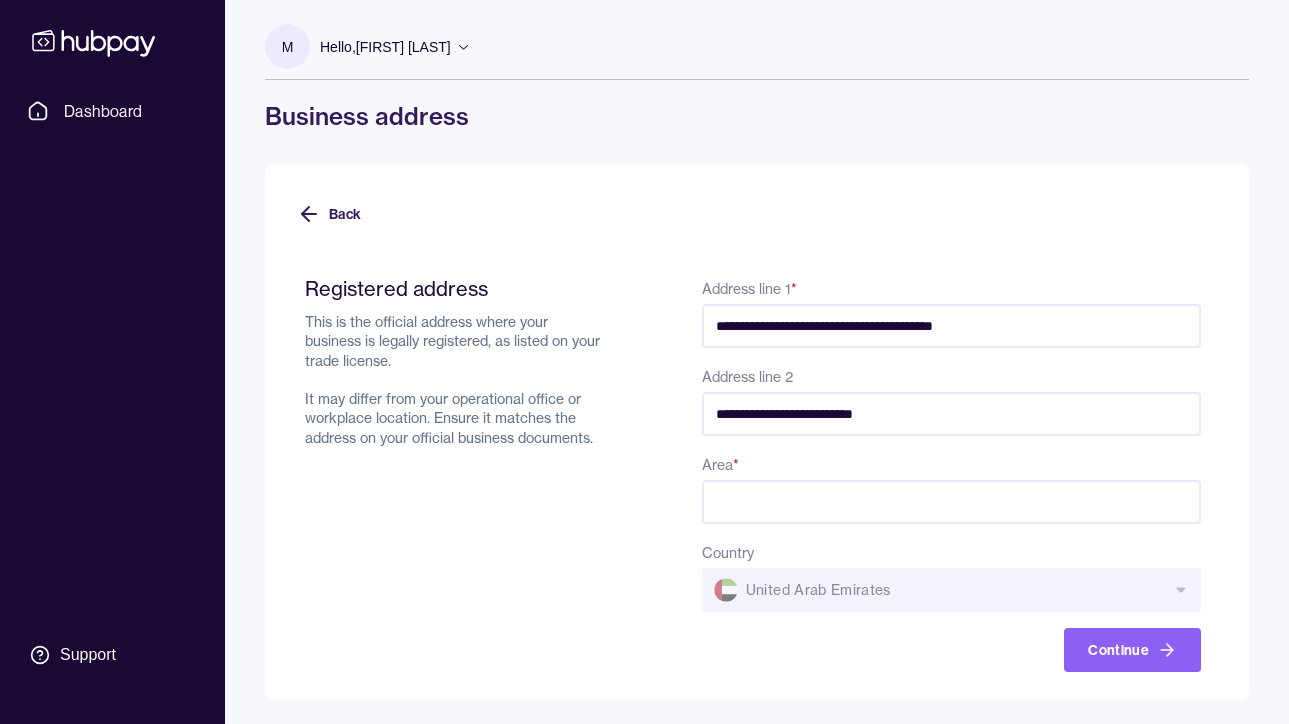 scroll, scrollTop: 0, scrollLeft: 0, axis: both 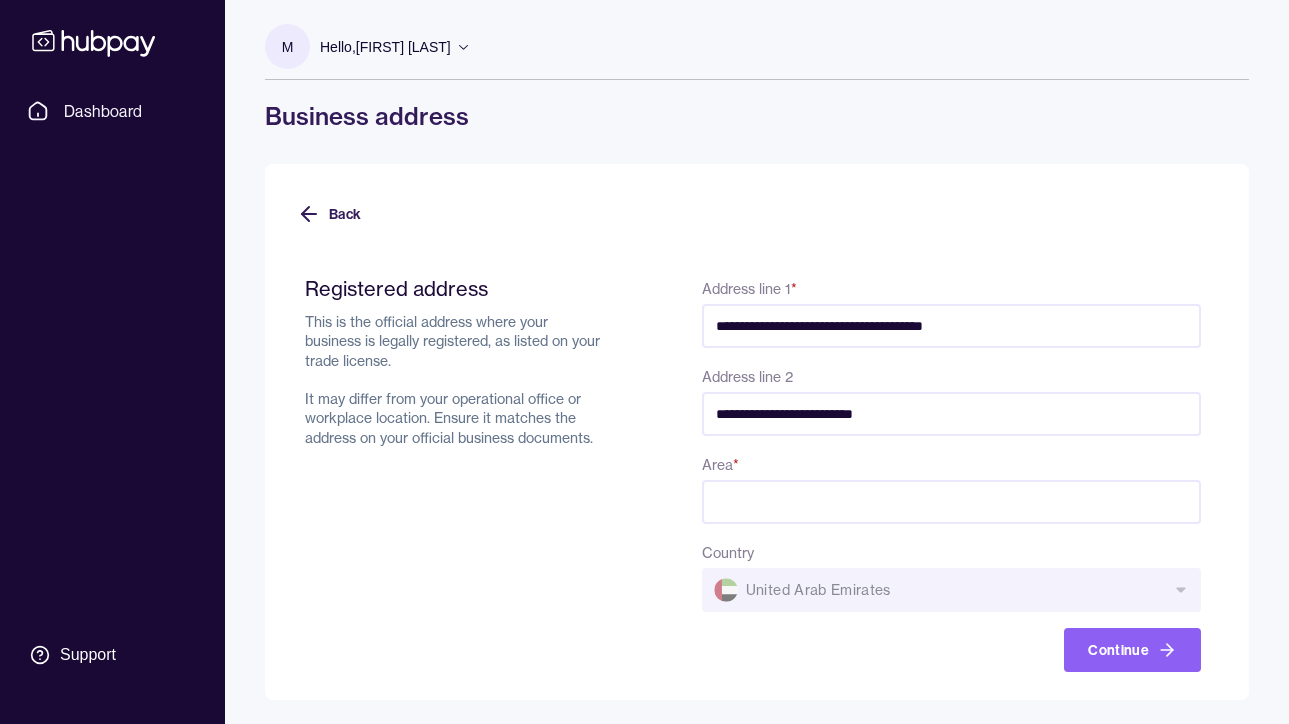 type on "**********" 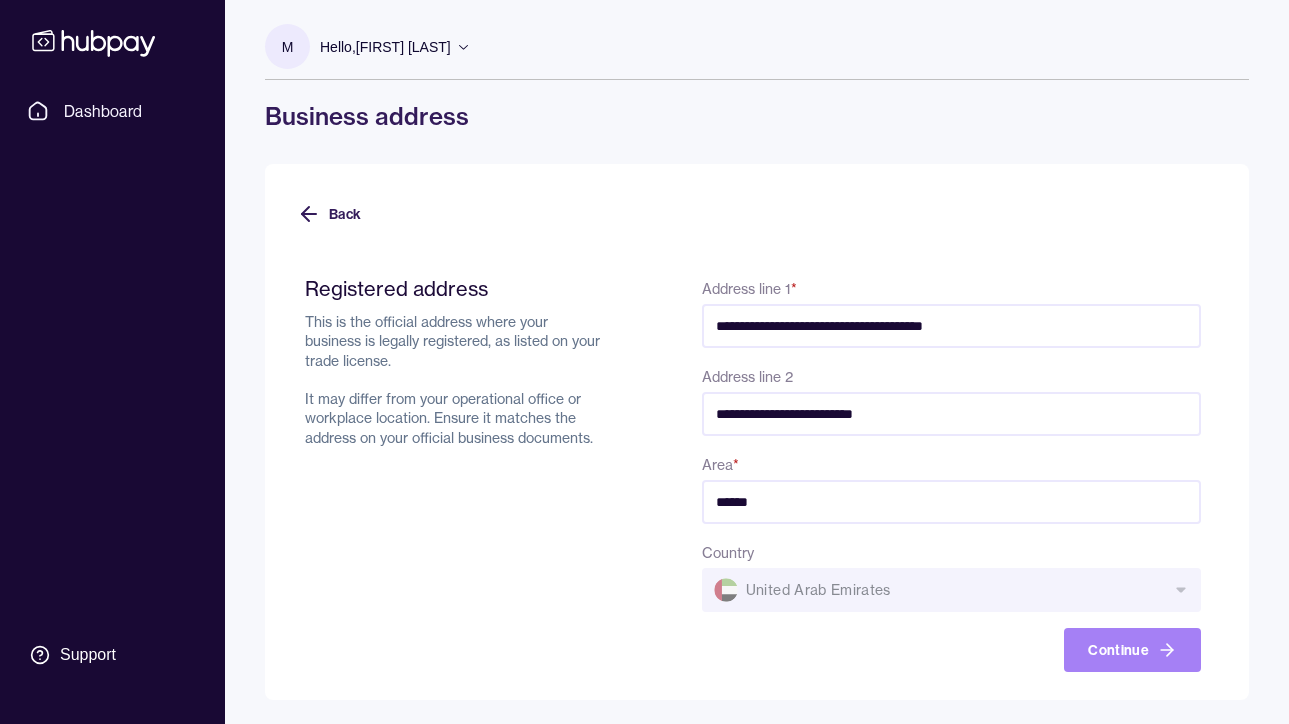 type on "******" 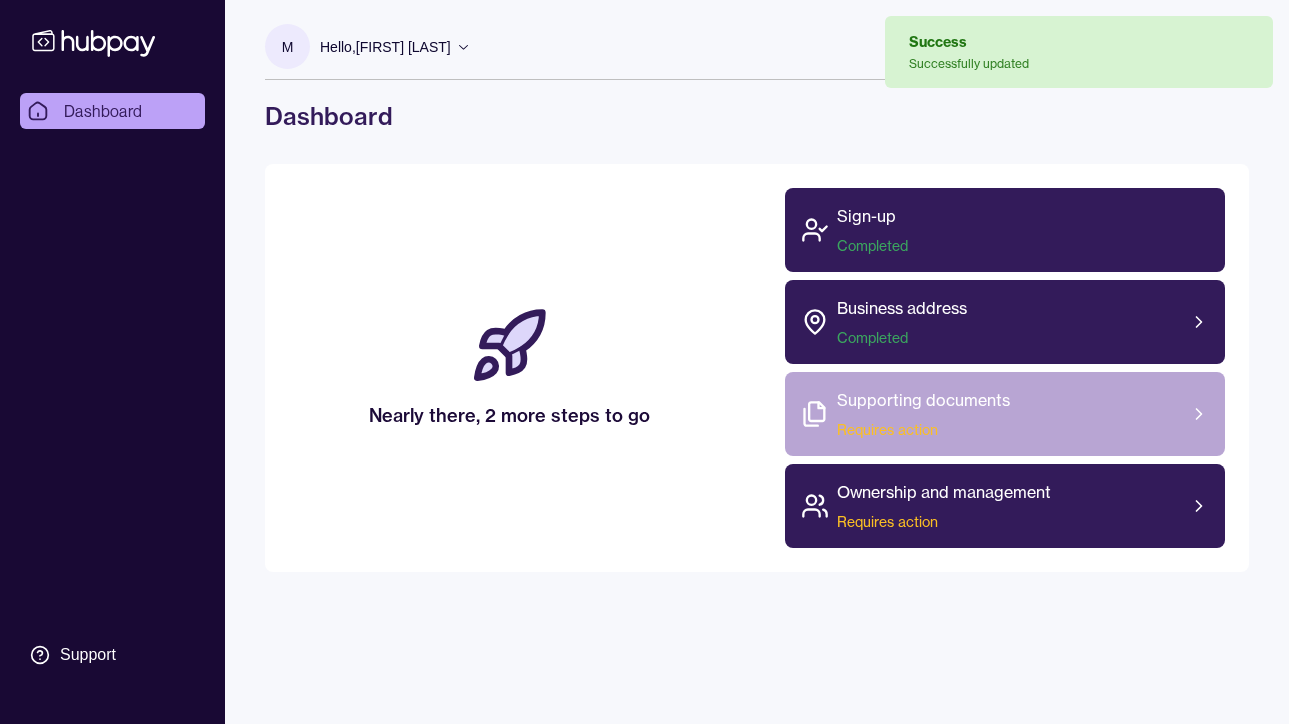 click on "Requires action" at bounding box center [923, 430] 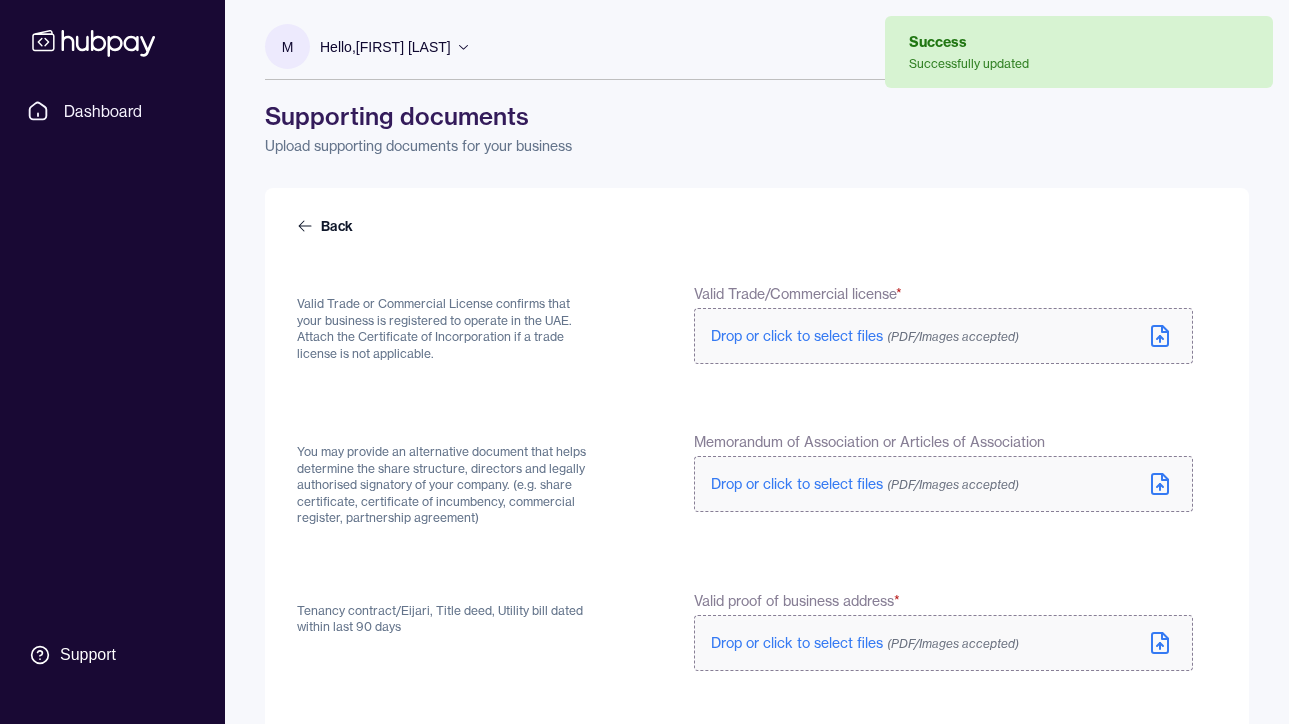 scroll, scrollTop: 106, scrollLeft: 0, axis: vertical 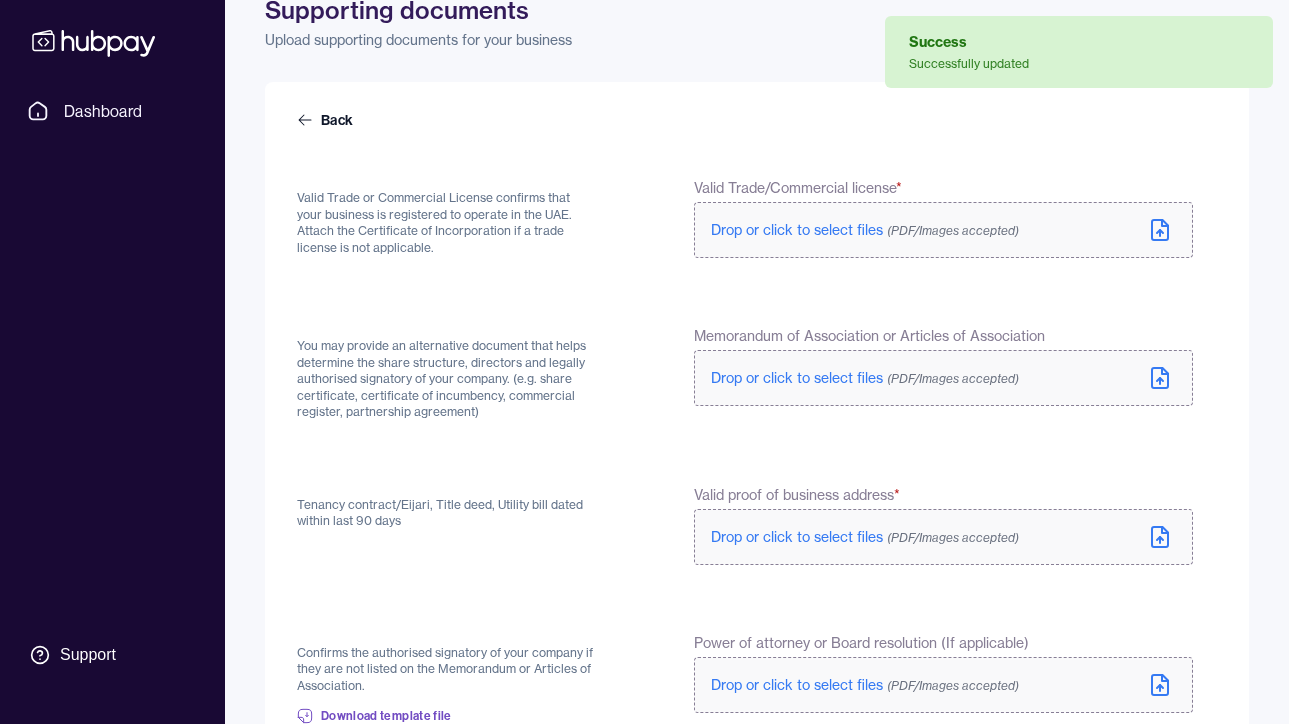 click on "Drop or click to select files   (PDF/Images accepted)" at bounding box center (865, 230) 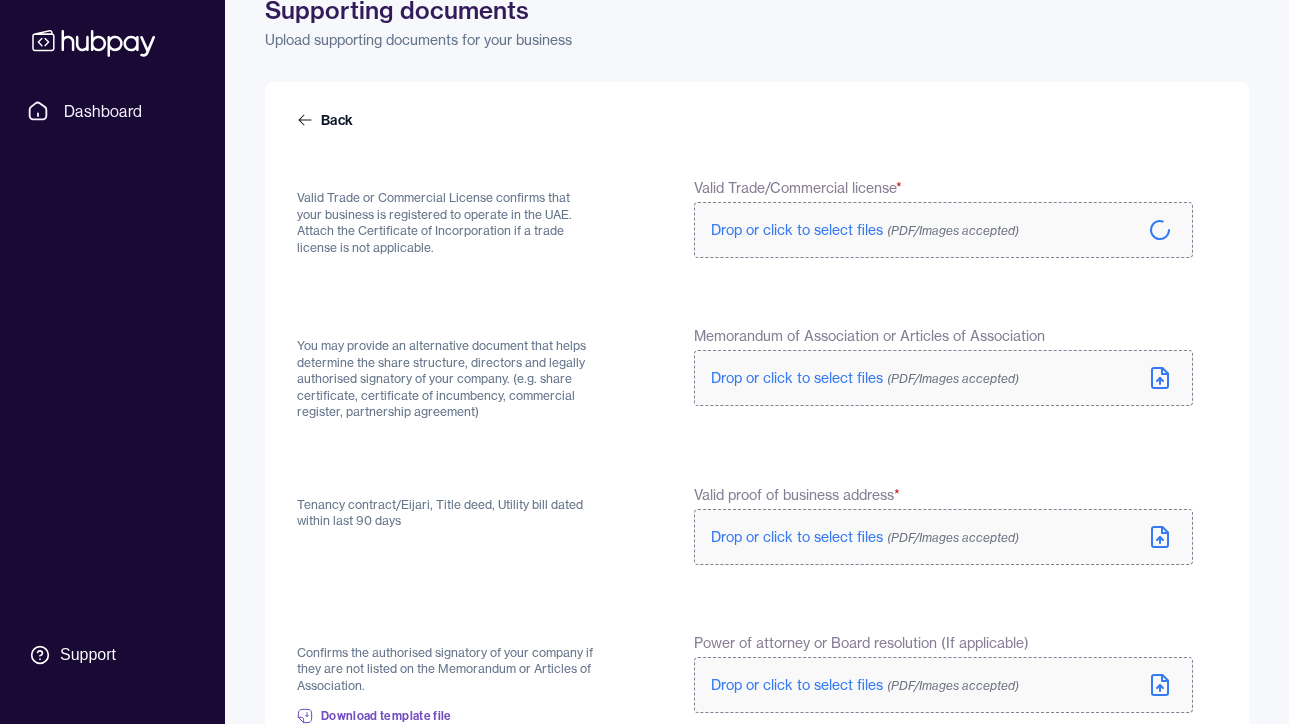 click 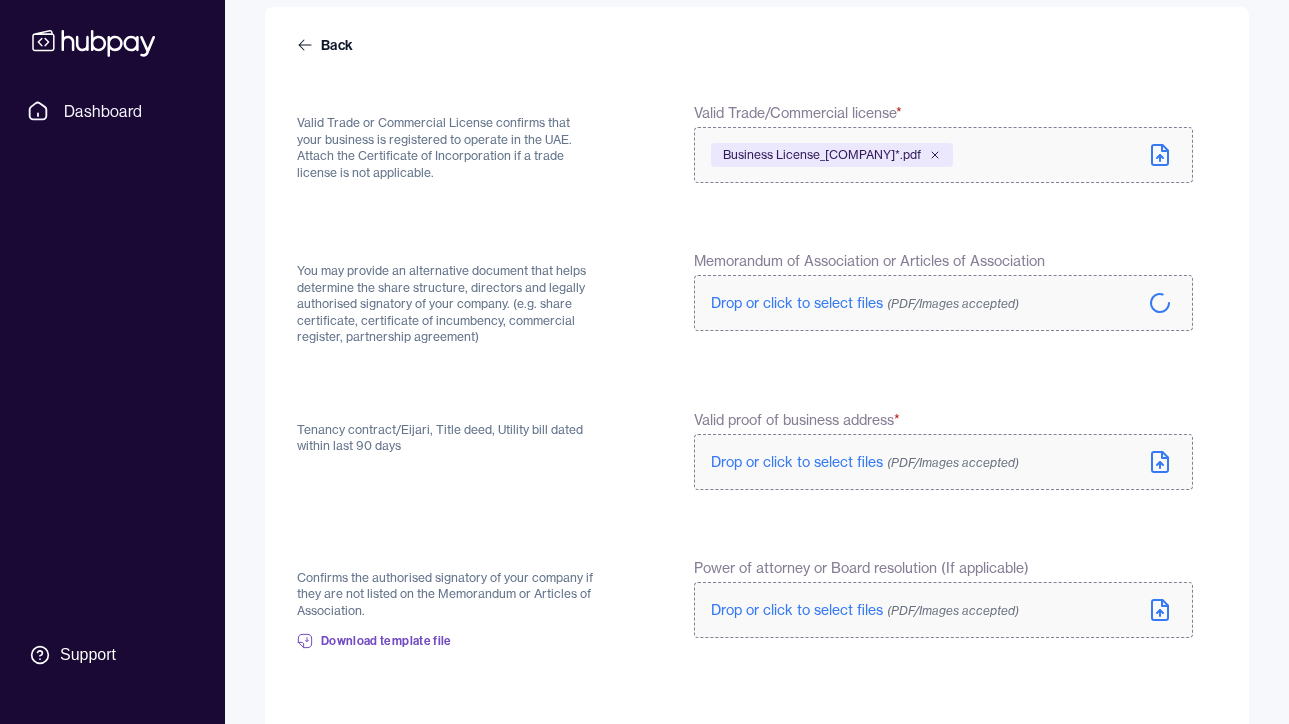 scroll, scrollTop: 186, scrollLeft: 0, axis: vertical 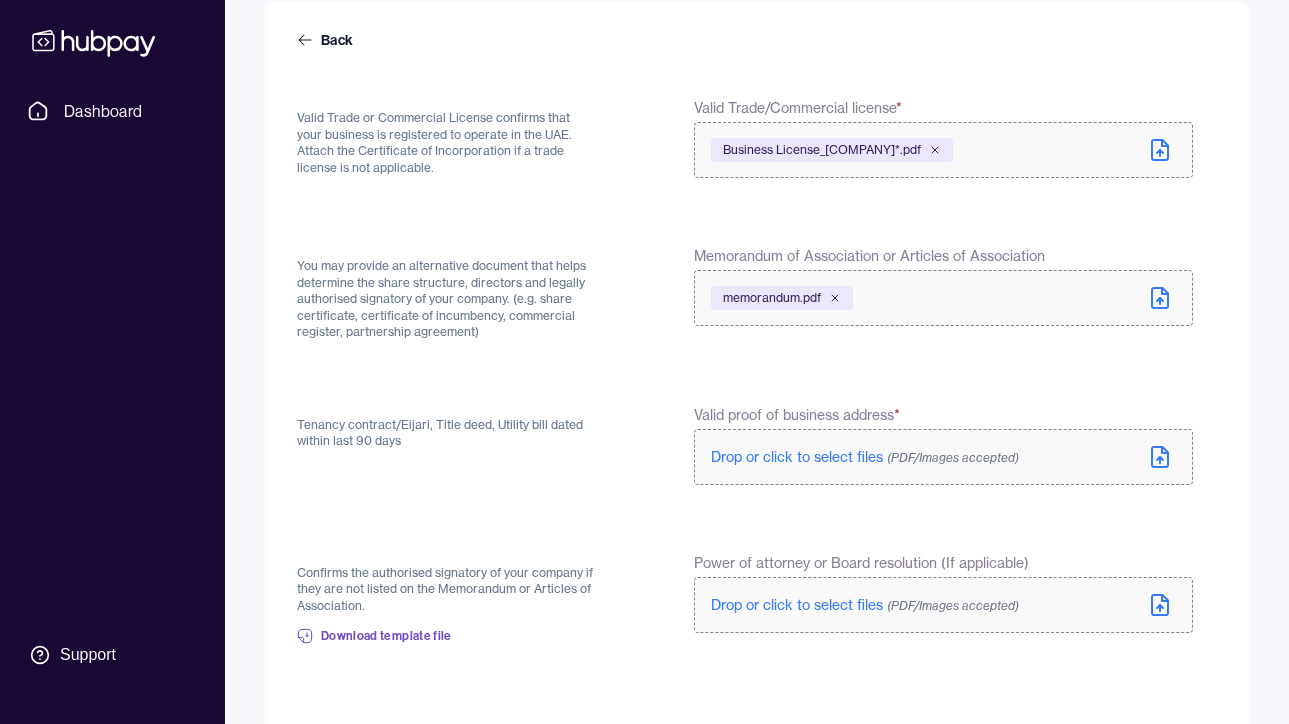 click 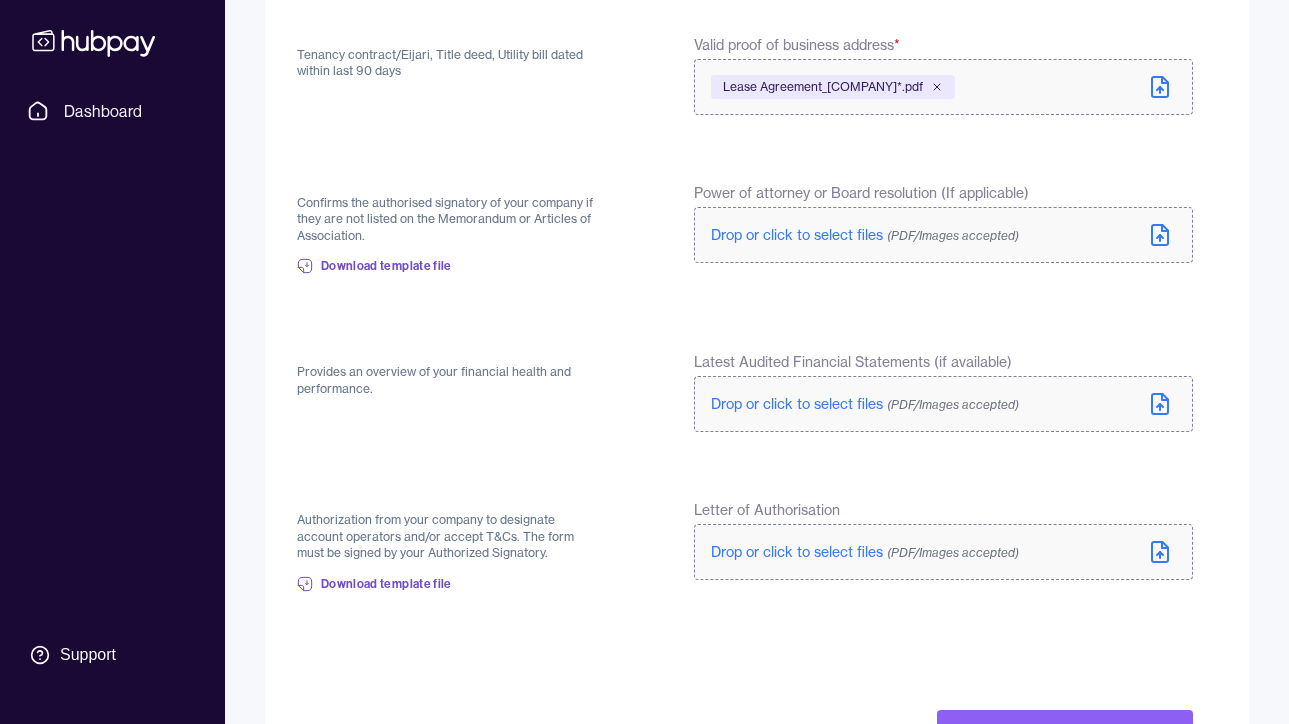 scroll, scrollTop: 637, scrollLeft: 0, axis: vertical 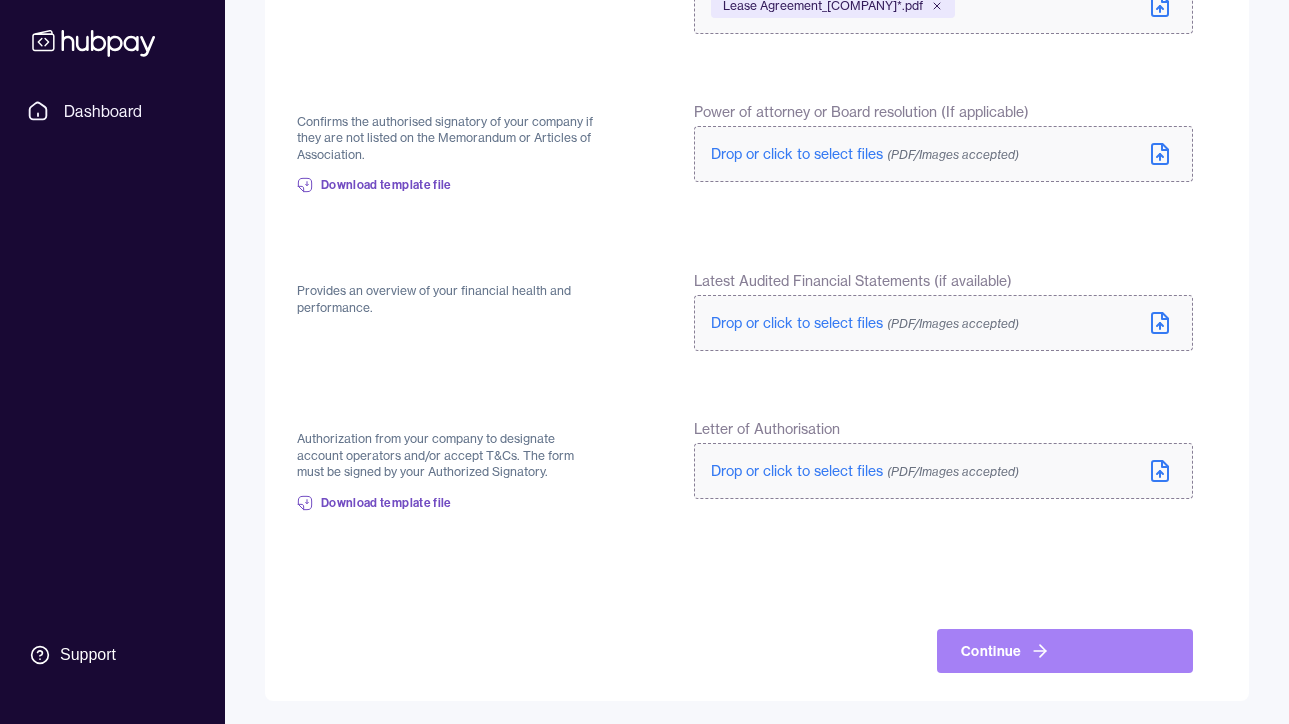 click 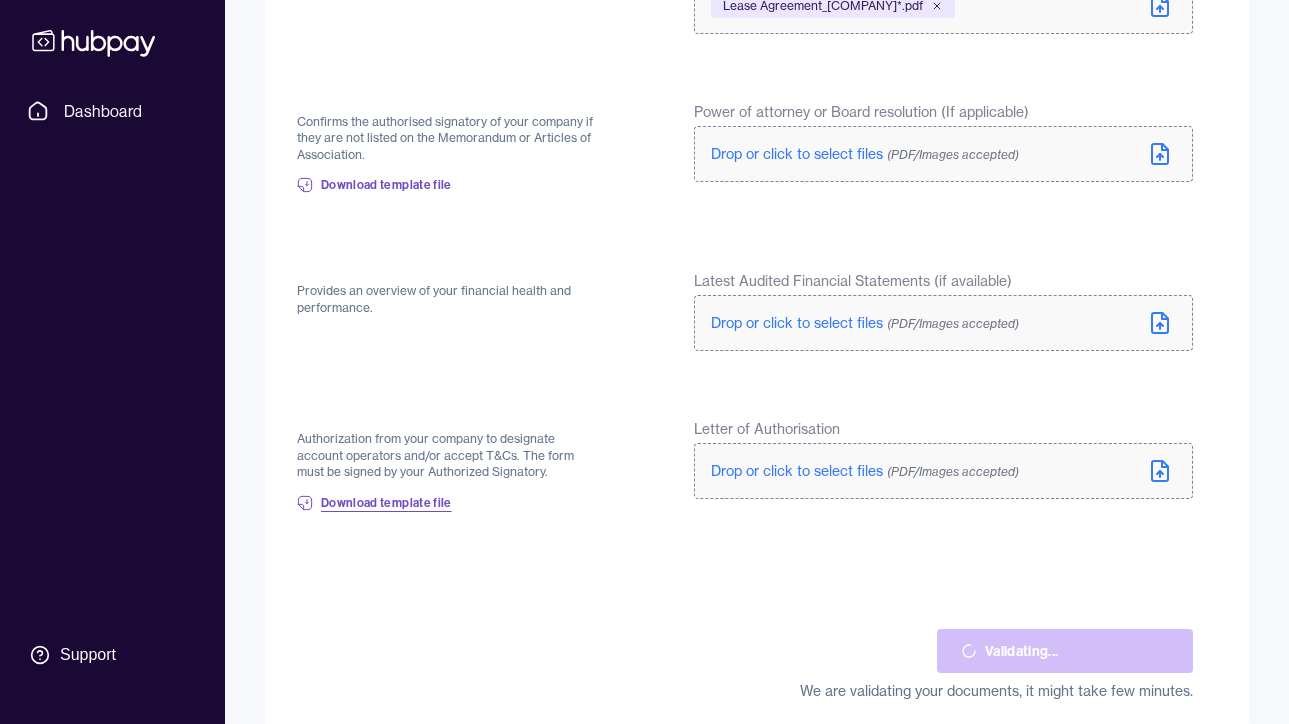 click on "Download template file" at bounding box center (386, 503) 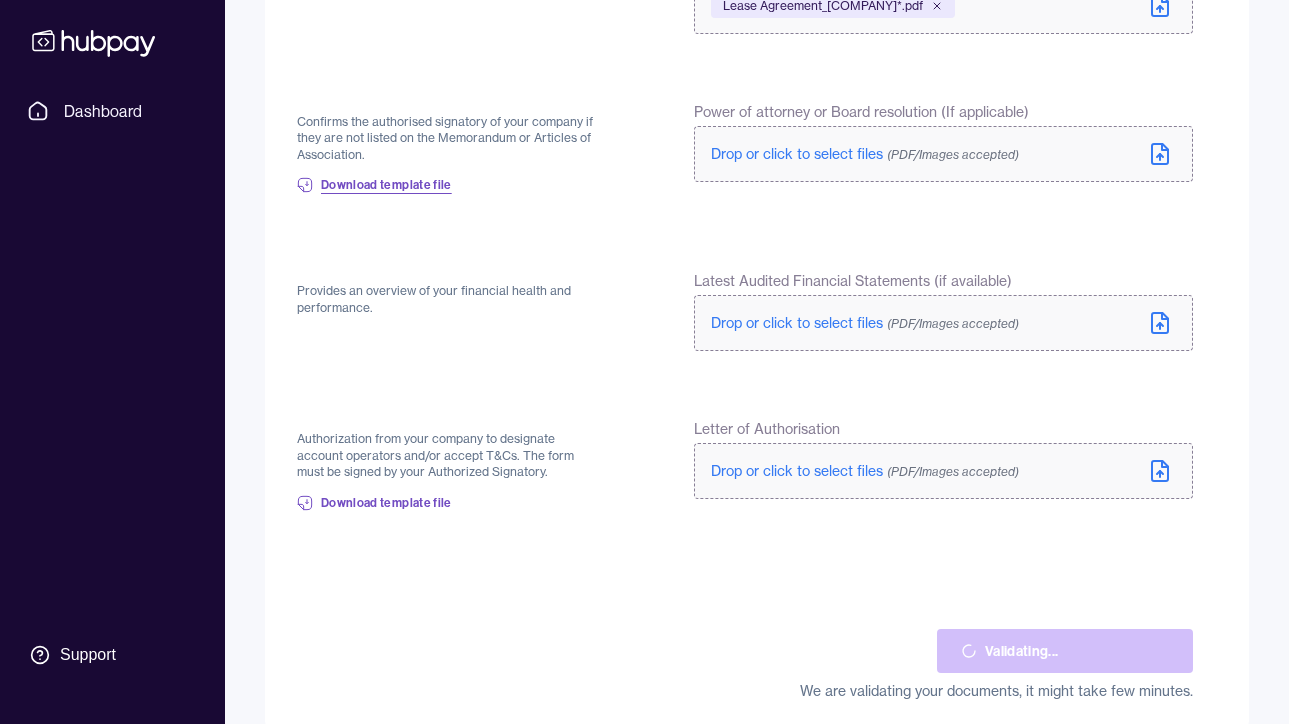 click on "Download template file" at bounding box center [386, 185] 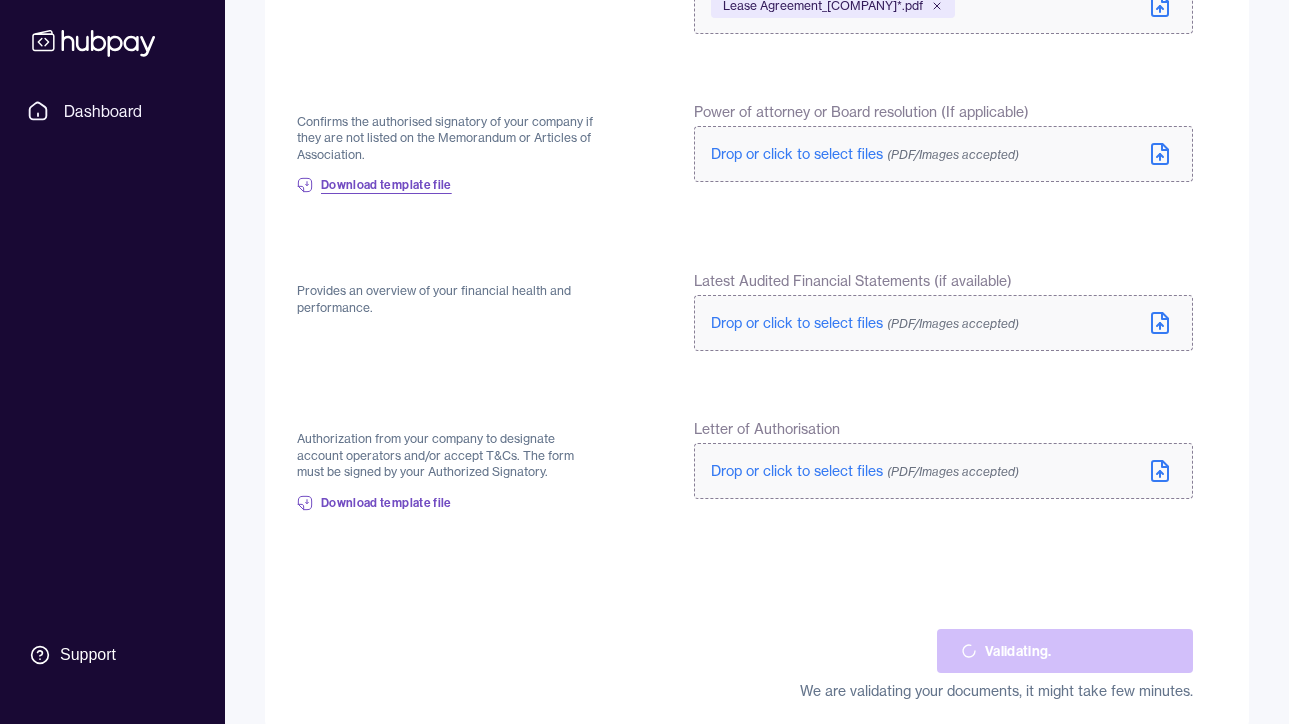 scroll, scrollTop: 641, scrollLeft: 0, axis: vertical 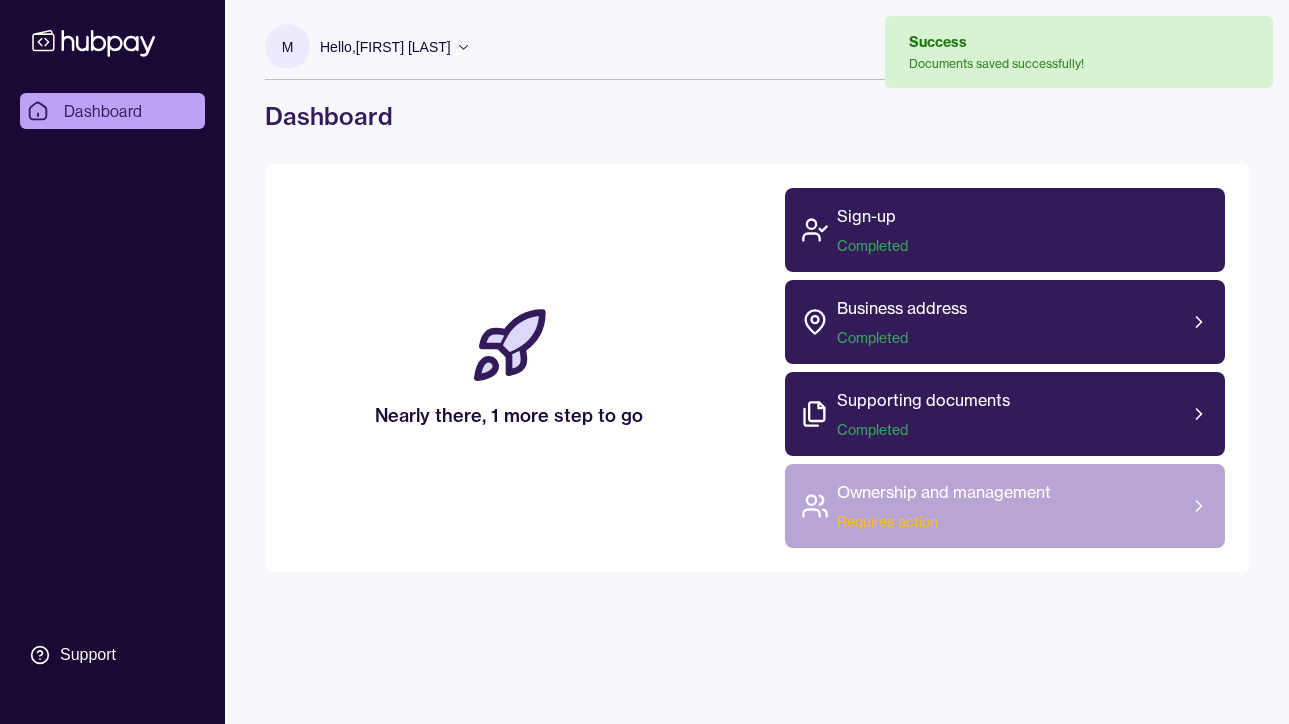 click on "Requires action" at bounding box center [944, 522] 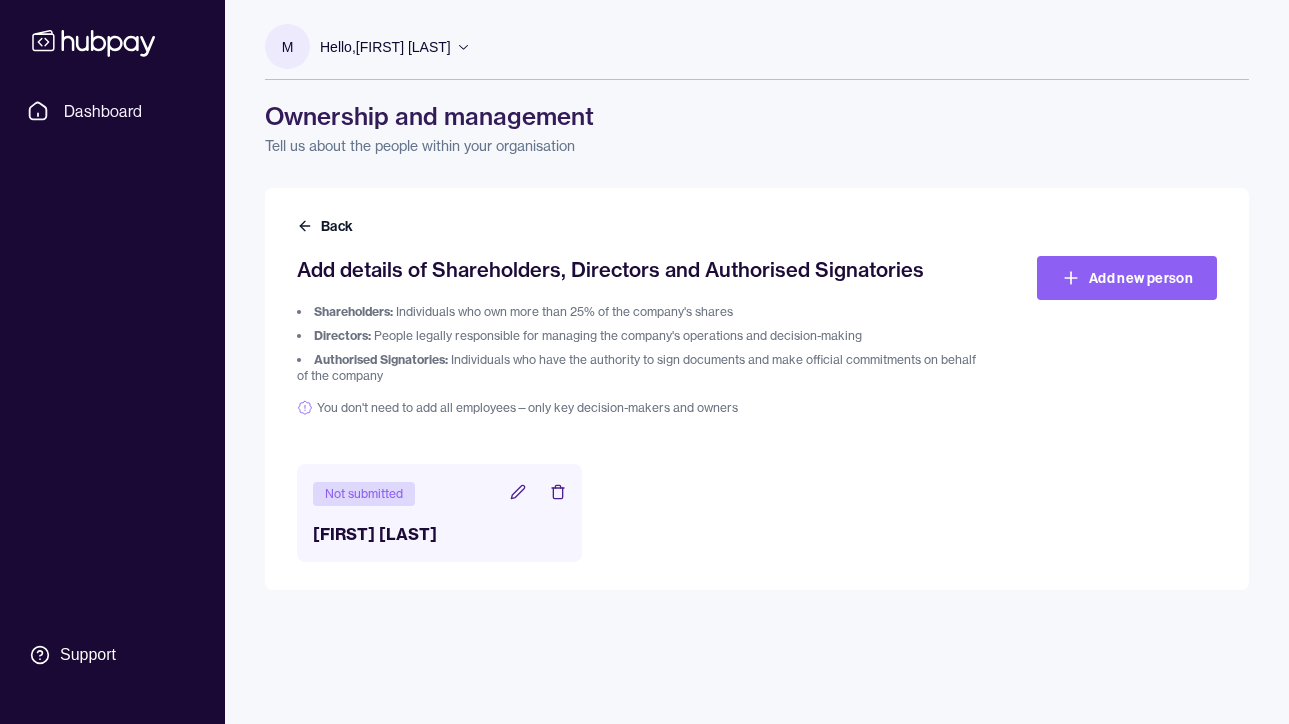 click on "You don't need to add all employees—only key decision-makers and
owners" at bounding box center [642, 408] 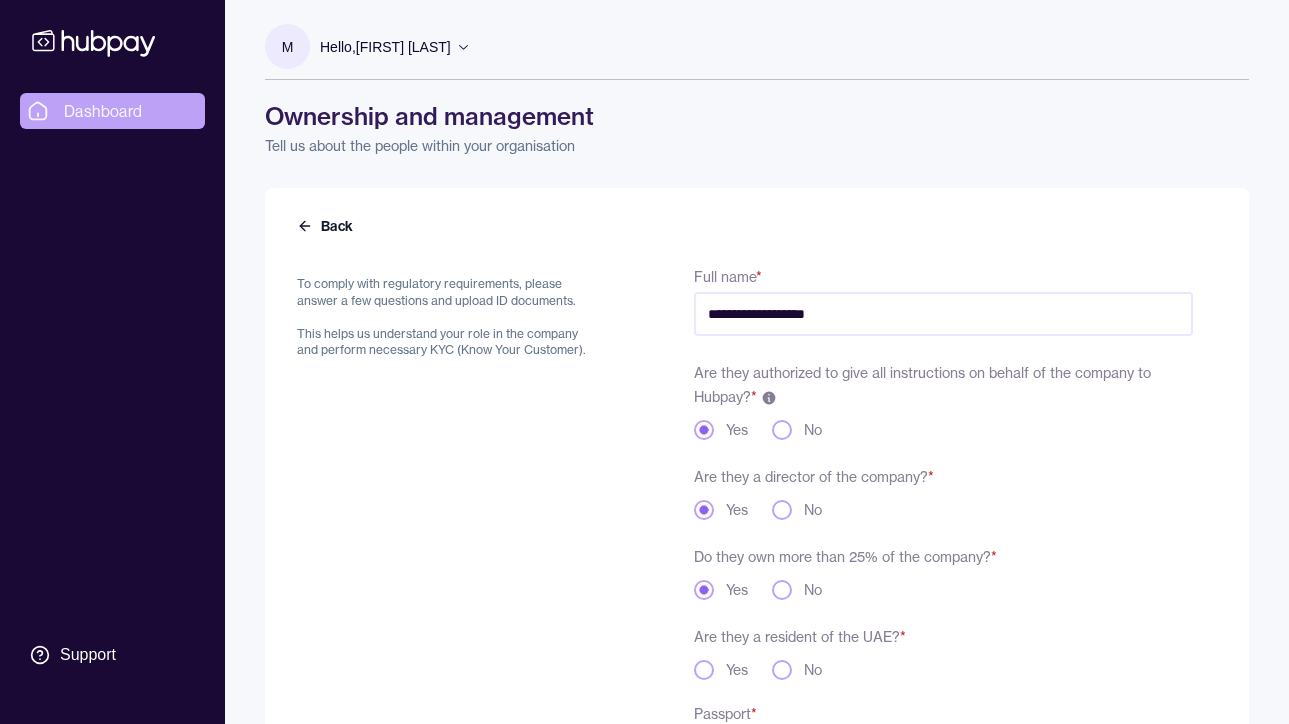 click on "Dashboard" at bounding box center (103, 111) 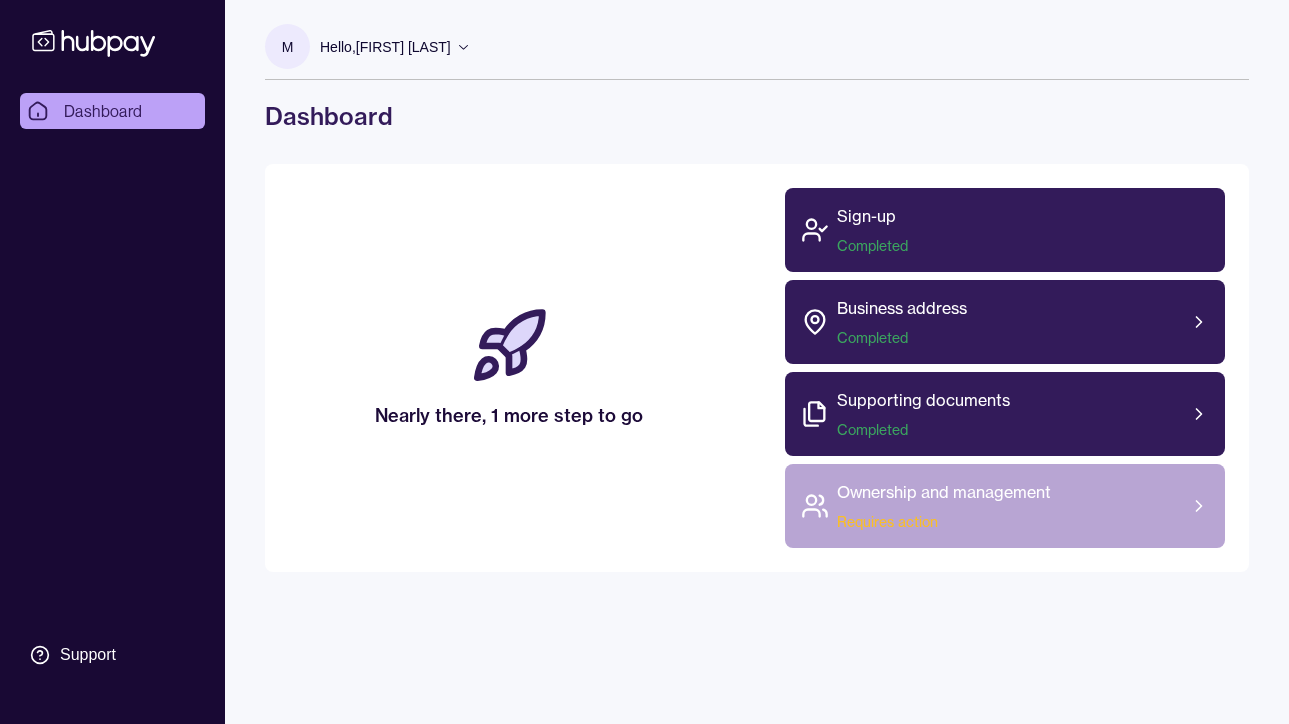 click on "Ownership and management Requires action" at bounding box center (944, 506) 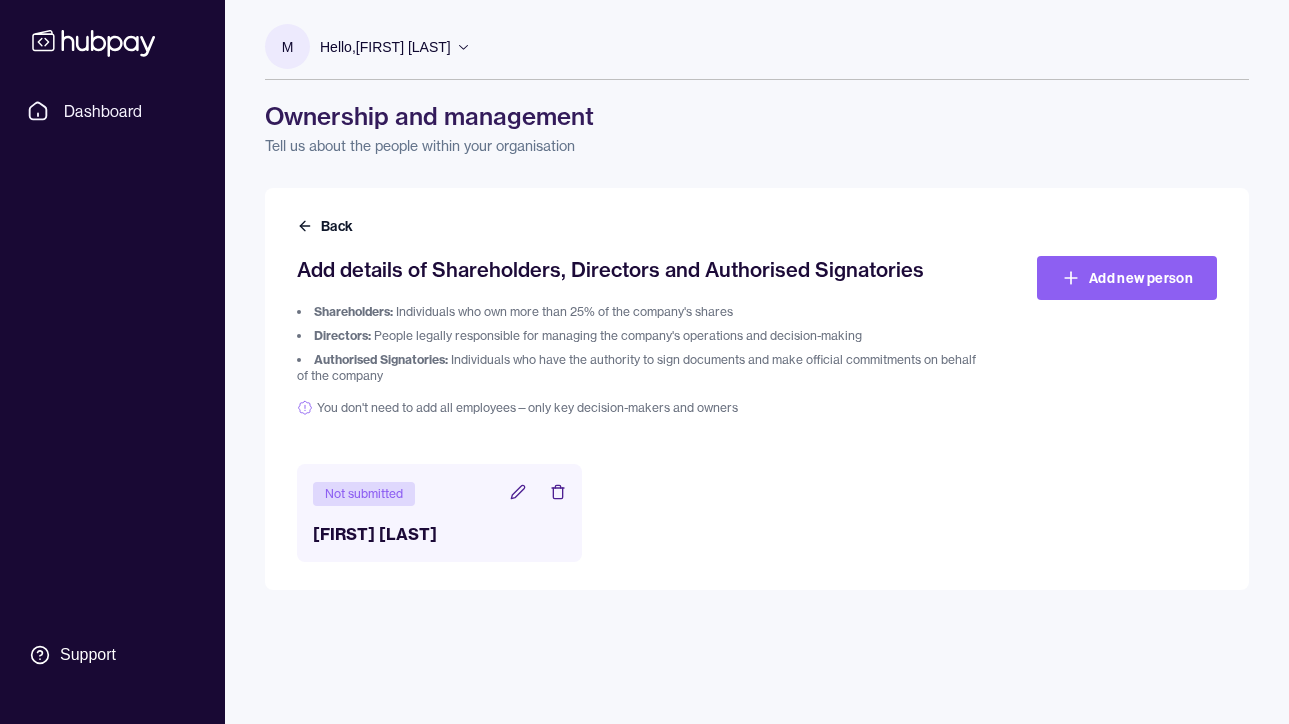 click 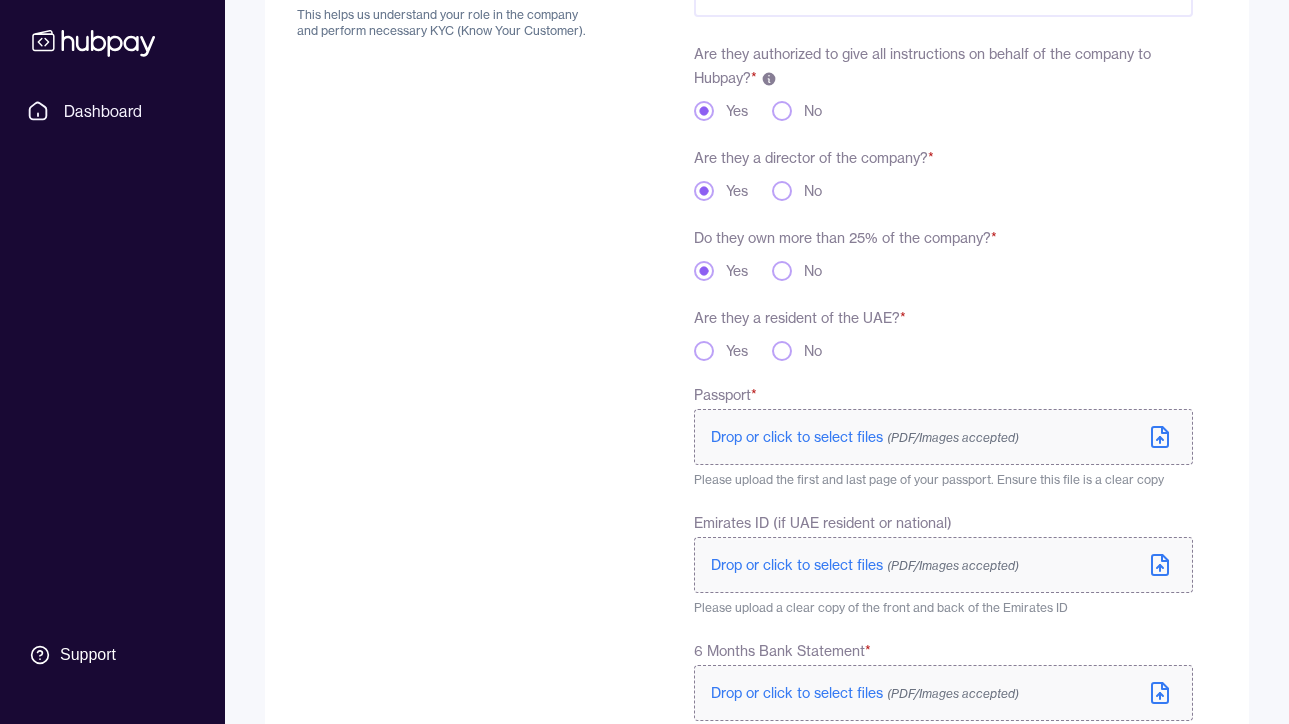 scroll, scrollTop: 0, scrollLeft: 0, axis: both 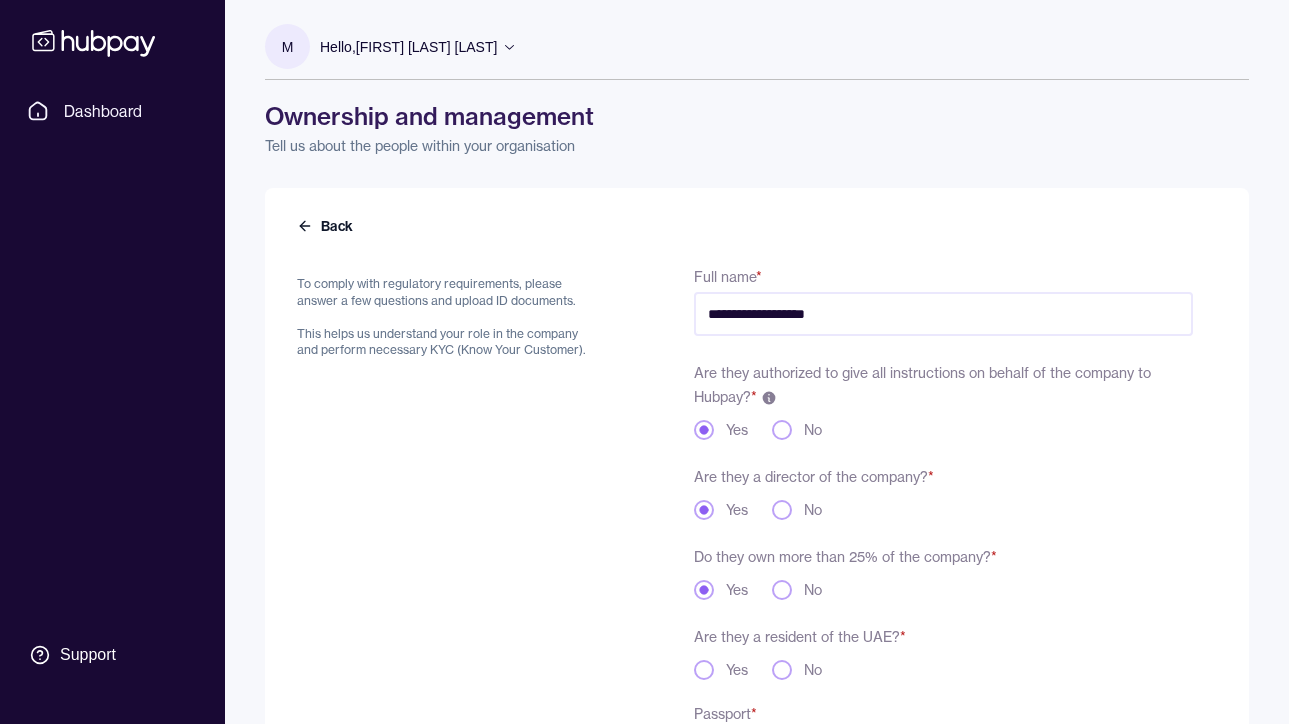 drag, startPoint x: 859, startPoint y: 298, endPoint x: 653, endPoint y: 301, distance: 206.02185 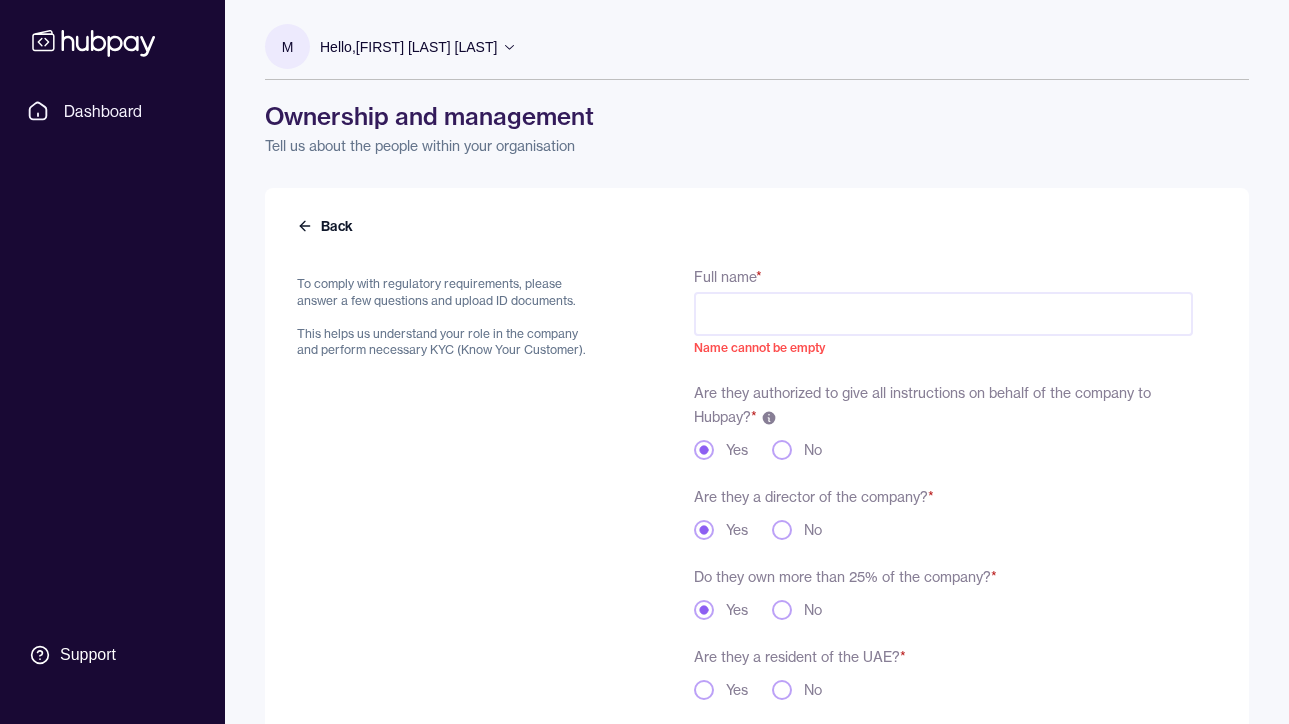 paste on "**********" 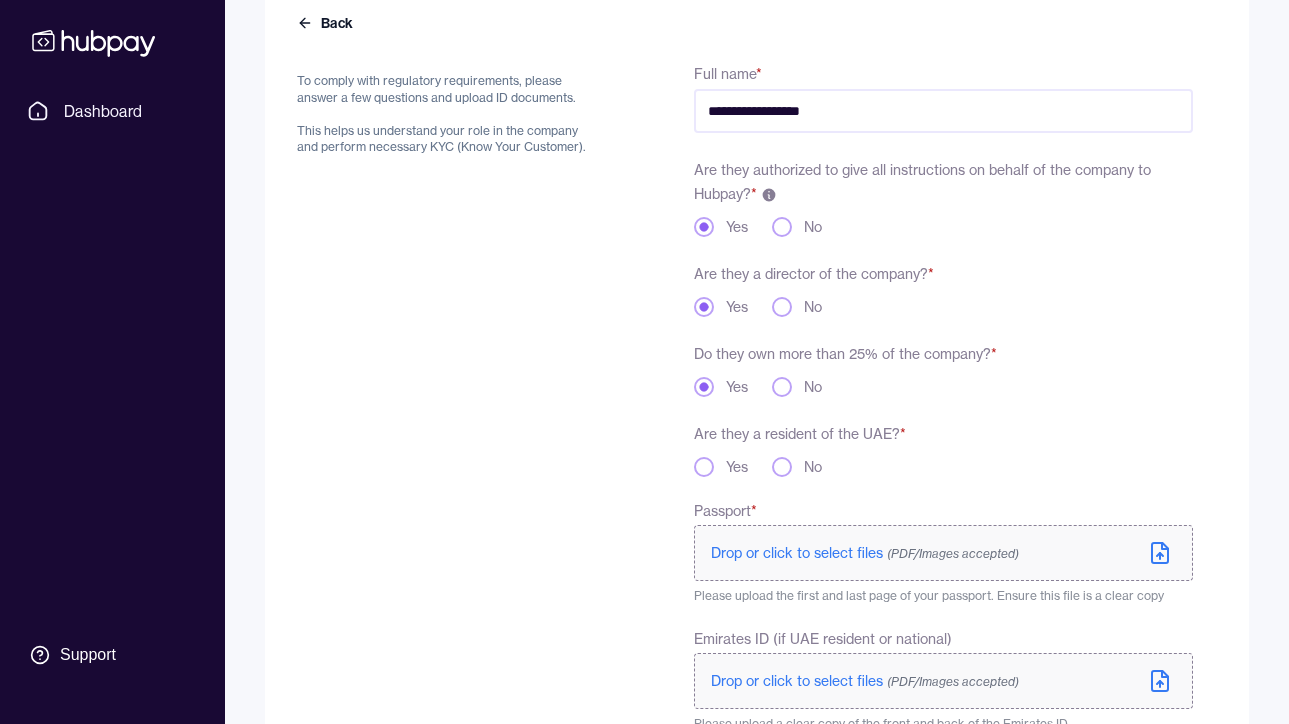 scroll, scrollTop: 212, scrollLeft: 0, axis: vertical 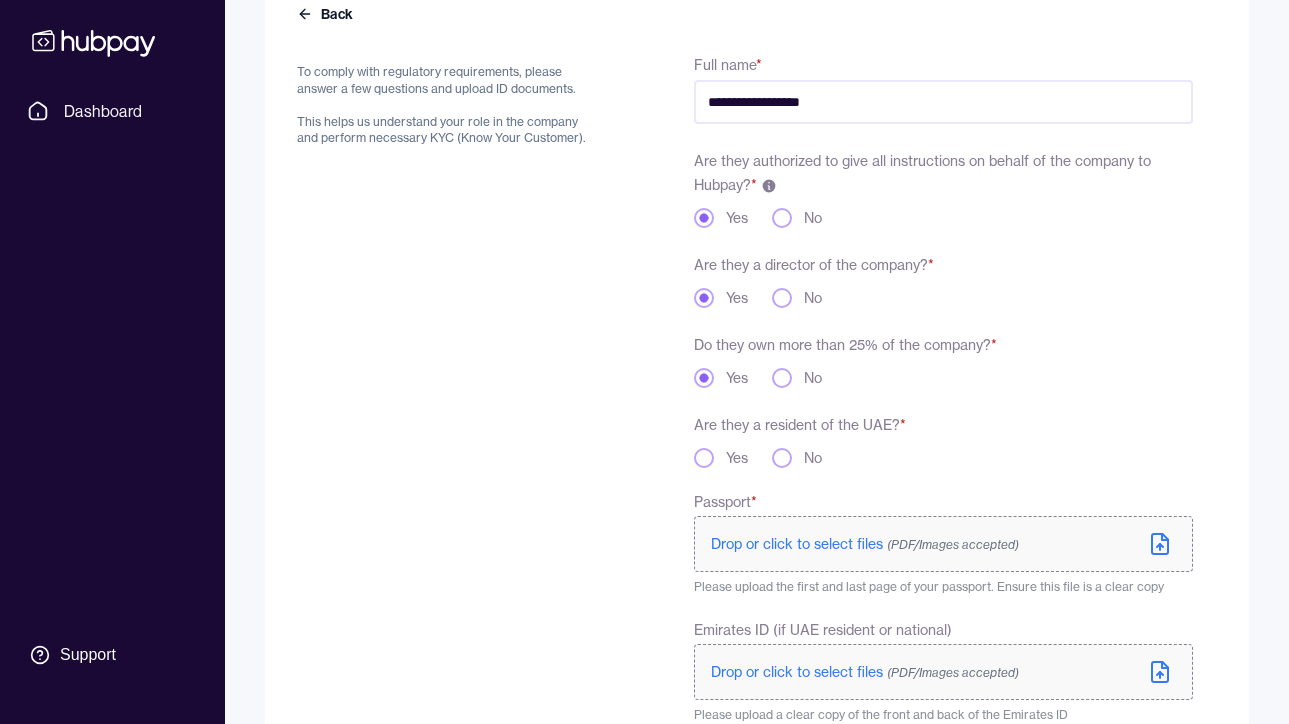 type on "**********" 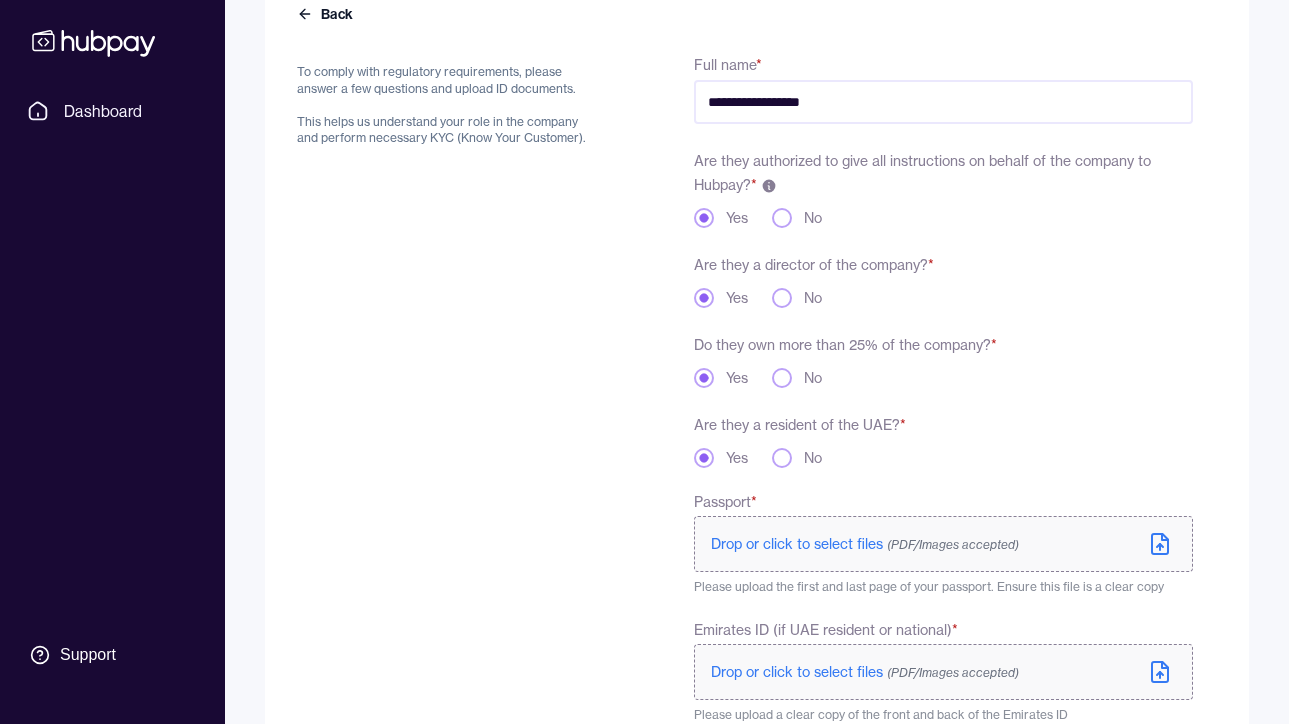 scroll, scrollTop: 448, scrollLeft: 0, axis: vertical 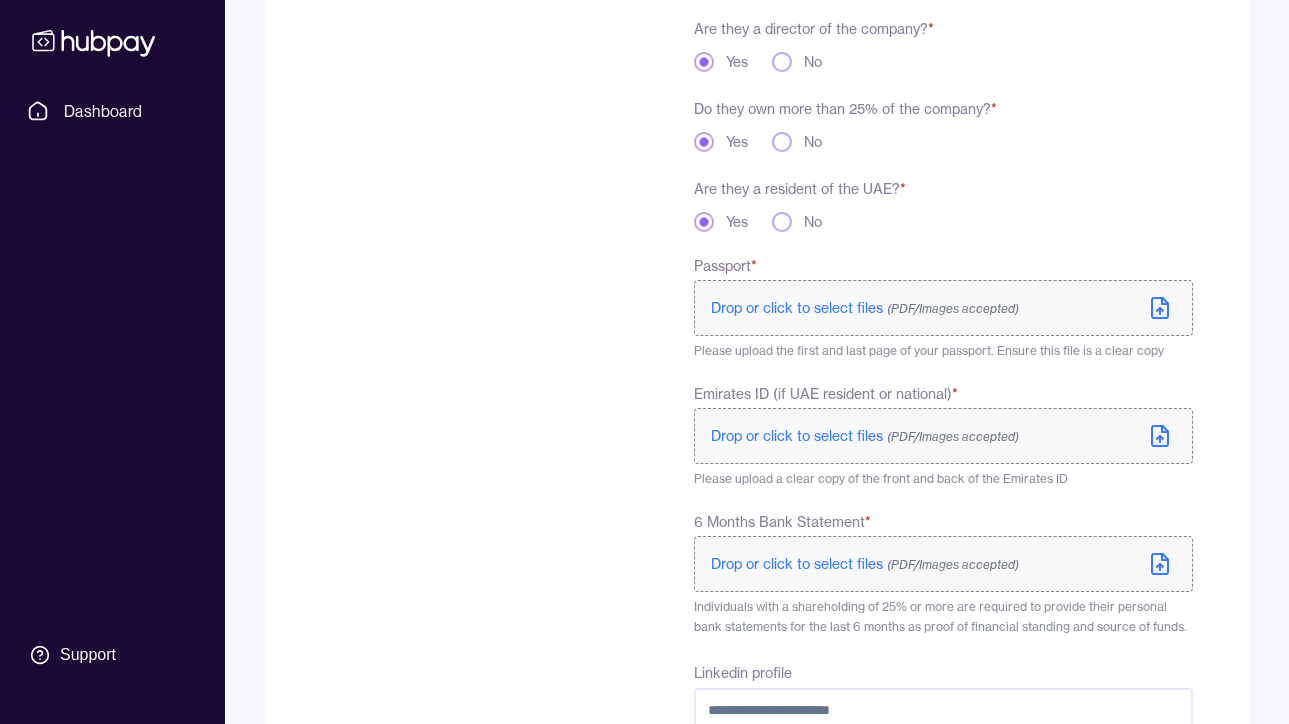 click on "Drop or click to select files   (PDF/Images accepted)" at bounding box center [943, 308] 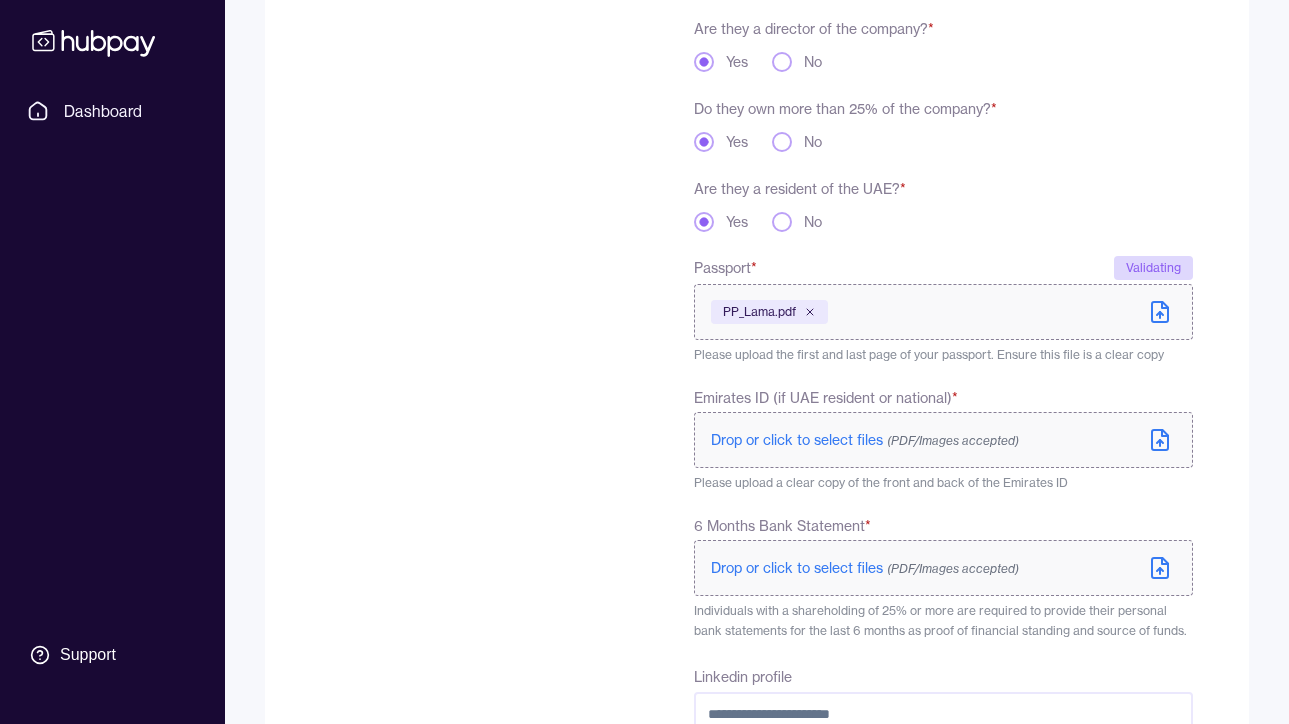 click 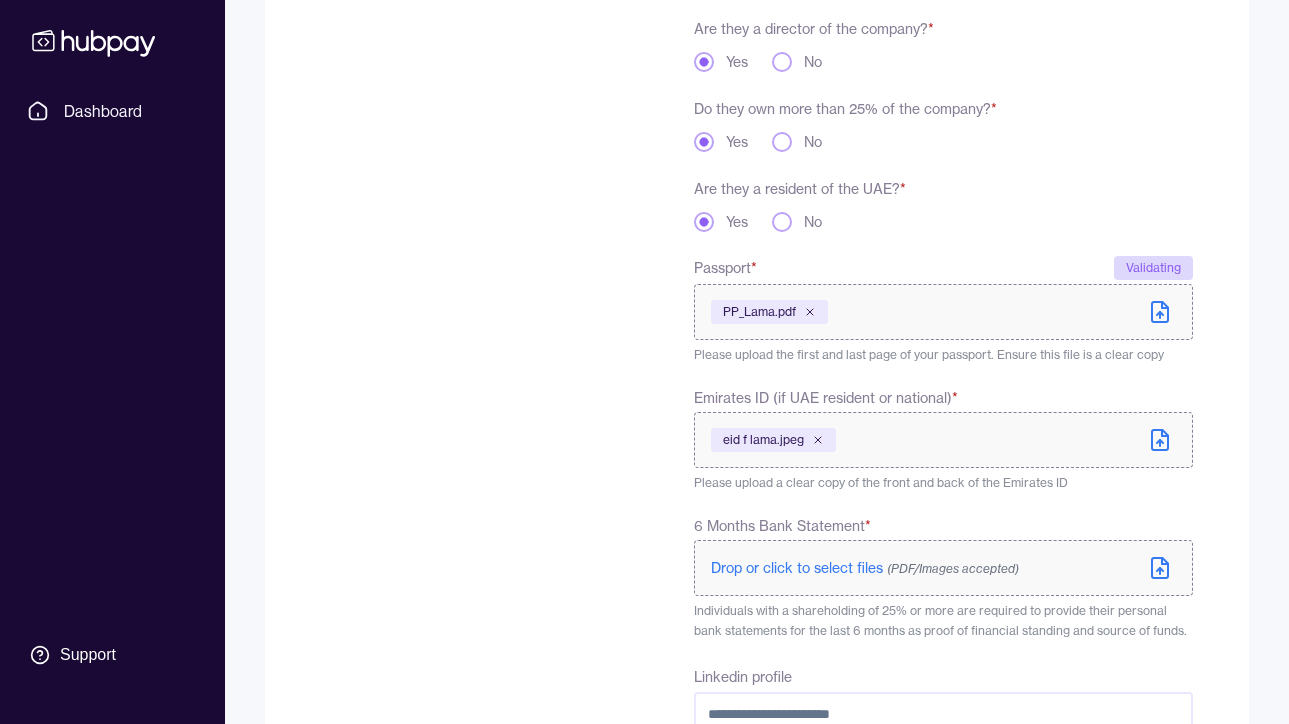 click 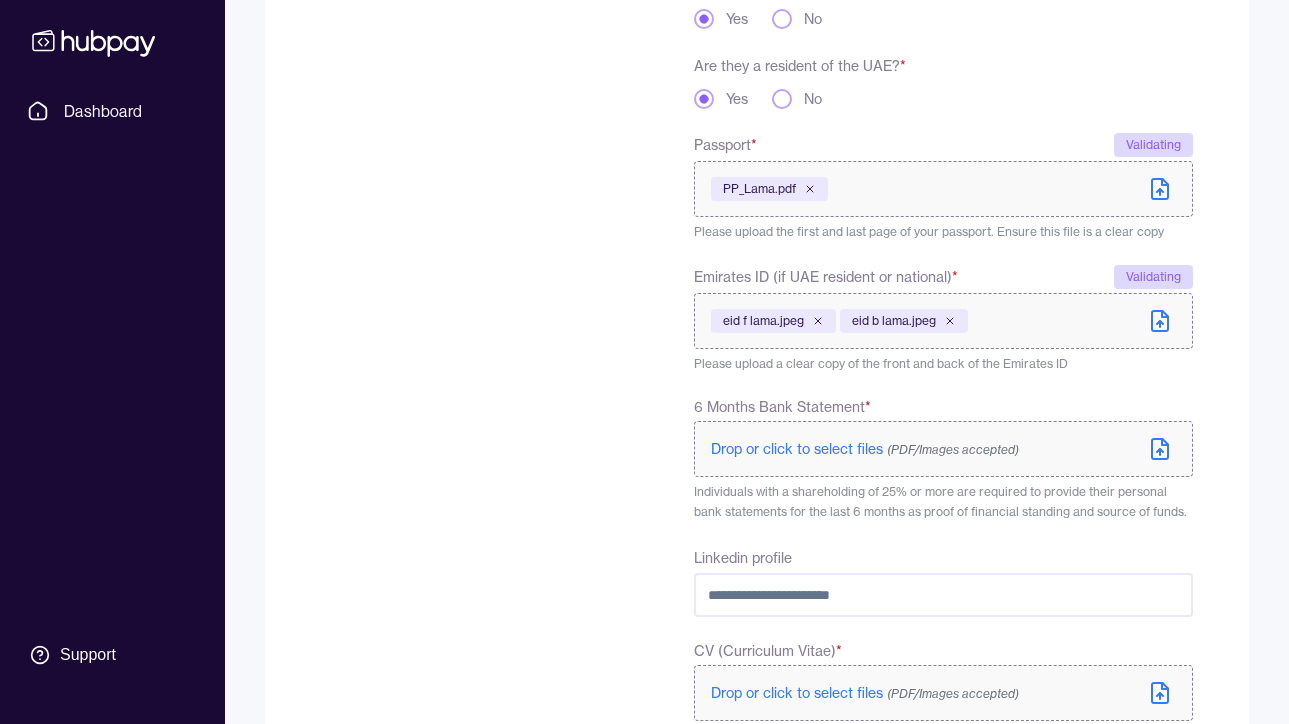 scroll, scrollTop: 780, scrollLeft: 0, axis: vertical 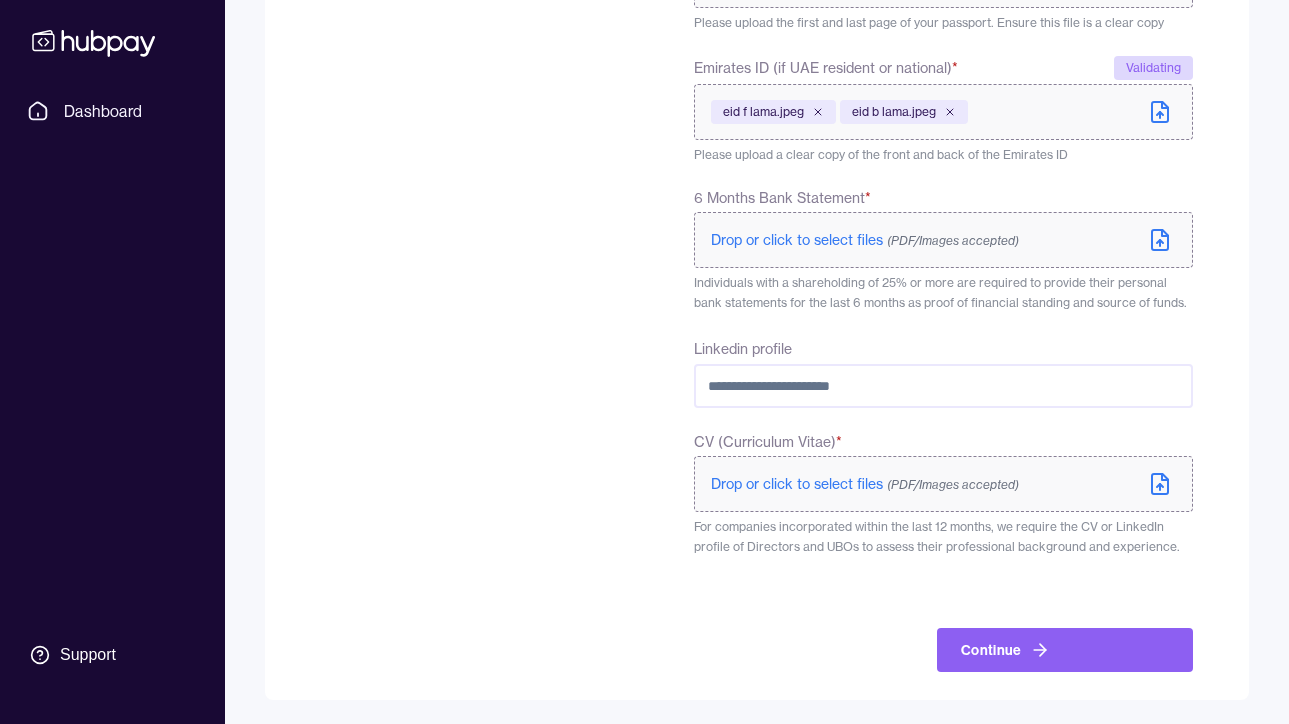 click 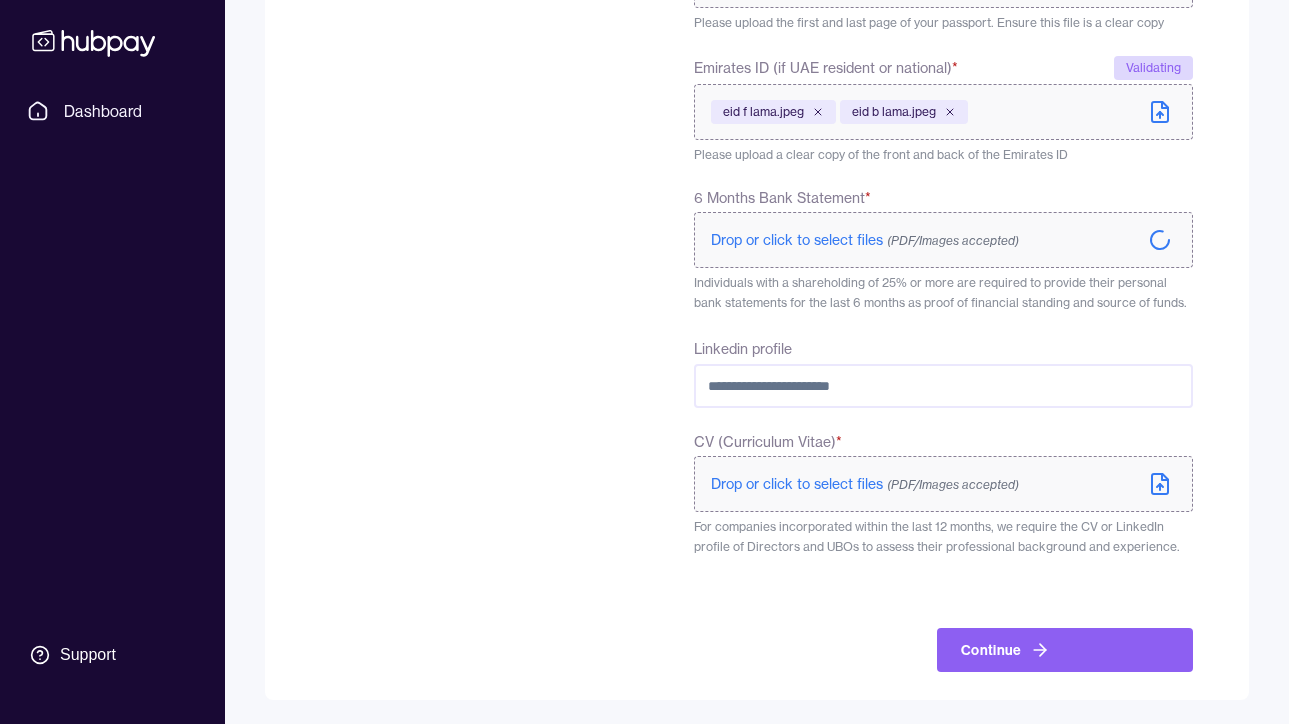 click 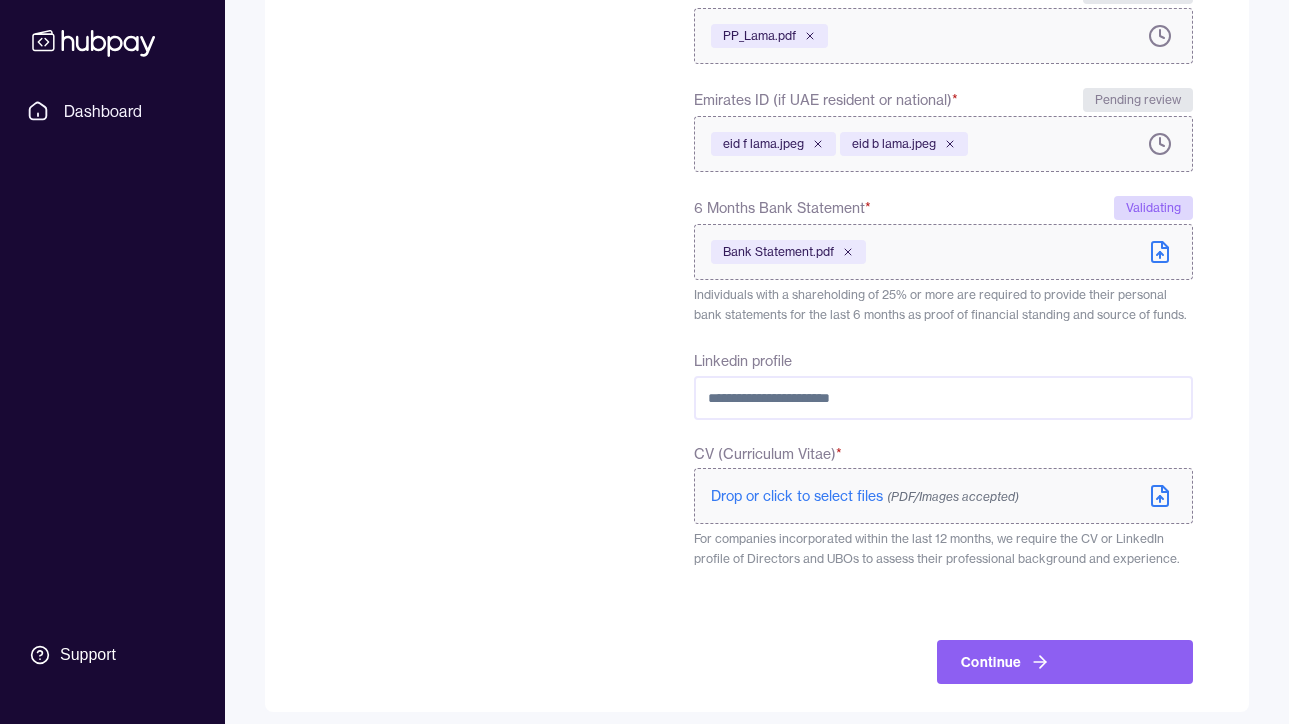 scroll, scrollTop: 736, scrollLeft: 0, axis: vertical 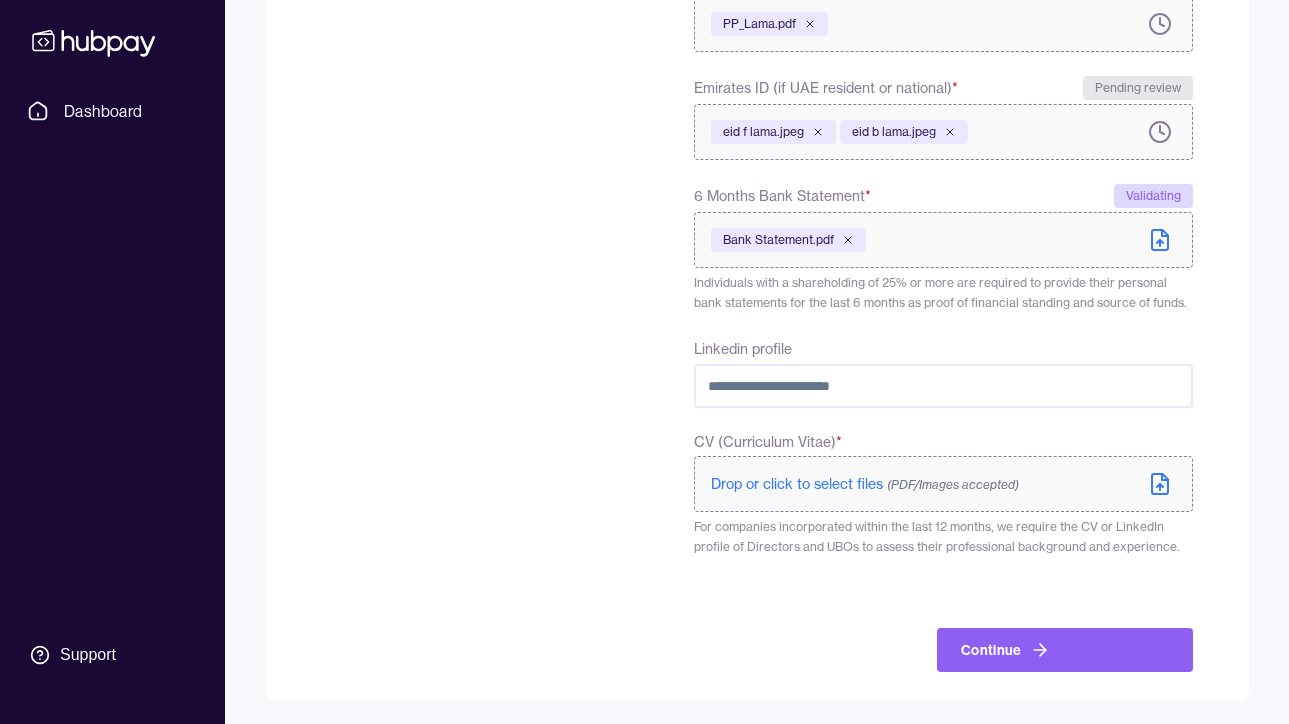 click 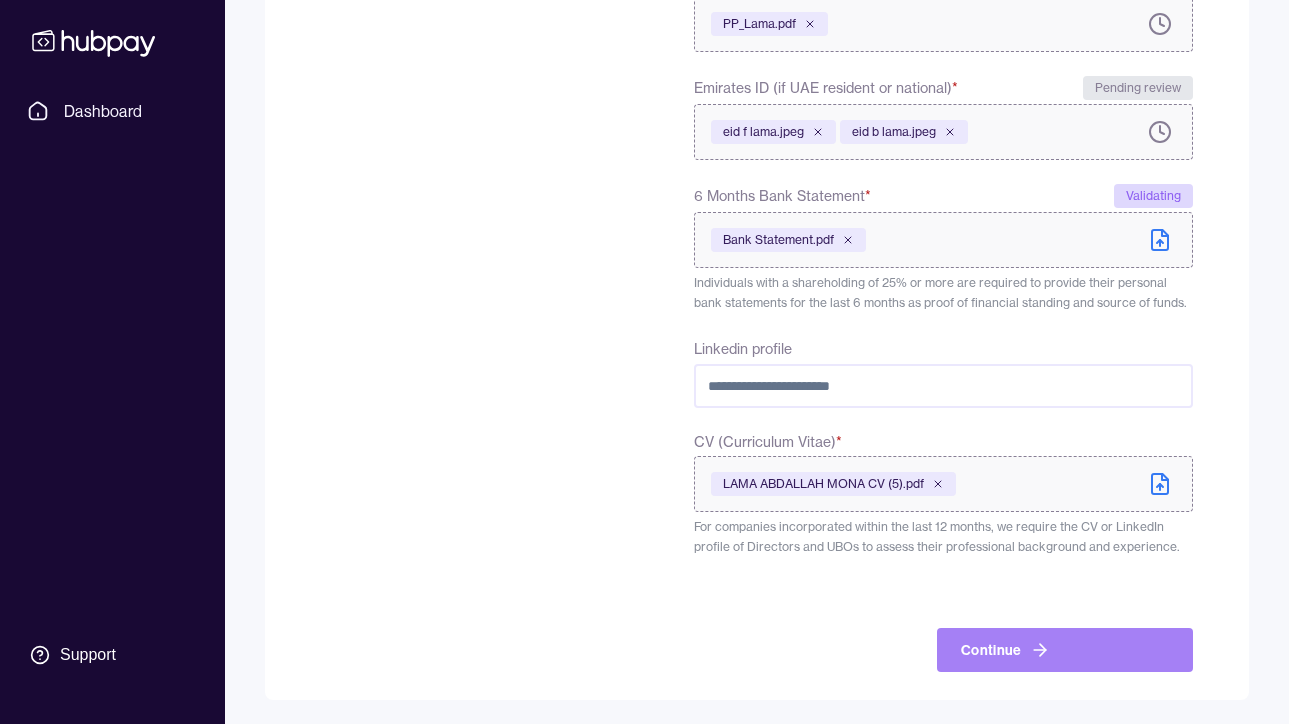 click 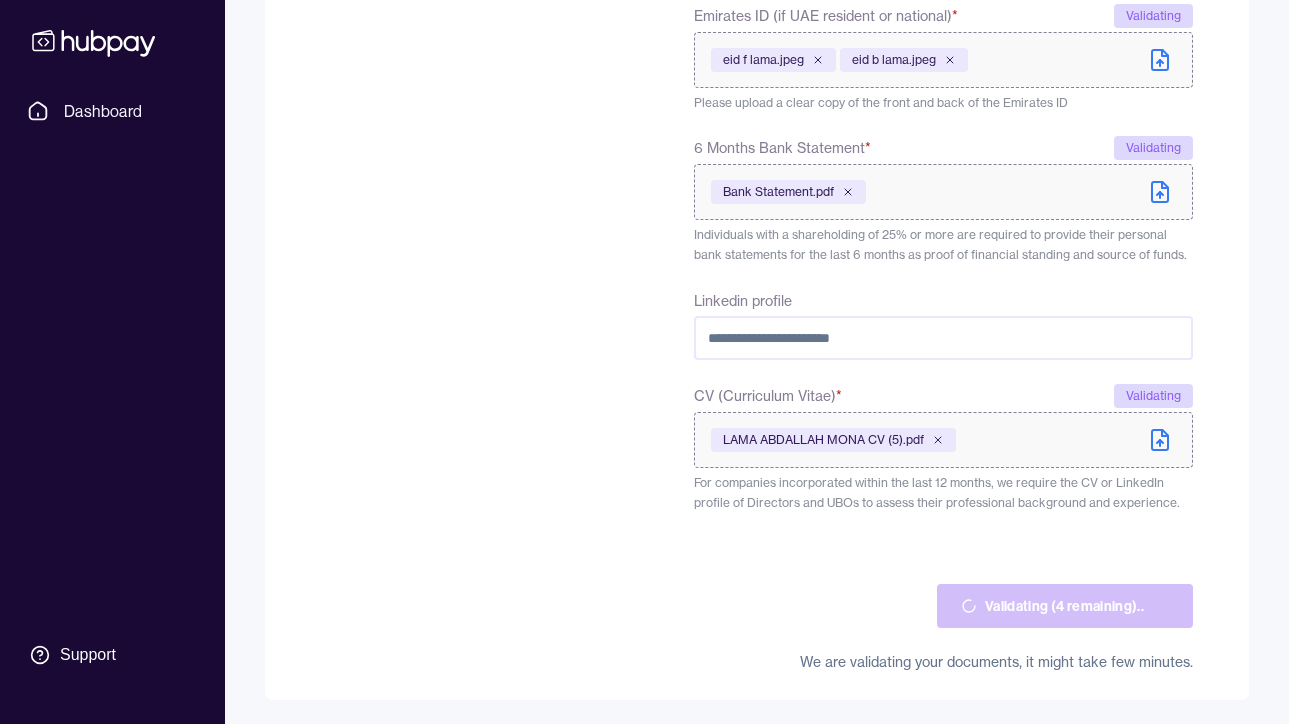 scroll, scrollTop: 740, scrollLeft: 0, axis: vertical 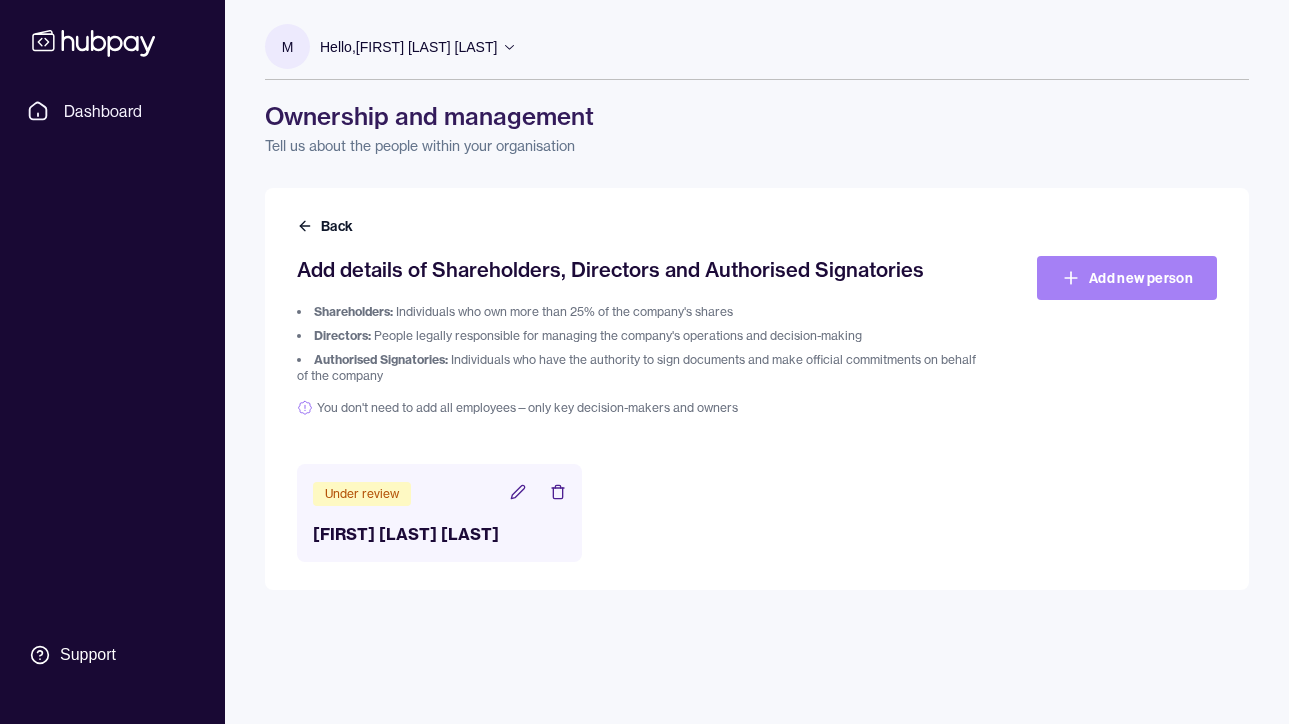 click on "Add new person" at bounding box center [1127, 278] 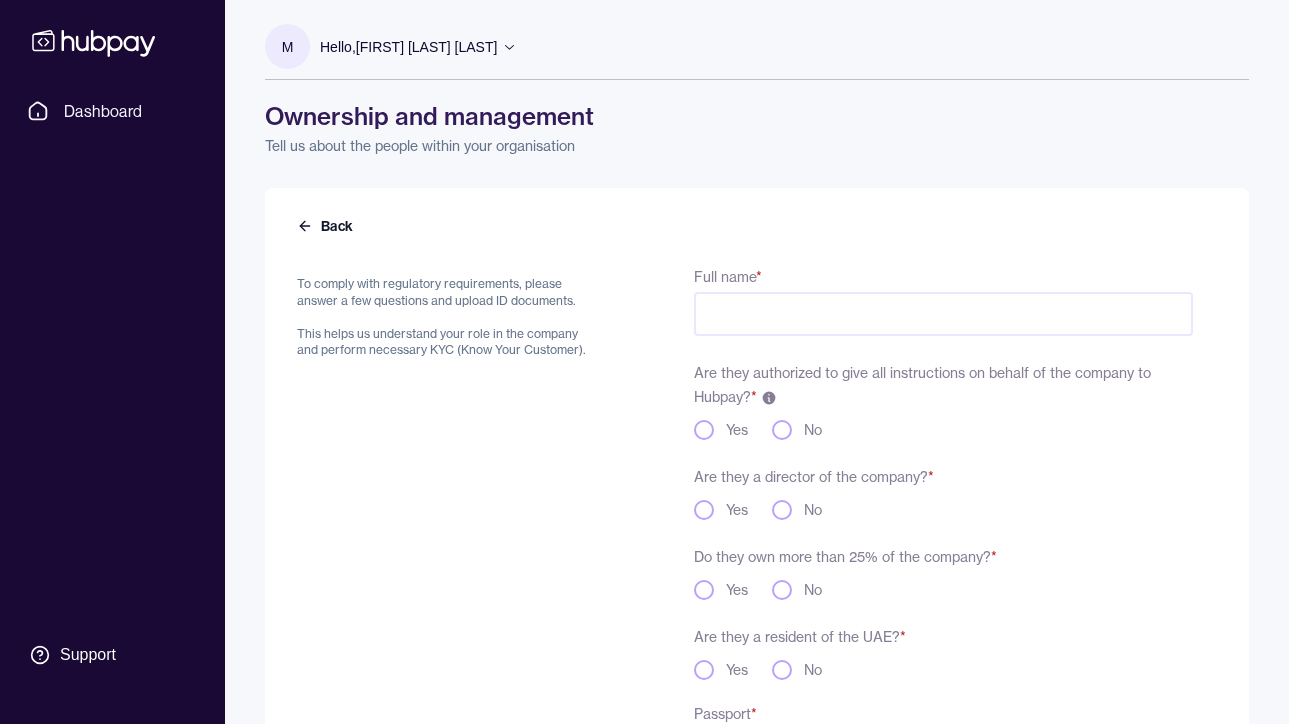 click on "Full name  *" at bounding box center (943, 314) 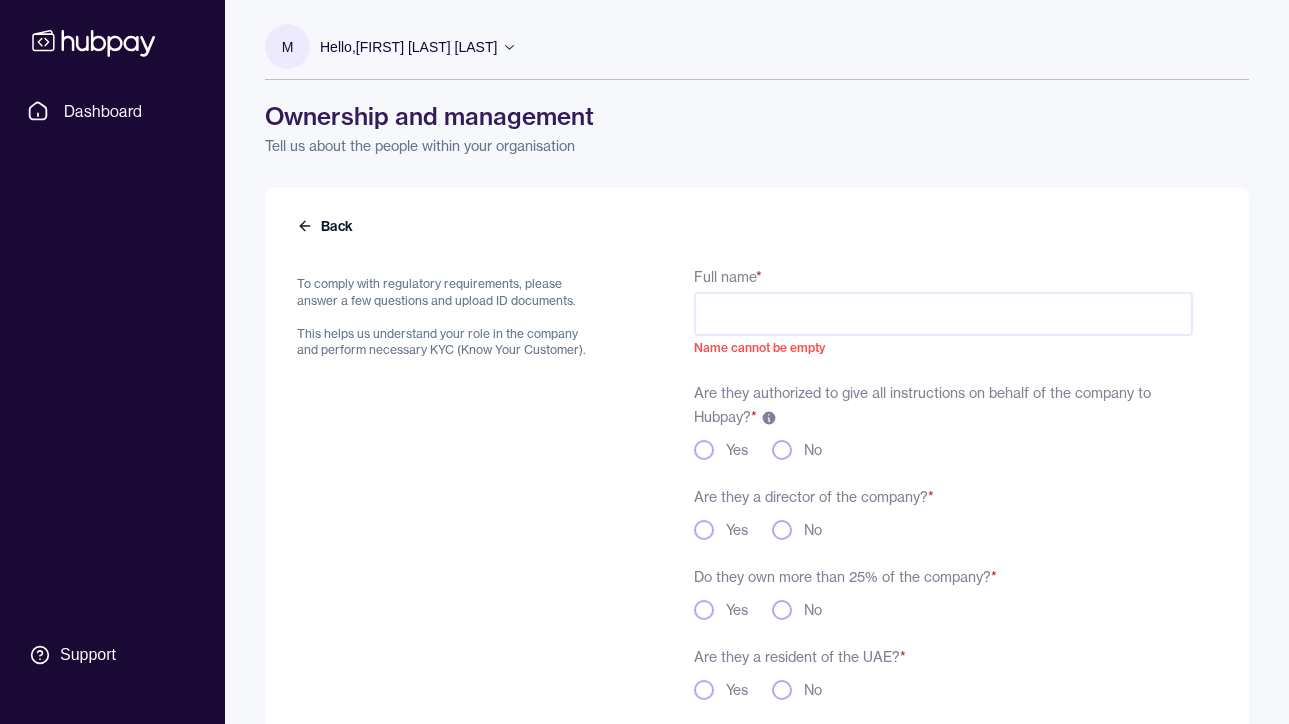 paste on "**********" 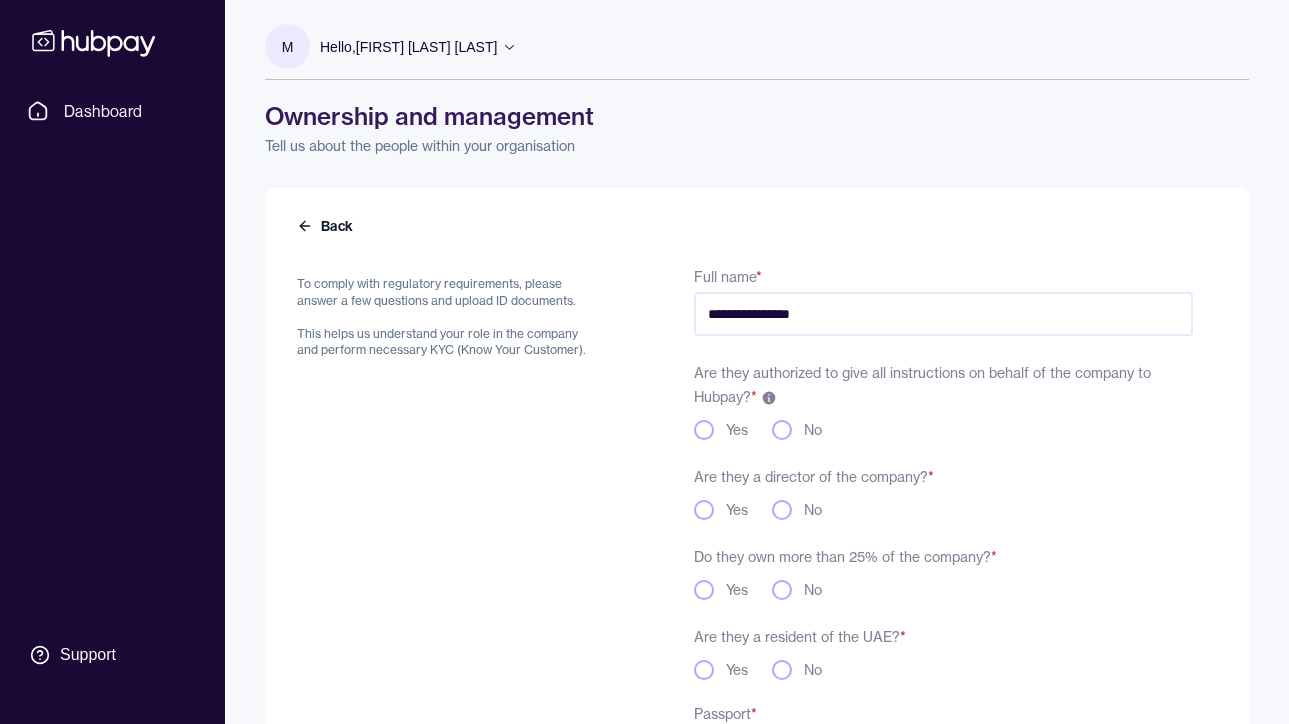 type on "**********" 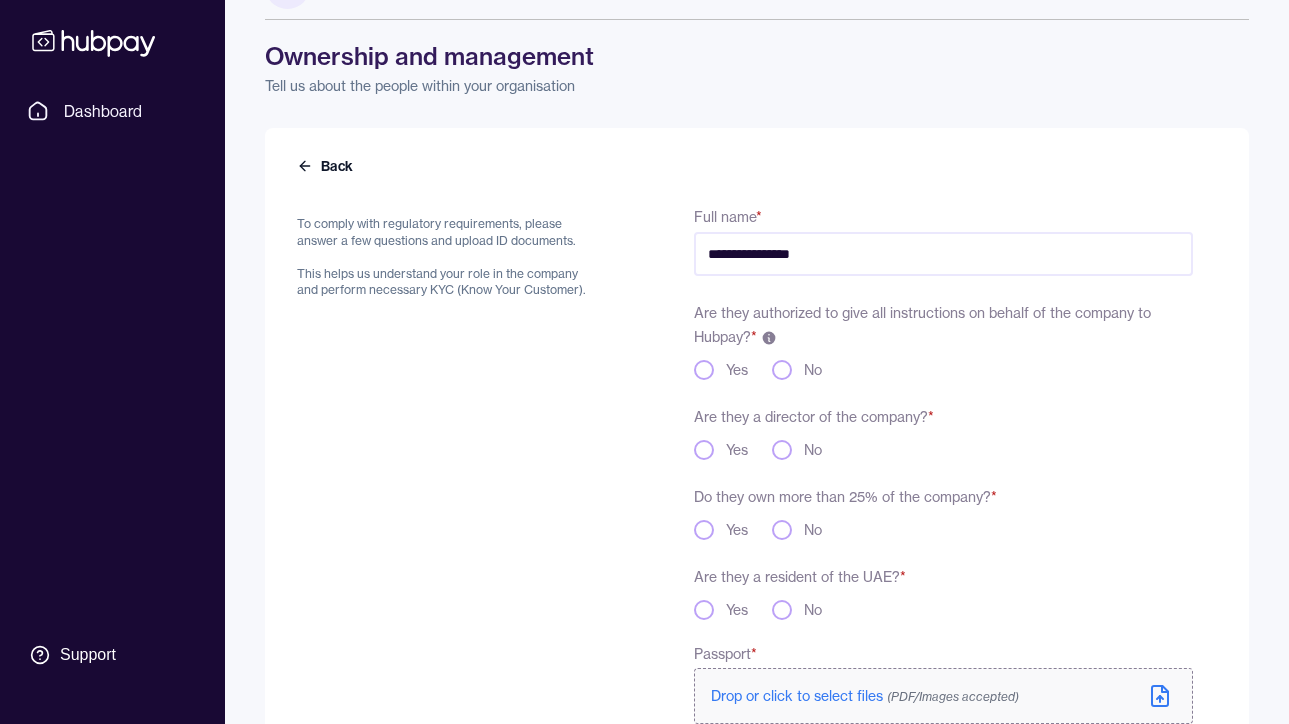 click on "Yes" at bounding box center (704, 370) 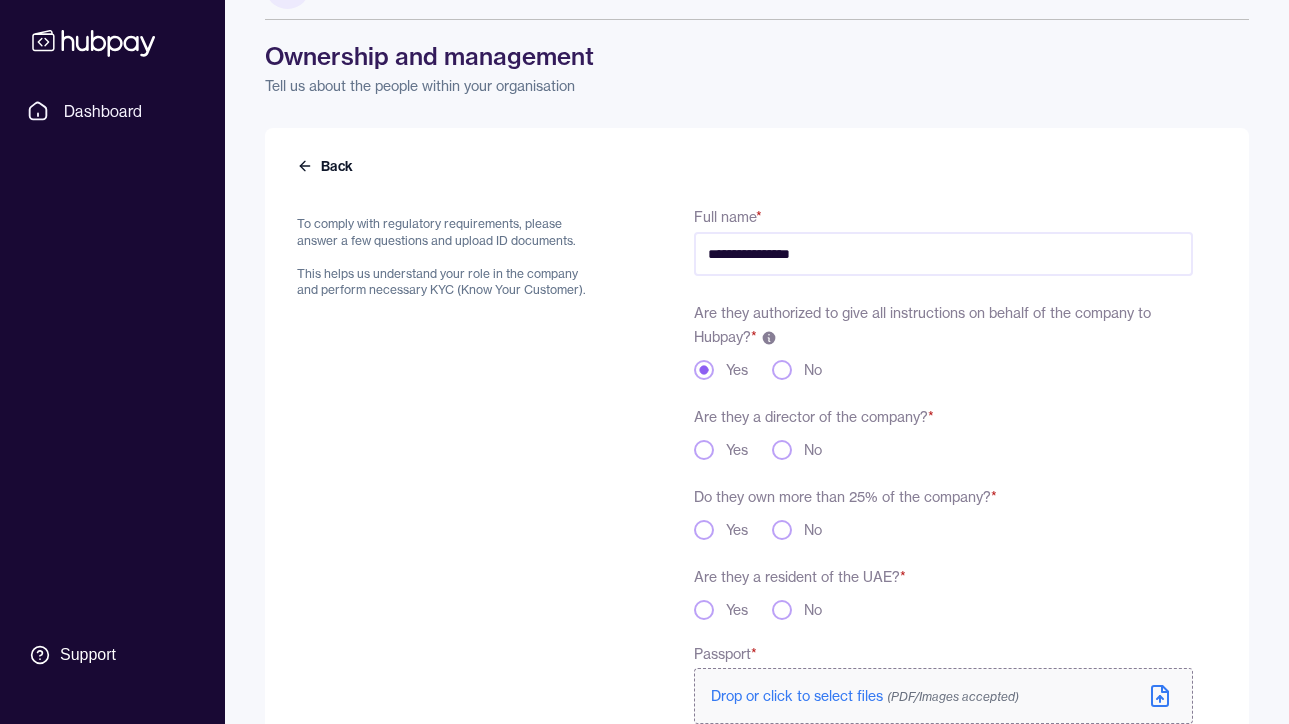 click on "Yes" at bounding box center [704, 450] 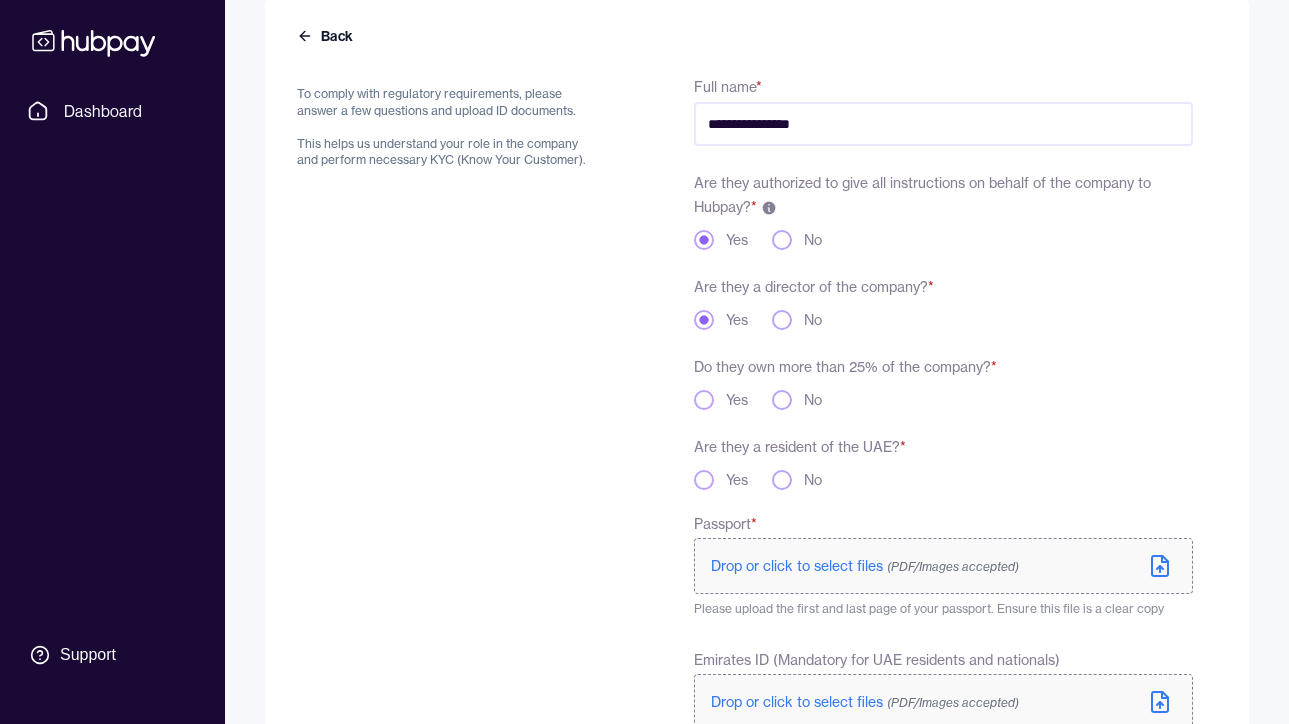 scroll, scrollTop: 227, scrollLeft: 0, axis: vertical 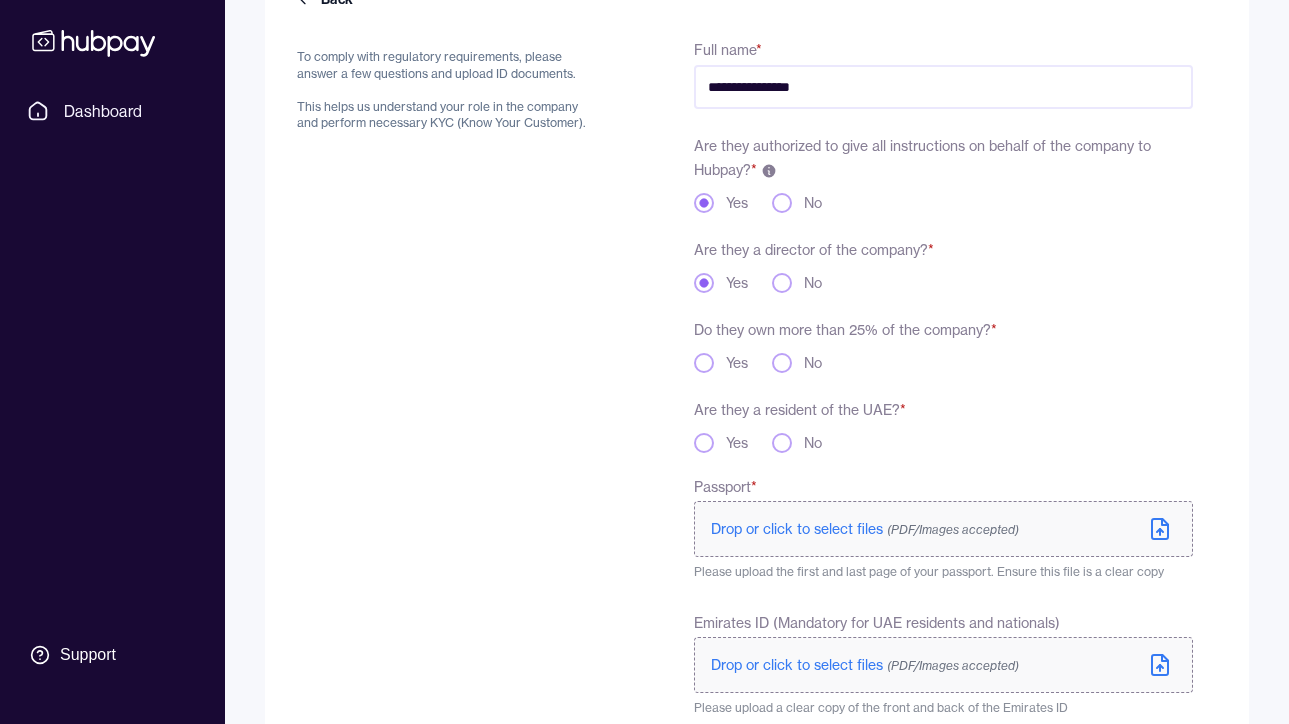 click on "**********" at bounding box center [745, 565] 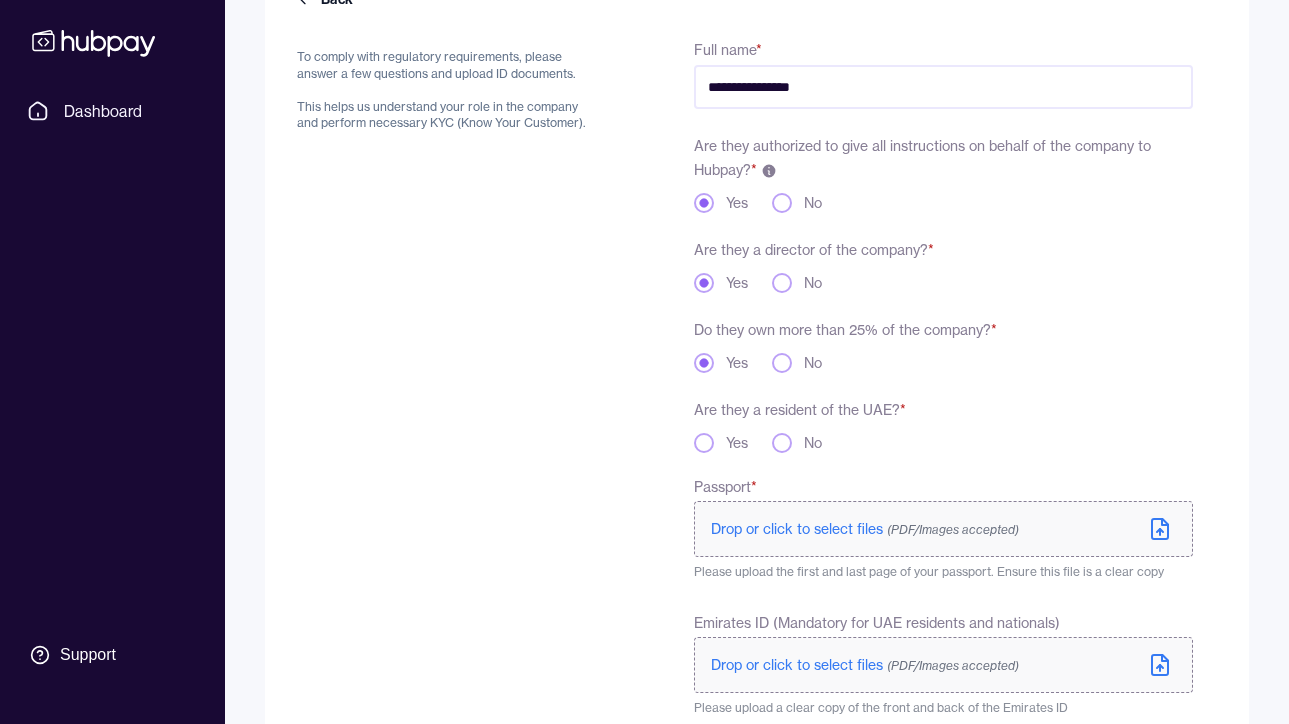click on "Yes" at bounding box center (704, 443) 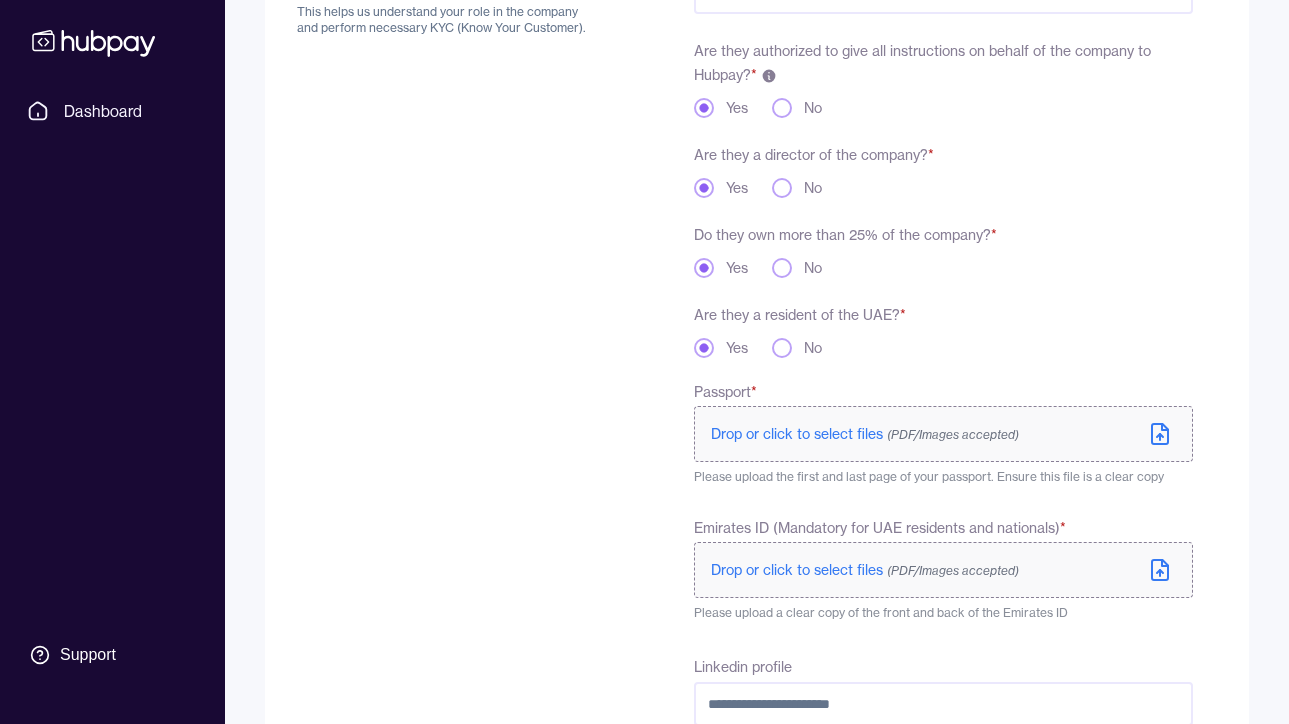 scroll, scrollTop: 402, scrollLeft: 0, axis: vertical 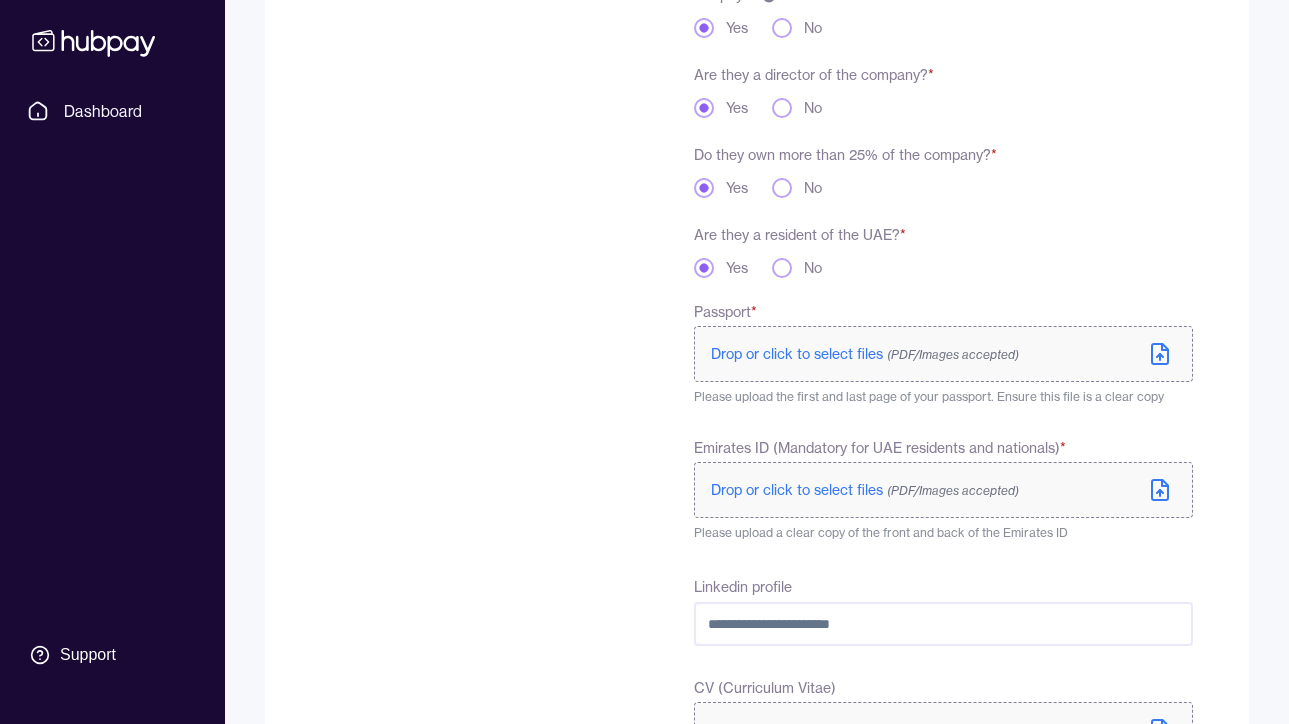 click 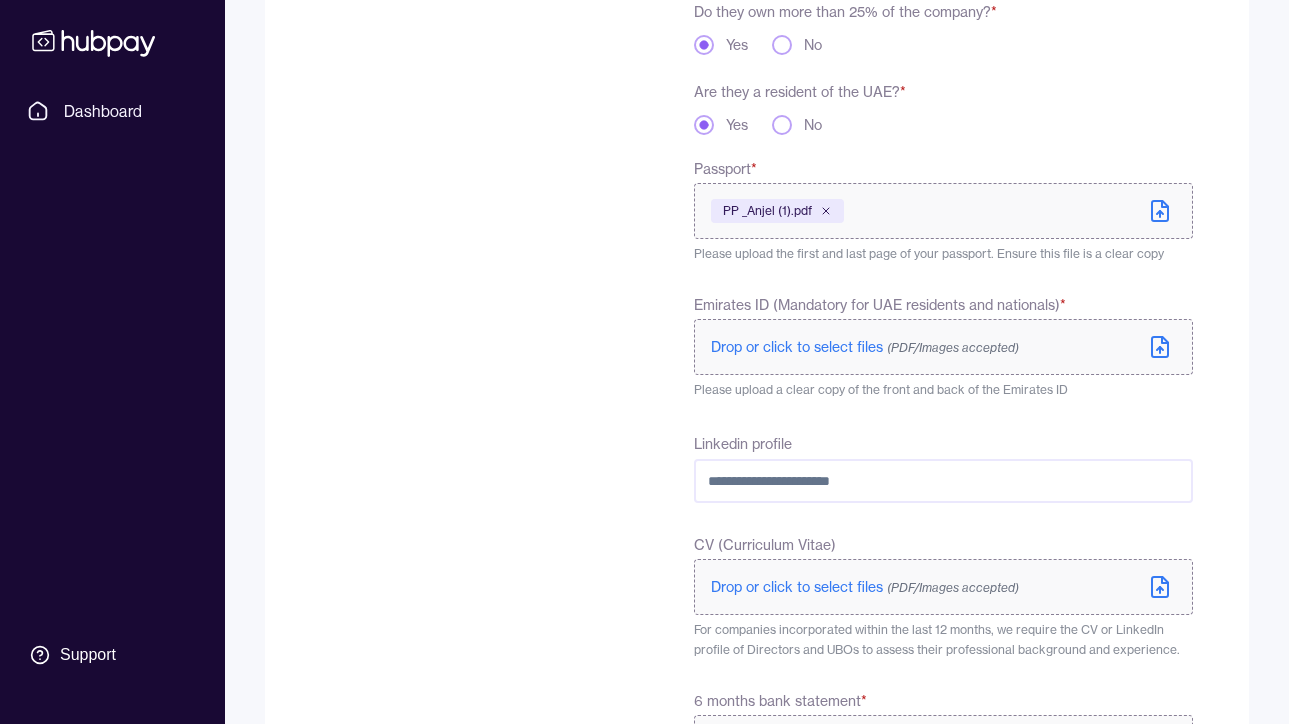 scroll, scrollTop: 554, scrollLeft: 0, axis: vertical 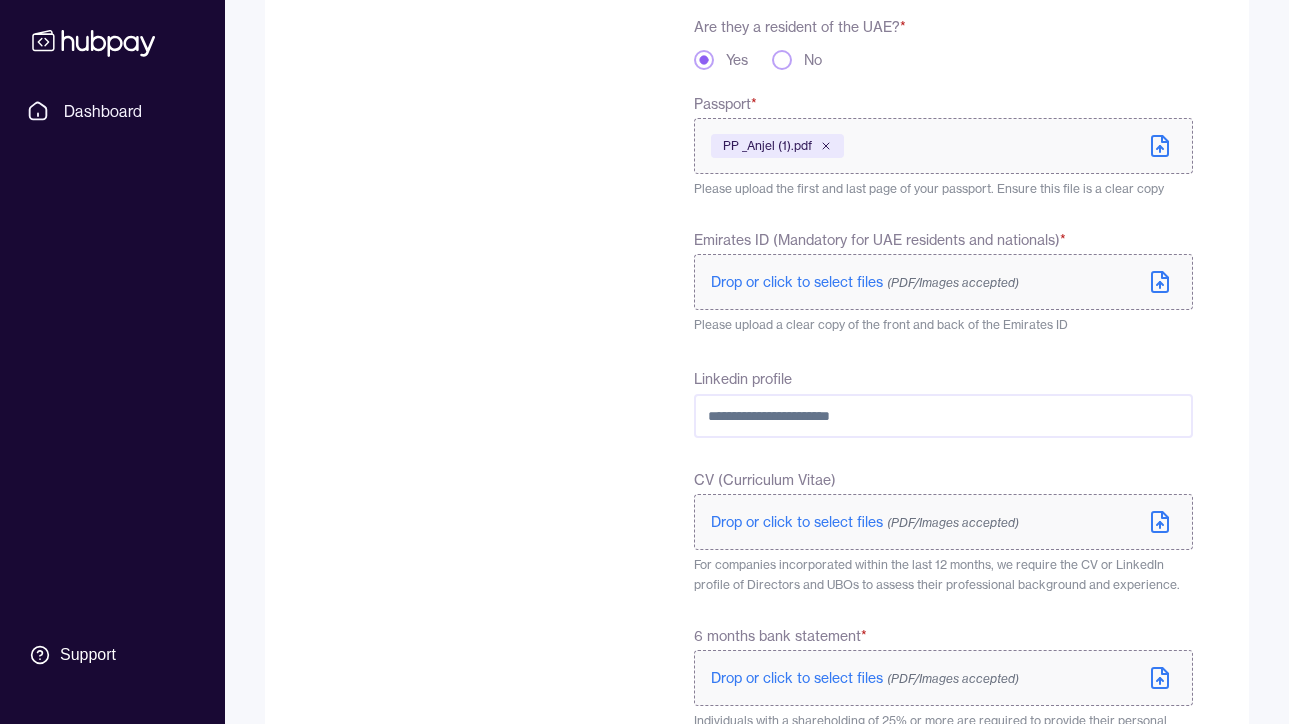 click 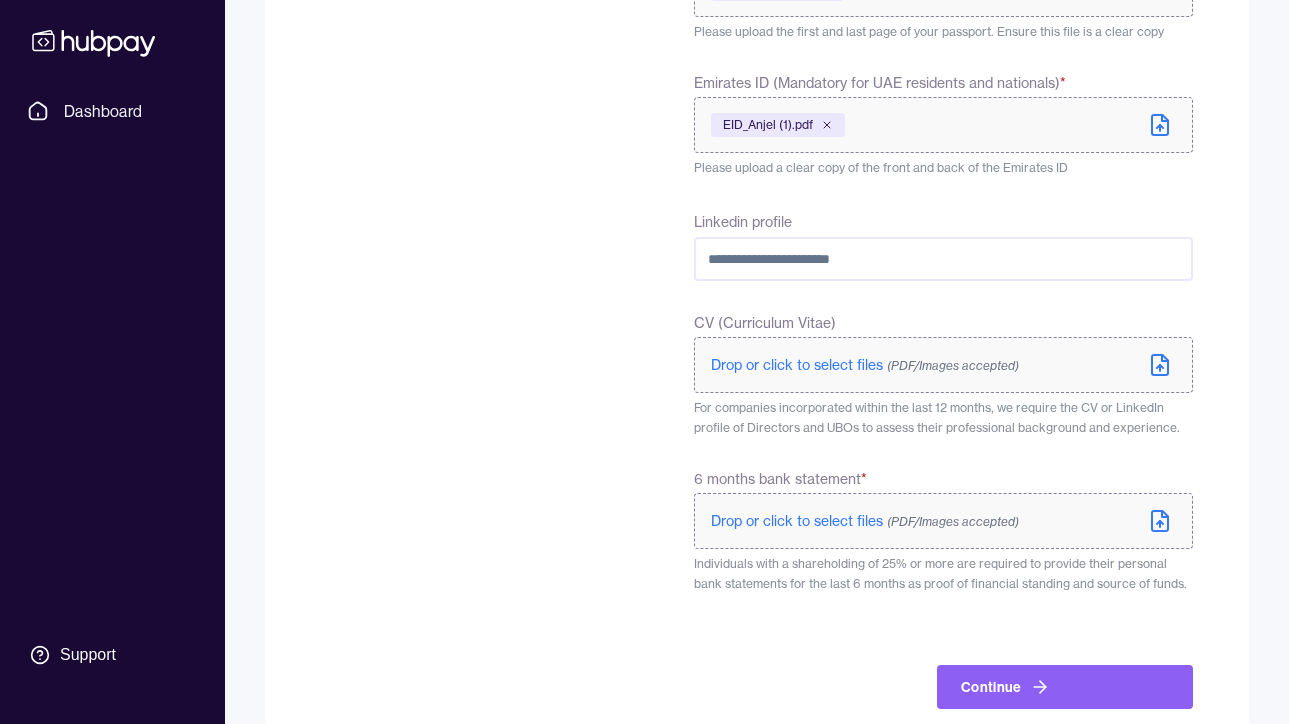 scroll, scrollTop: 801, scrollLeft: 0, axis: vertical 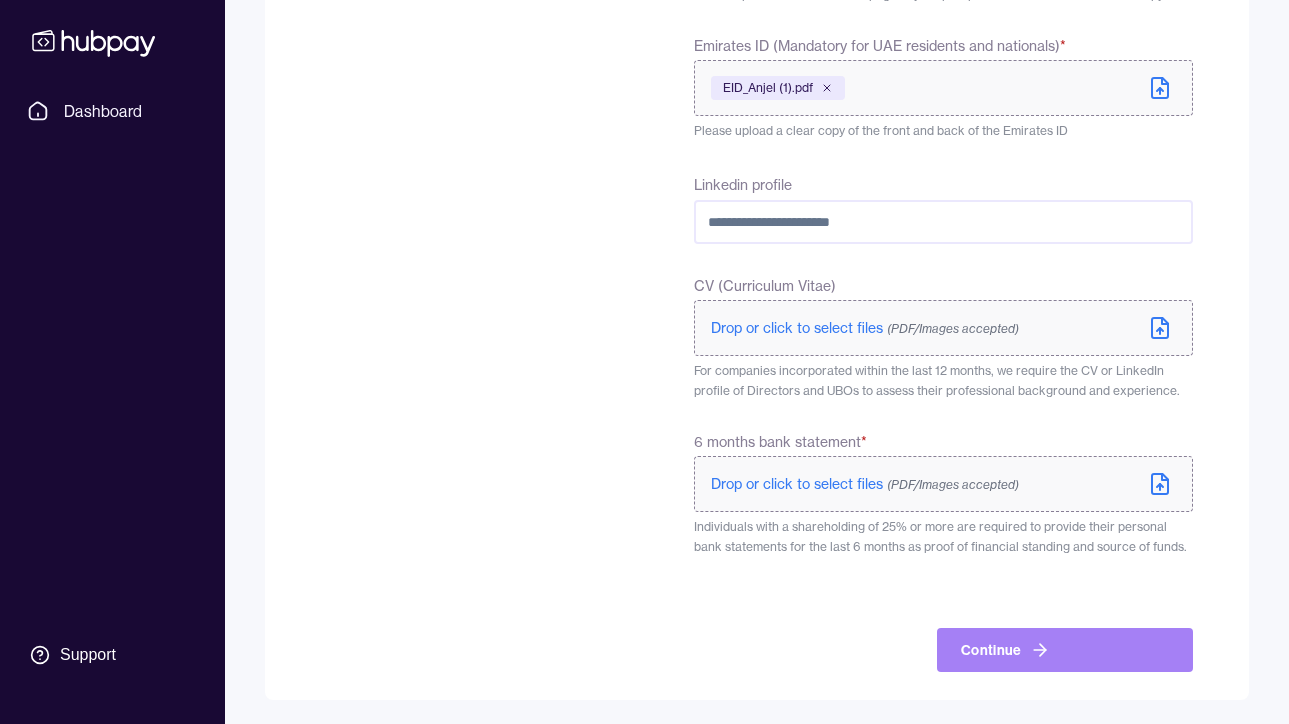click on "Continue" at bounding box center [1065, 650] 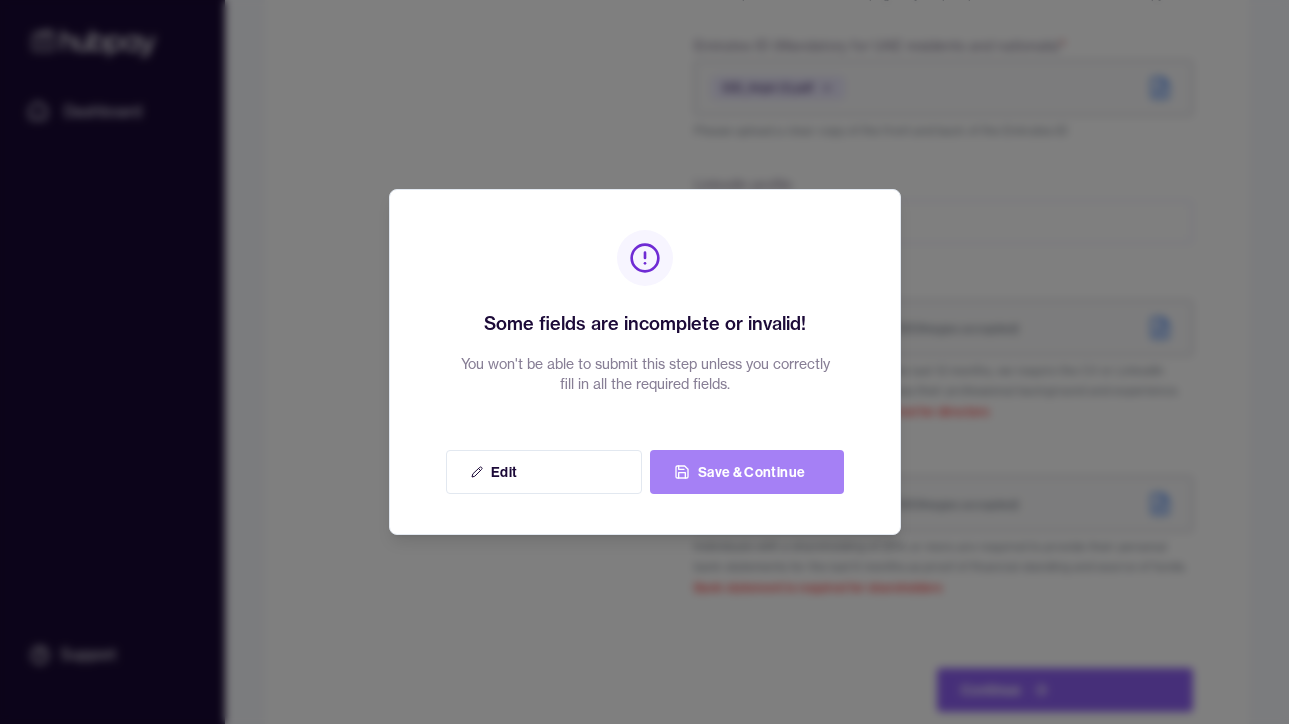 click on "Save & Continue" at bounding box center (747, 472) 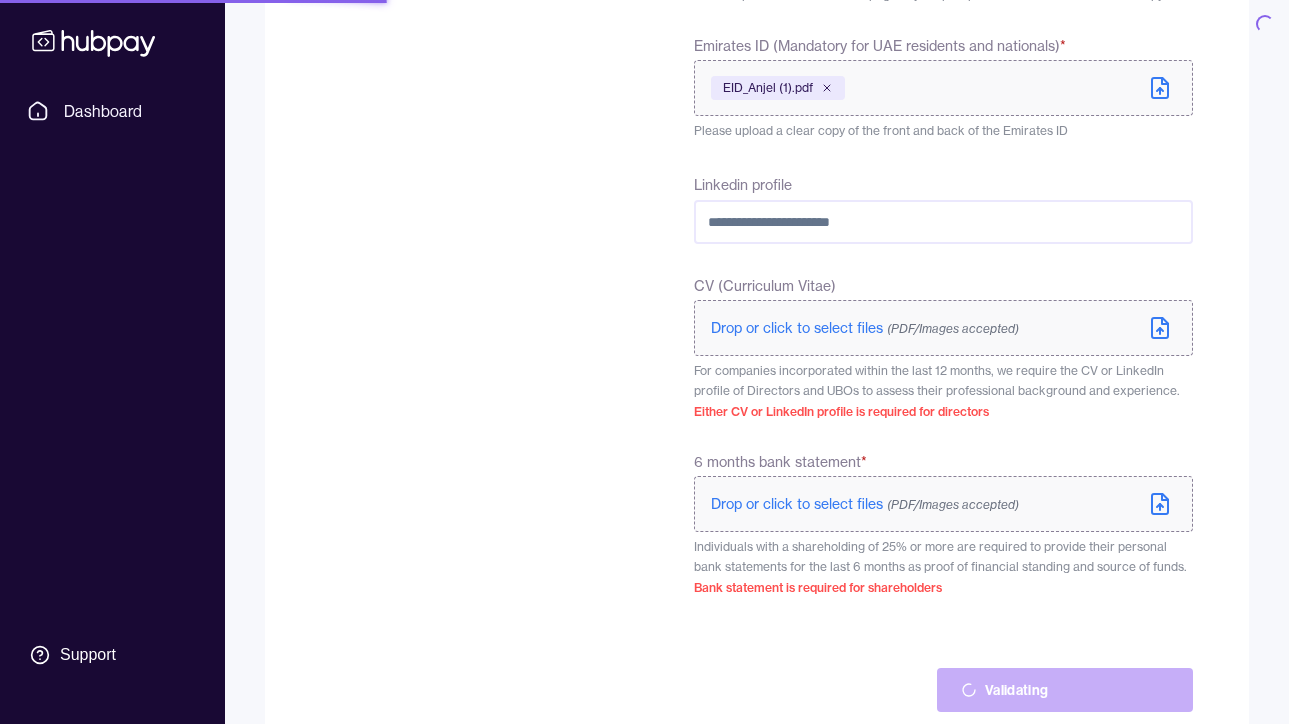 scroll, scrollTop: 811, scrollLeft: 0, axis: vertical 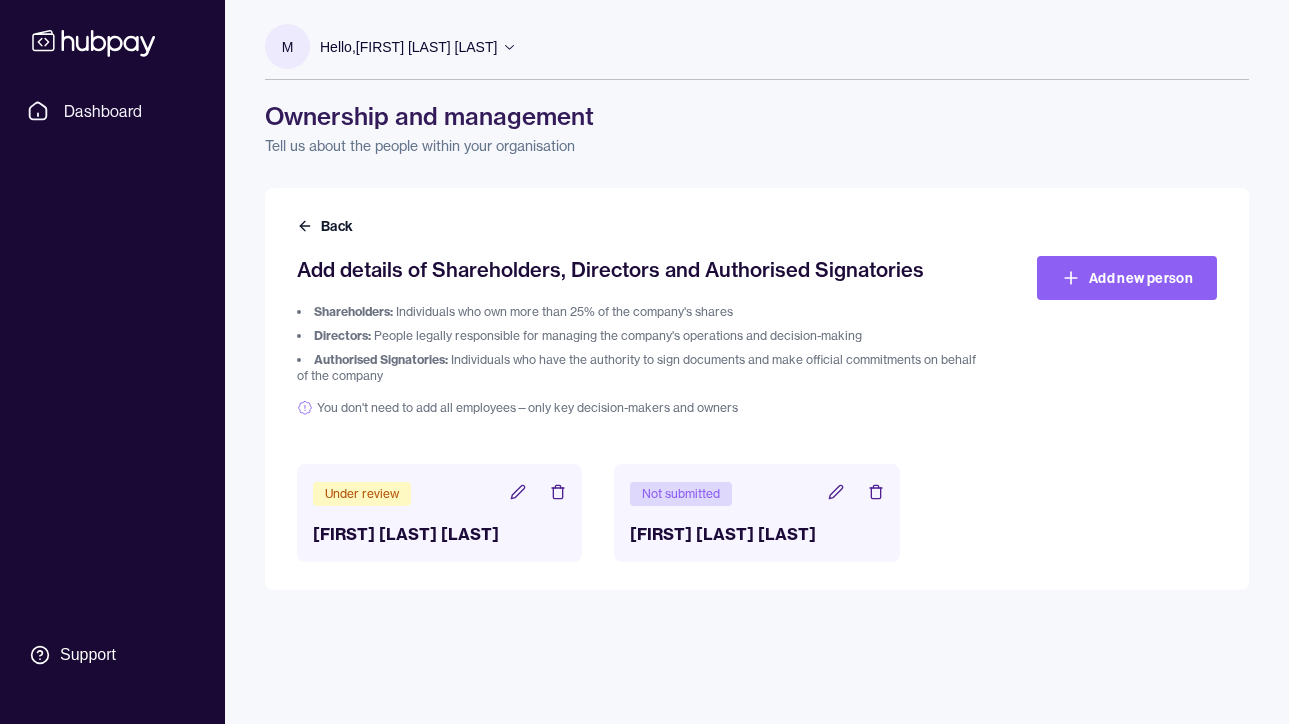 click on "Hello,  Meryl Tuballa Zafra" at bounding box center [408, 47] 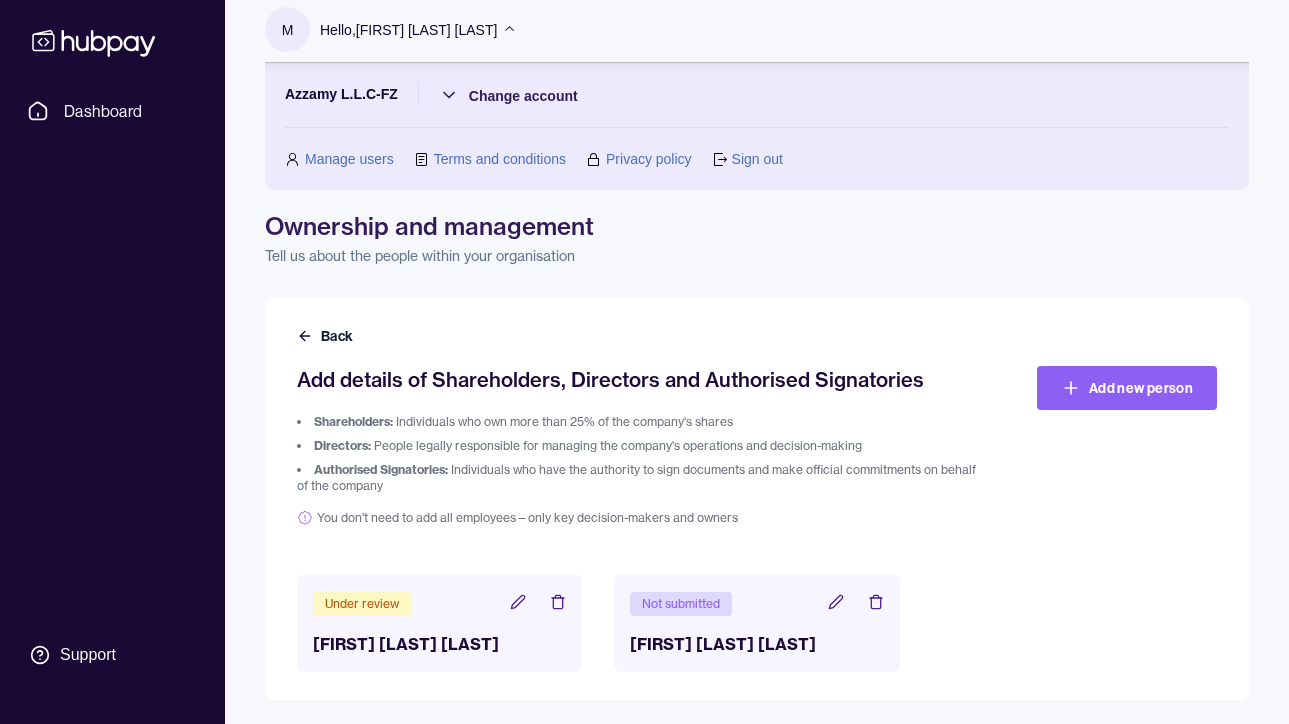 scroll, scrollTop: 0, scrollLeft: 0, axis: both 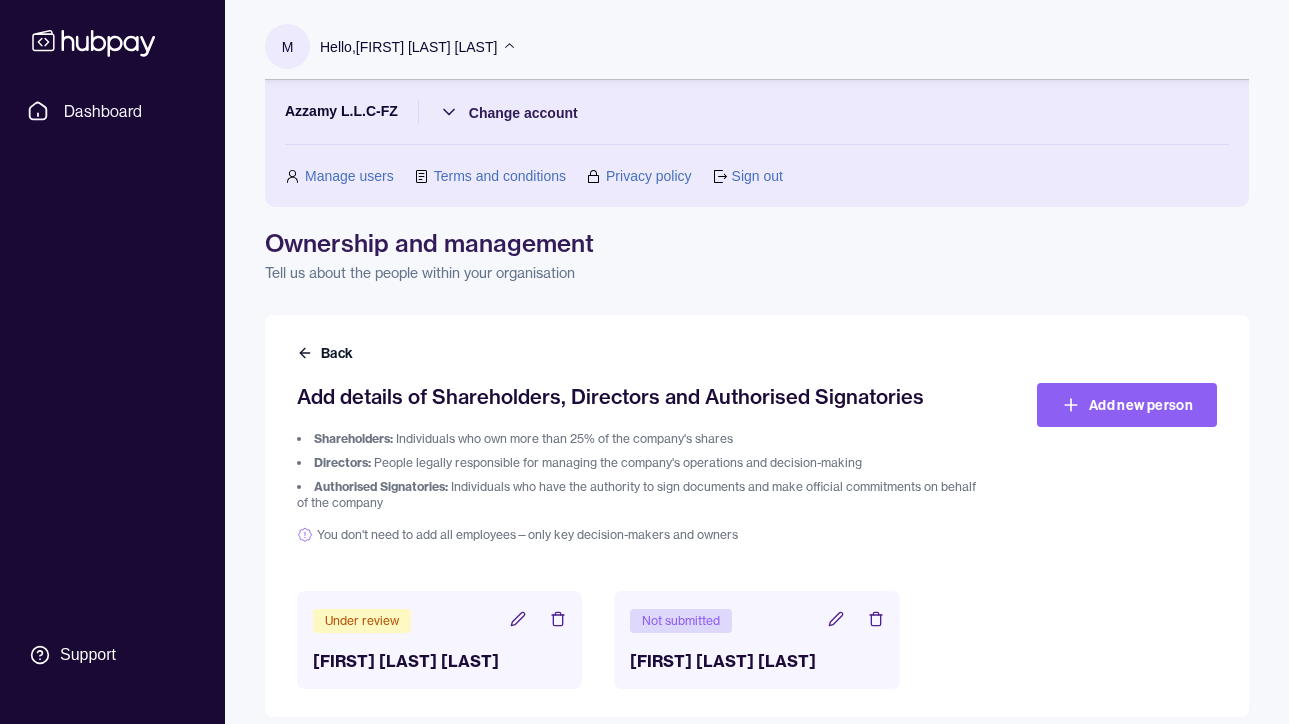 click on "M Hello,  Meryl Tuballa Zafra Azzamy L.L.C-FZ Change account Manage users Terms and conditions Privacy policy Sign out Ownership and management Tell us about the people within your organisation Back Add details of Shareholders, Directors and Authorised Signatories Shareholders:   Individuals who
own more than  25%  of the company's shares Directors:   People legally
responsible for managing the company's operations and
decision-making Authorised Signatories:   Individuals who have the authority to sign documents and make official
commitments on behalf of the company You don't need to add all employees—only key decision-makers and
owners Add new person Under review Lama Abdallah Mona Not submitted Anjel Ahmad Mona" at bounding box center [757, 358] 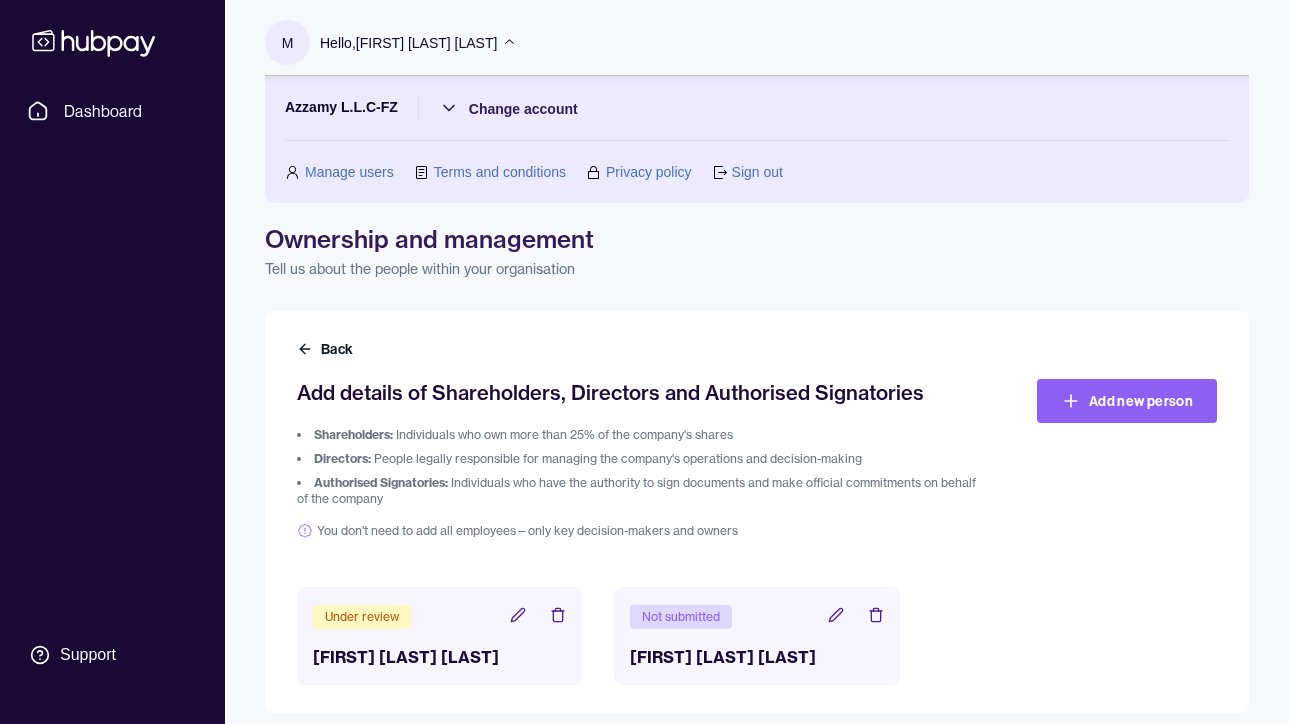 click on "Tell us about the people within your organisation" at bounding box center (757, 269) 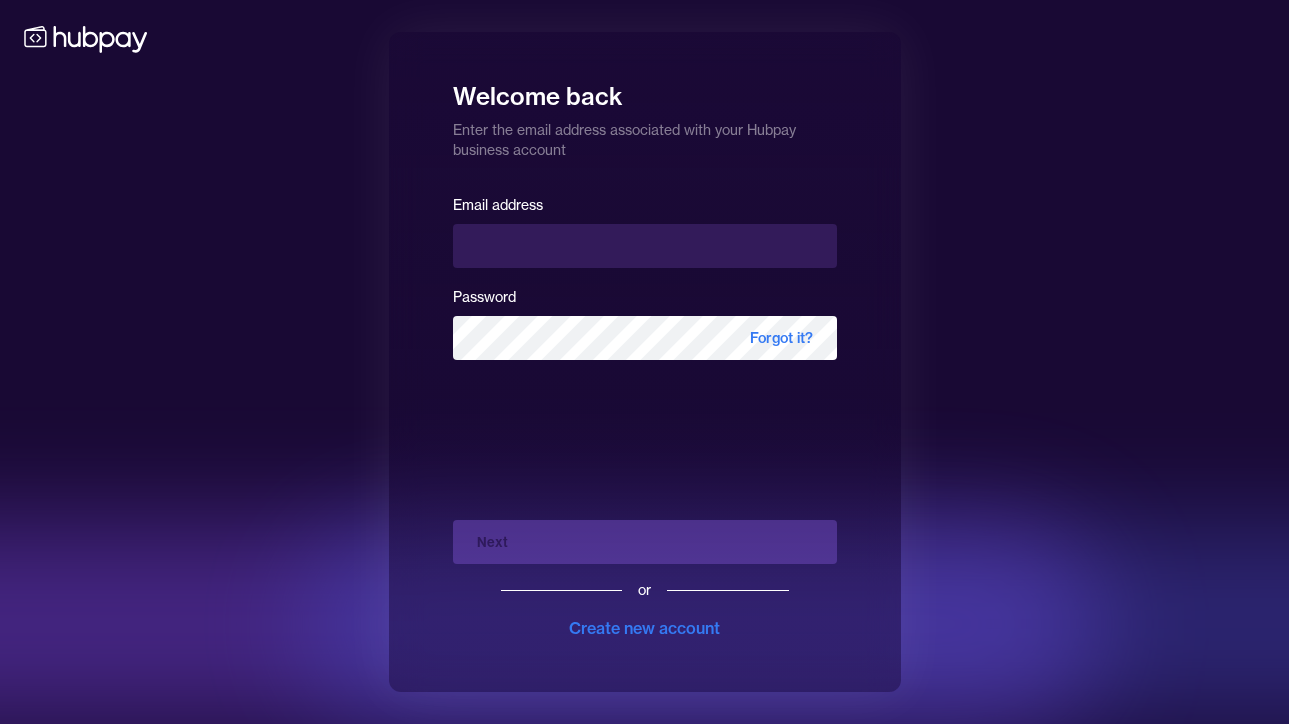 scroll, scrollTop: 0, scrollLeft: 0, axis: both 